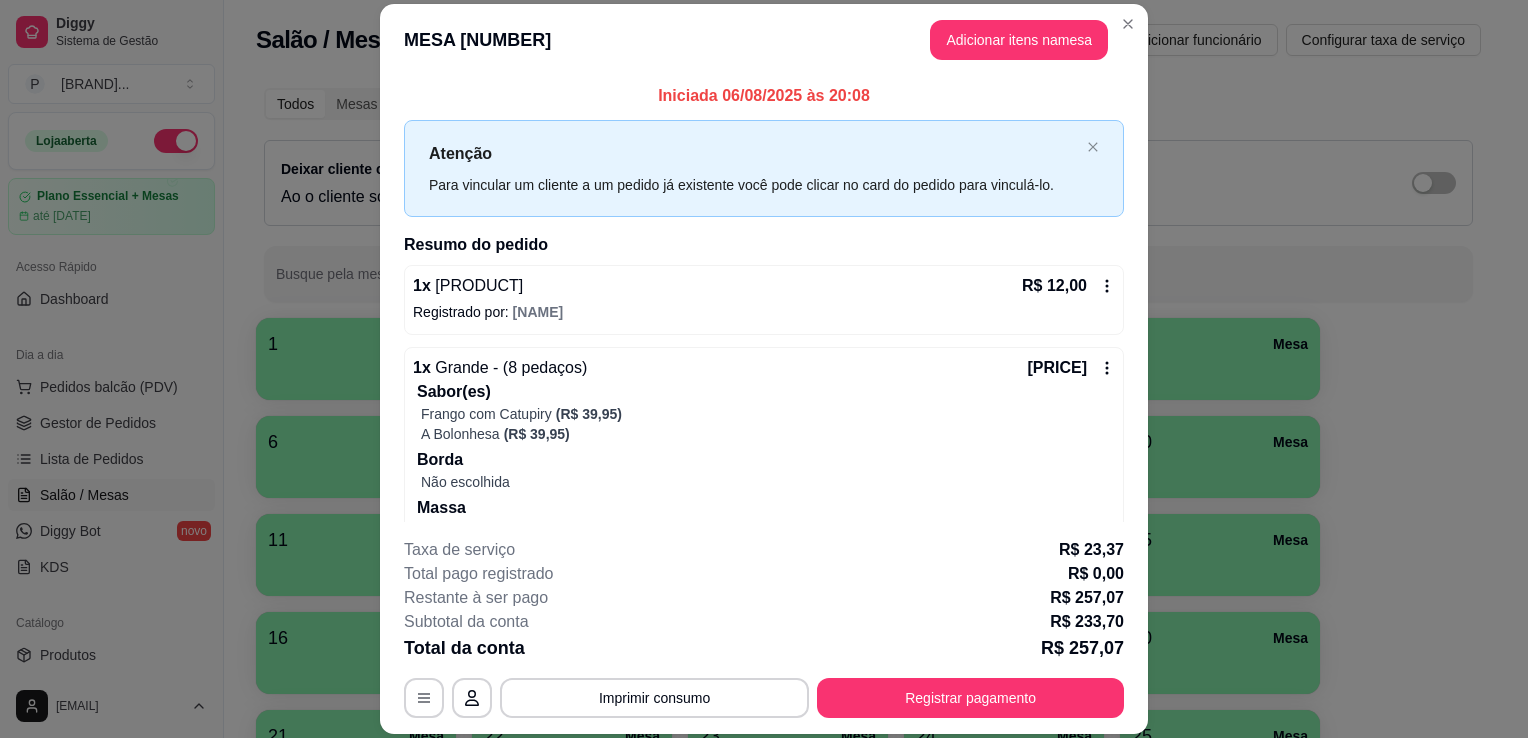 scroll, scrollTop: 0, scrollLeft: 0, axis: both 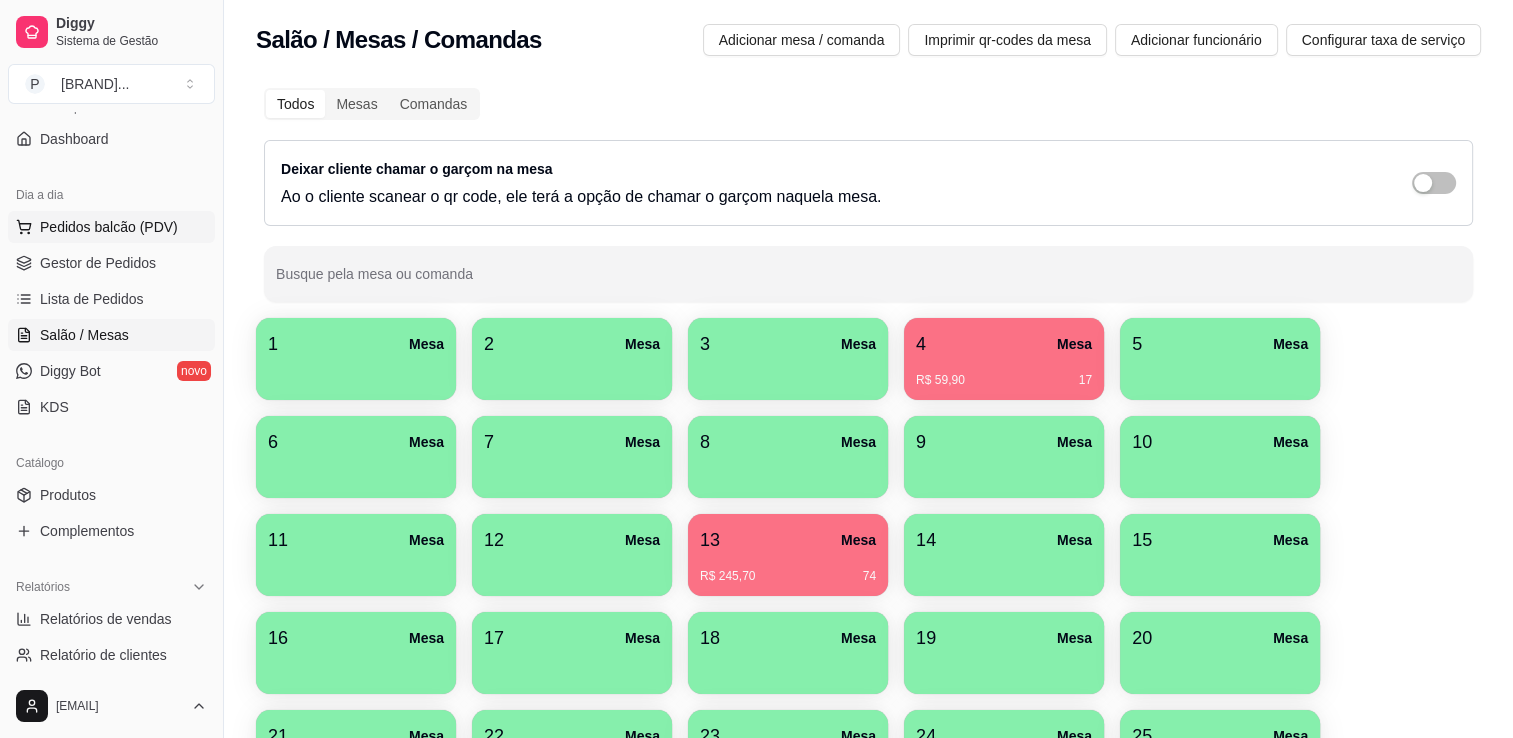 click on "Pedidos balcão (PDV)" at bounding box center [111, 227] 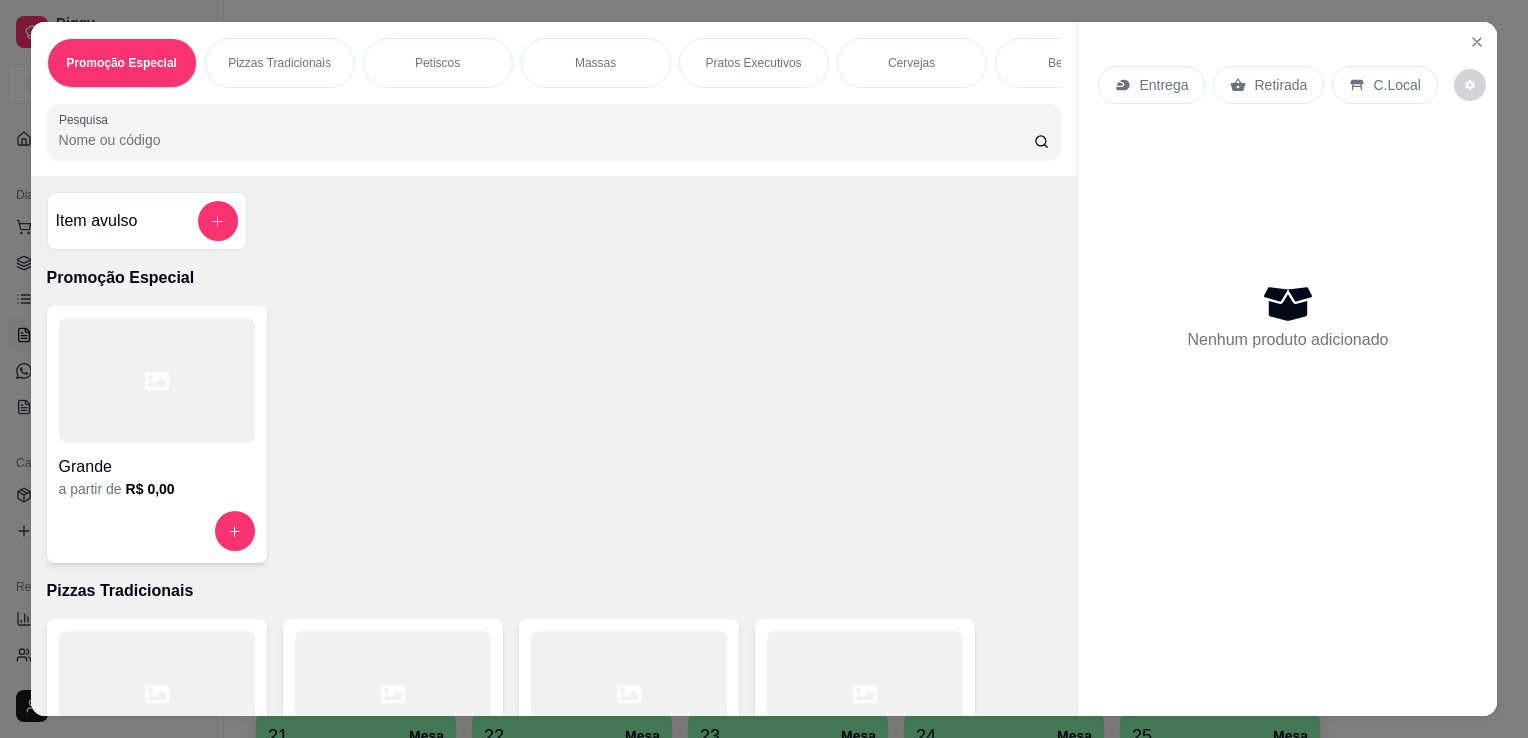 click at bounding box center [865, 693] 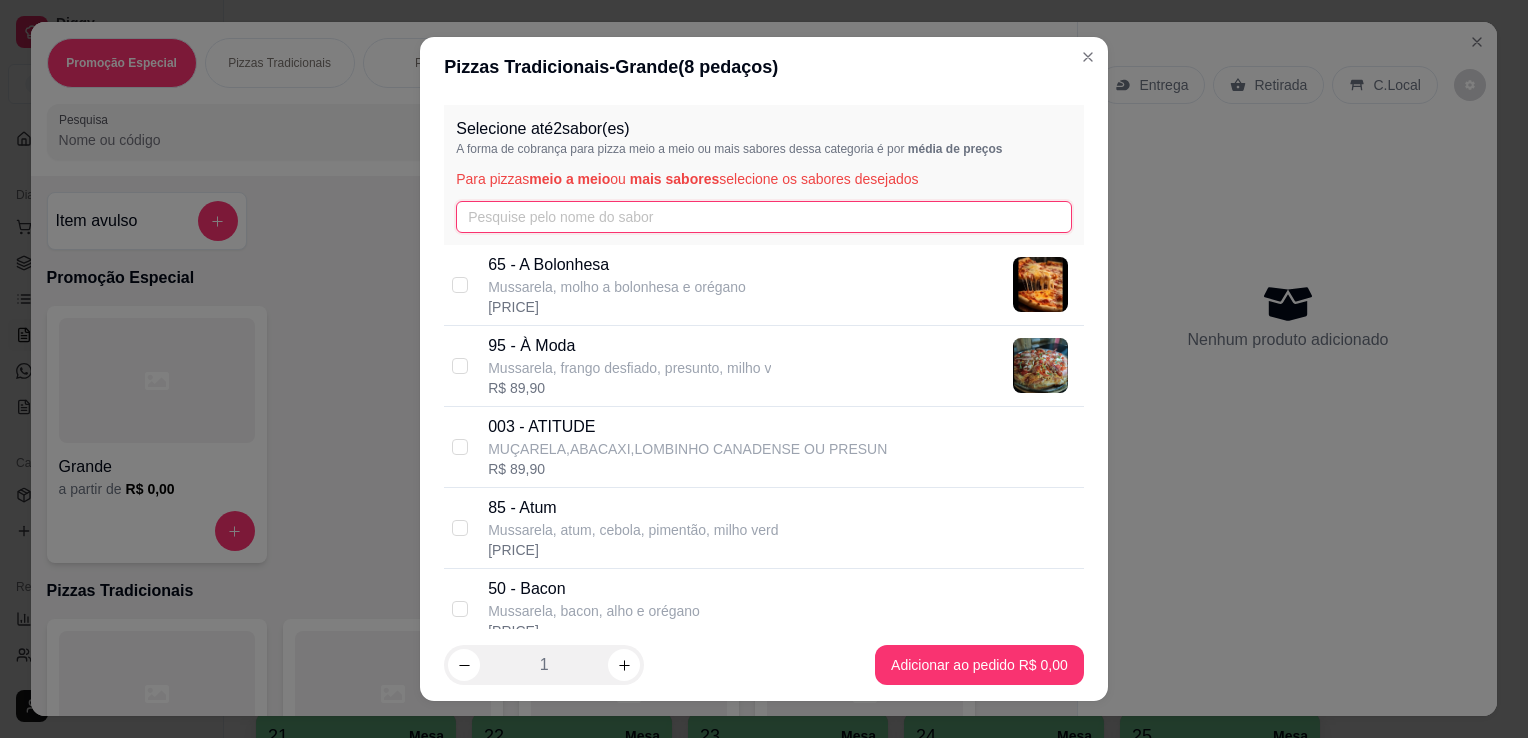 click at bounding box center (764, 217) 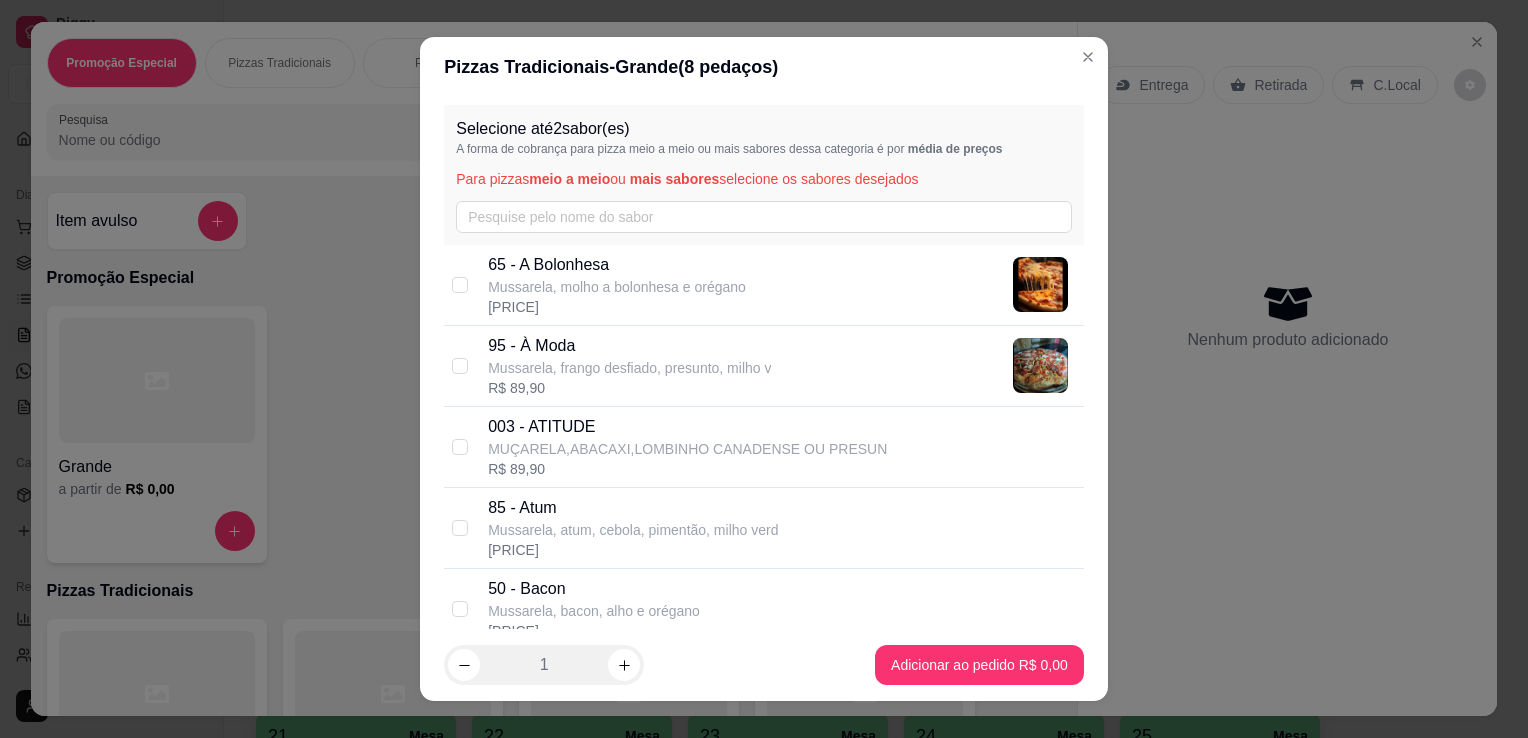 click on "Mussarela, bacon, alho e orégano" at bounding box center [594, 611] 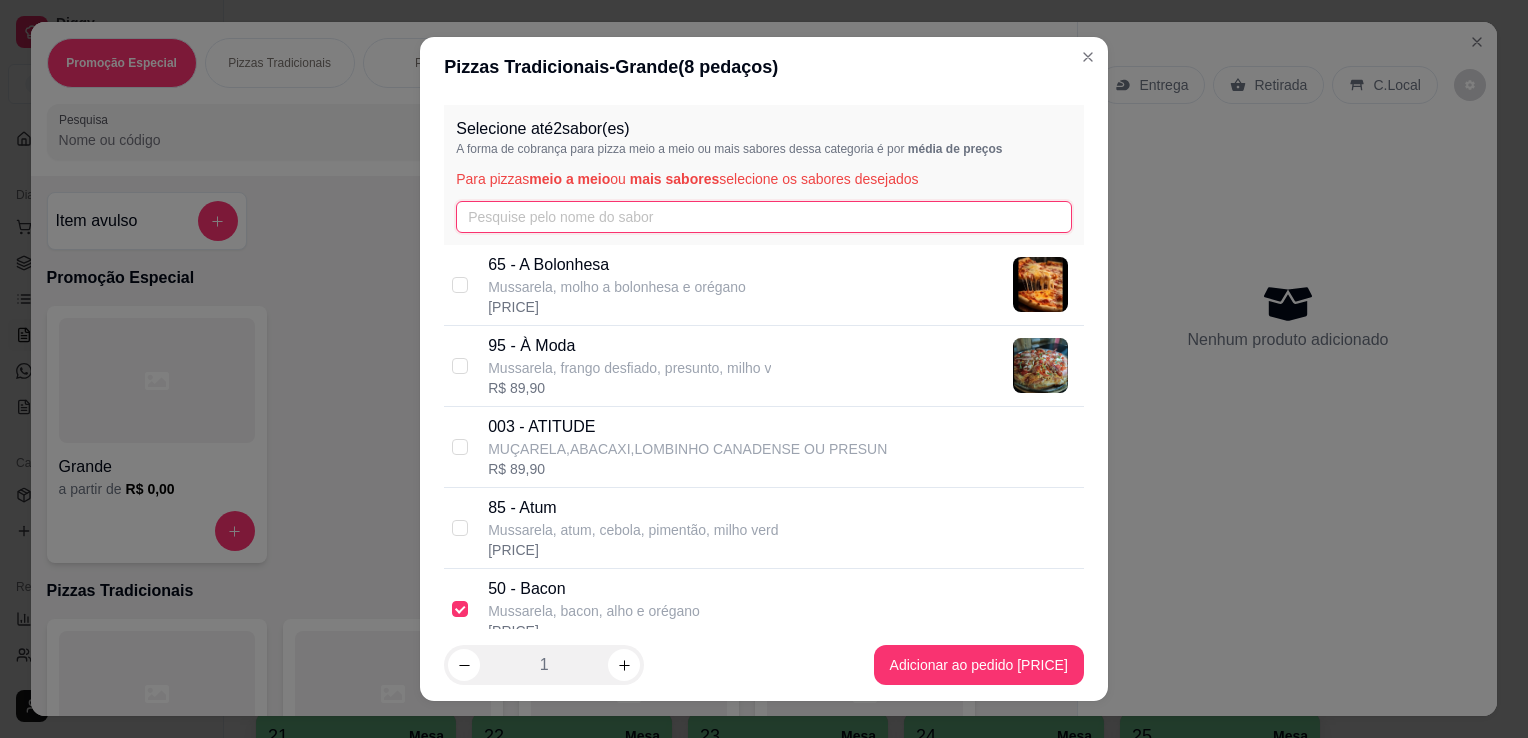 click at bounding box center [764, 217] 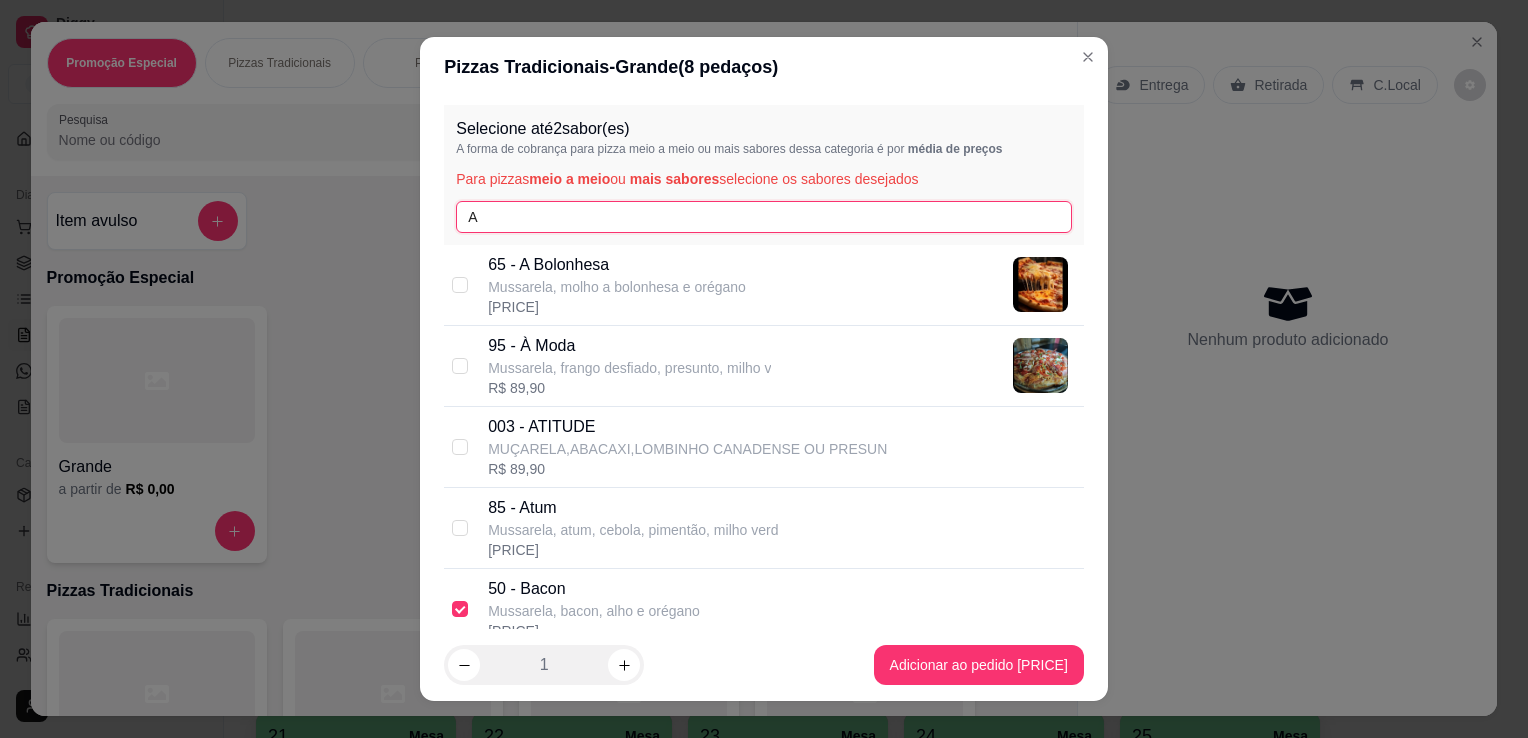 type on "A" 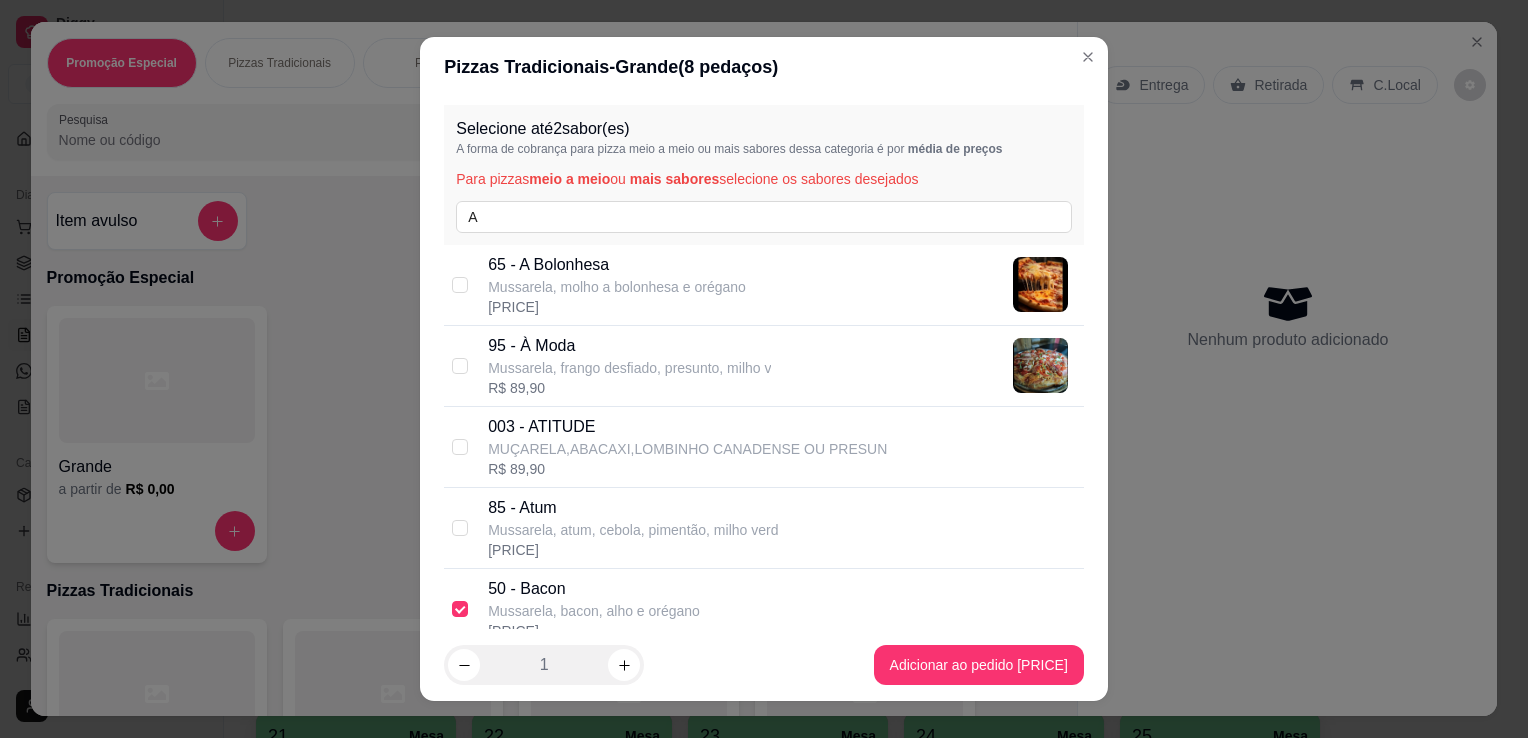 click on "95 - À Moda" at bounding box center (629, 346) 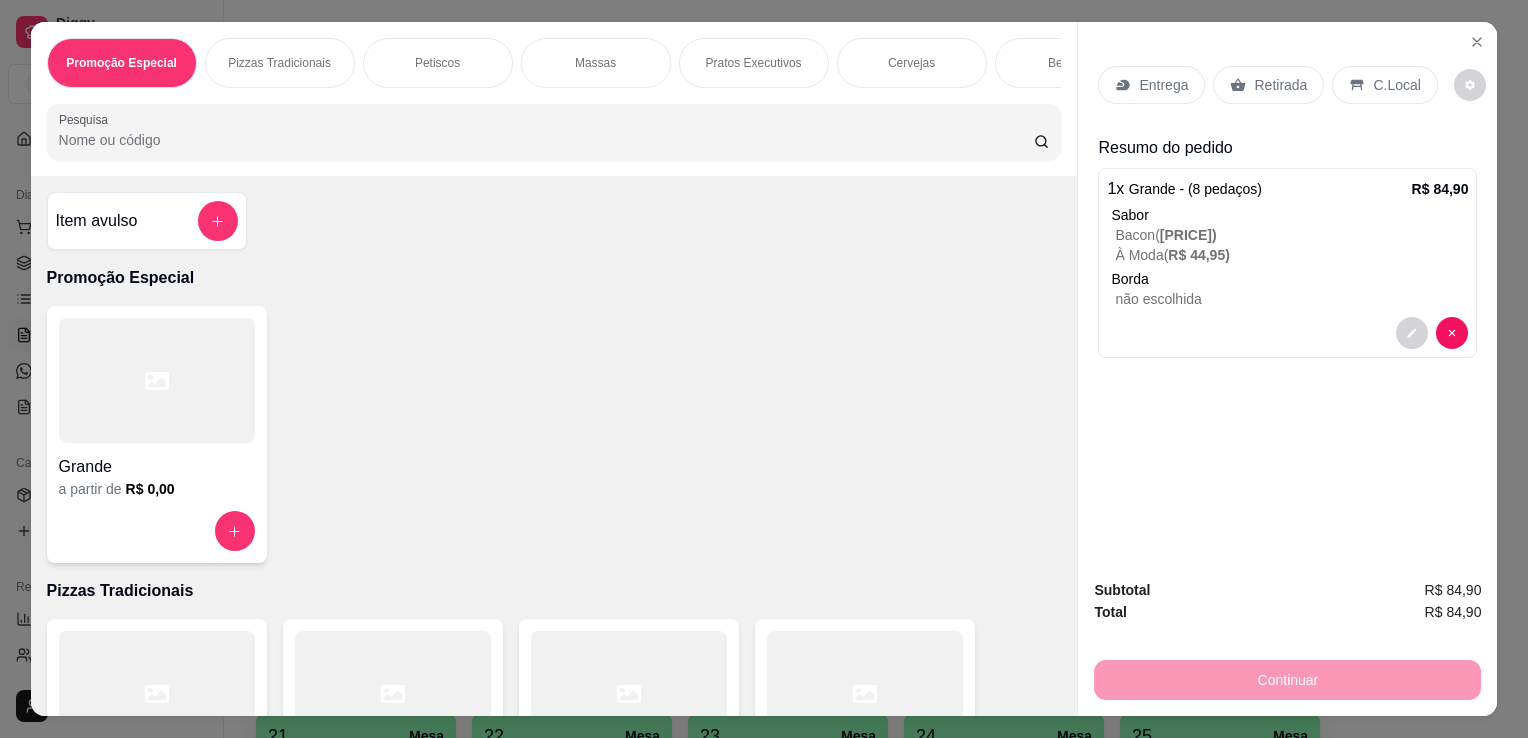 click on "Pesquisa" at bounding box center (546, 140) 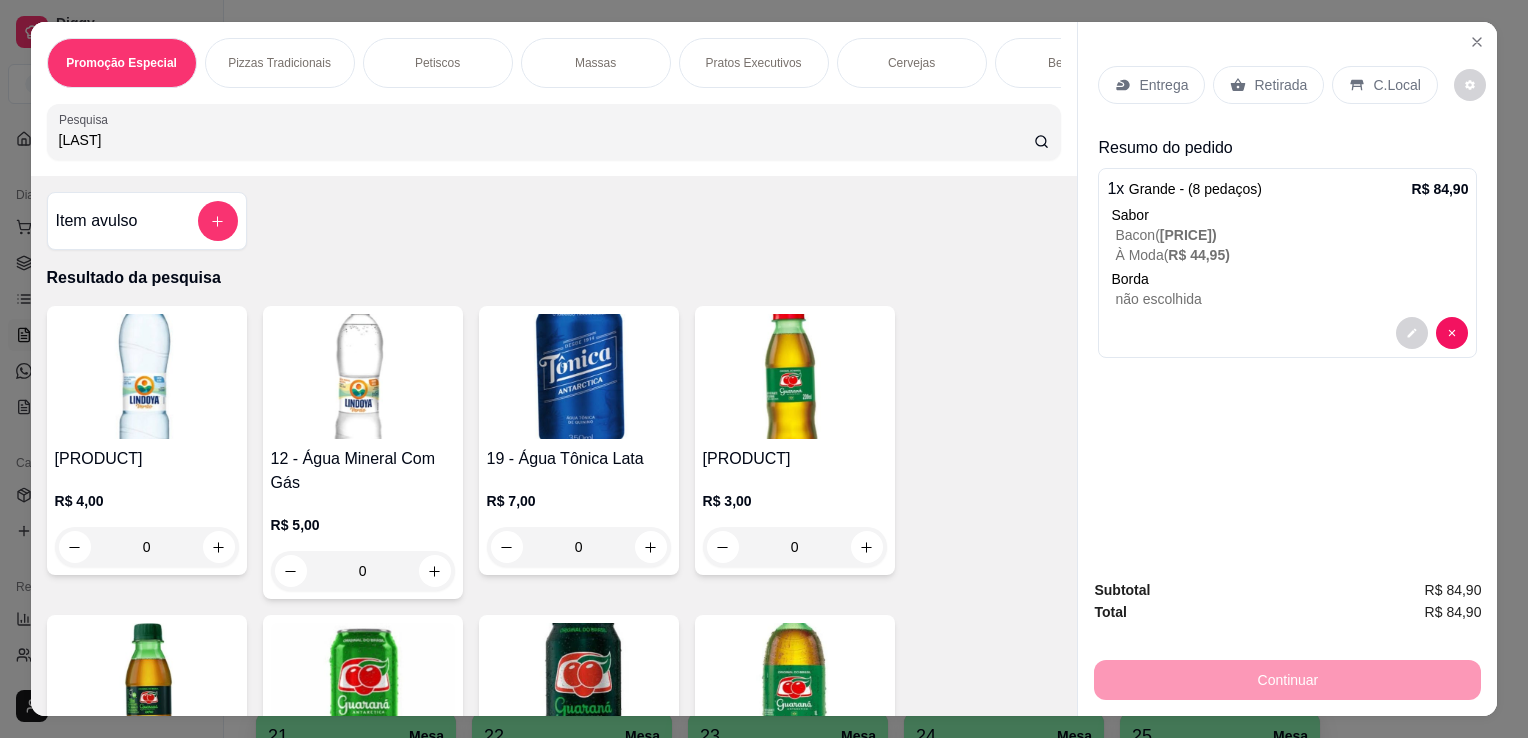 type on "[LAST]" 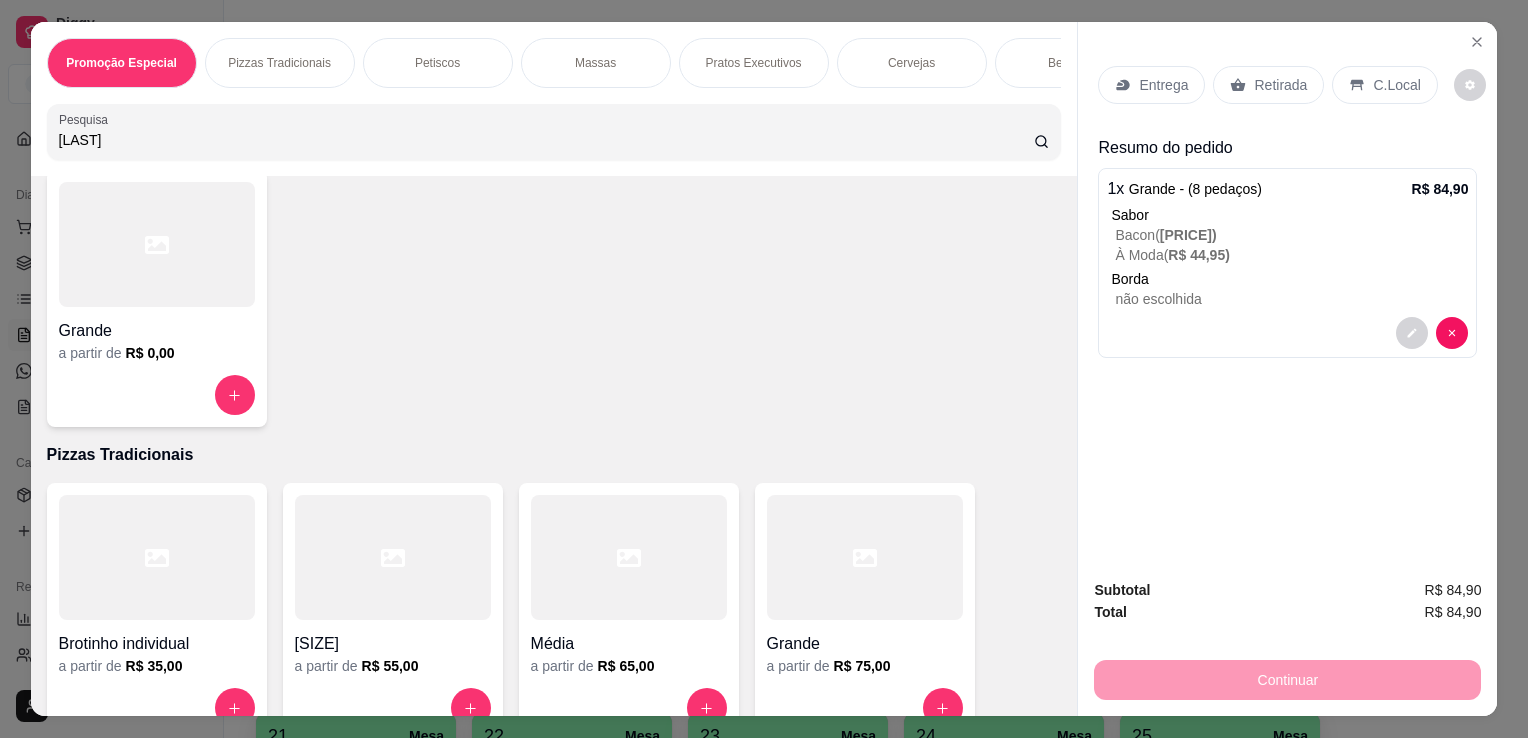 scroll, scrollTop: 1044, scrollLeft: 0, axis: vertical 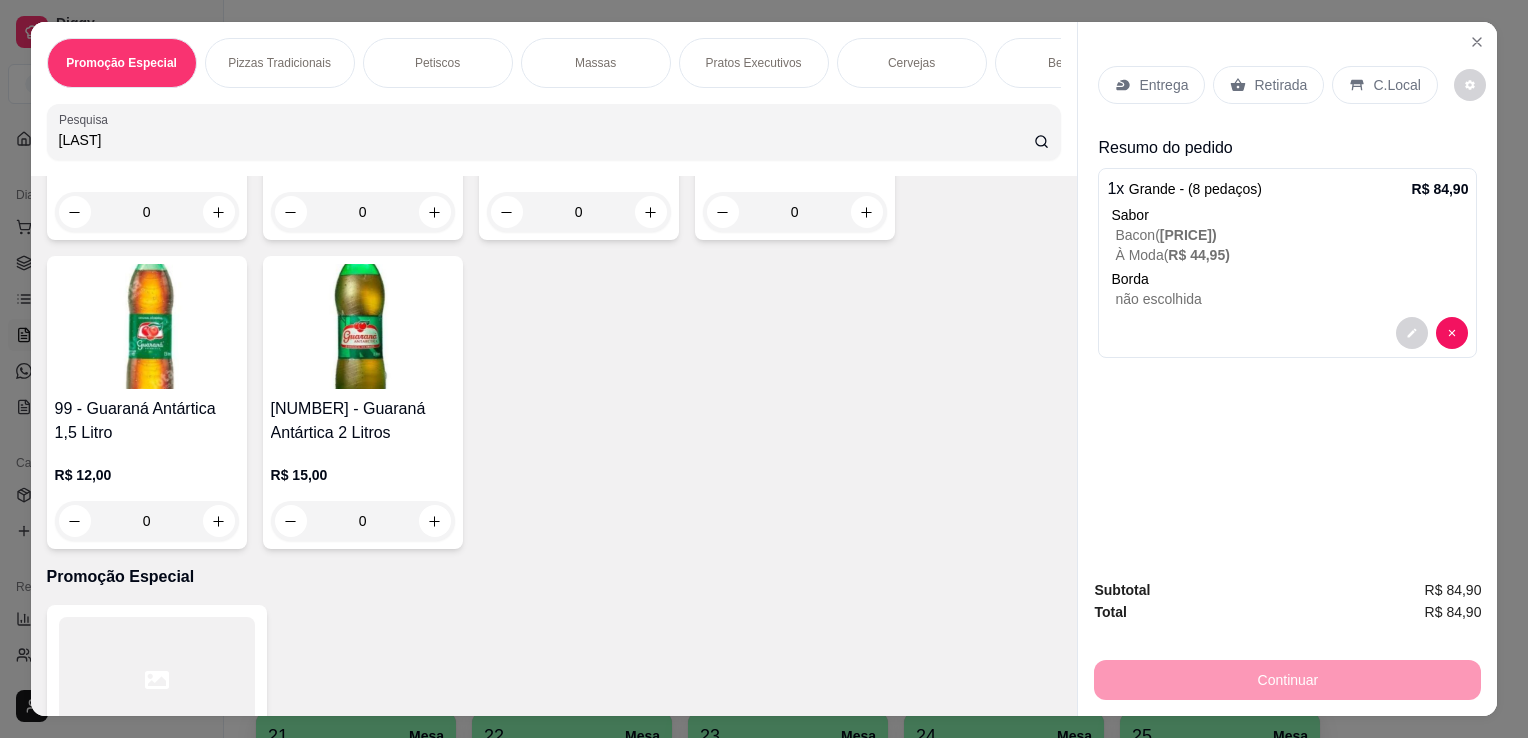 click on "[NUMBER] - Guaraná Antártica 2 Litros" at bounding box center (363, 421) 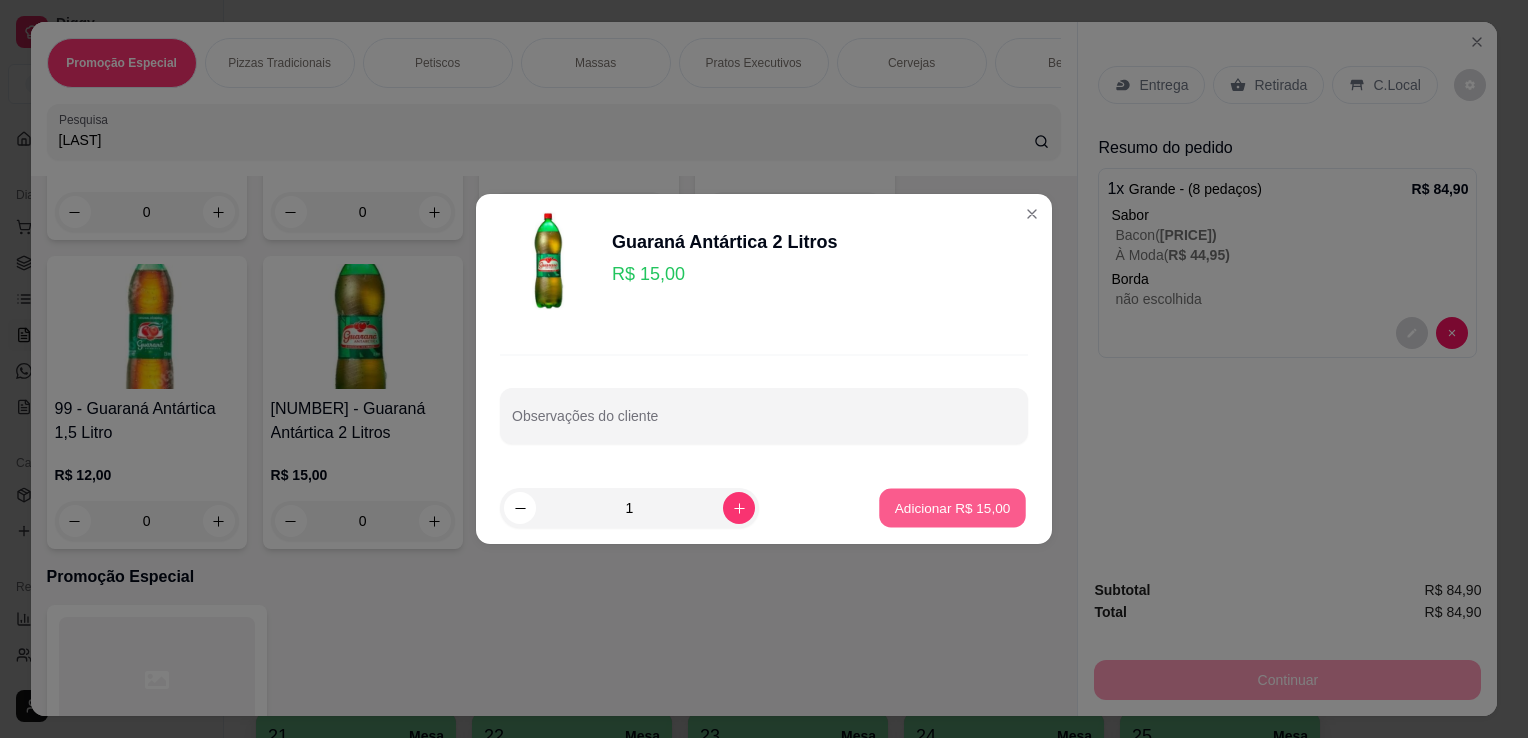 click on "Adicionar   R$ 15,00" at bounding box center [953, 507] 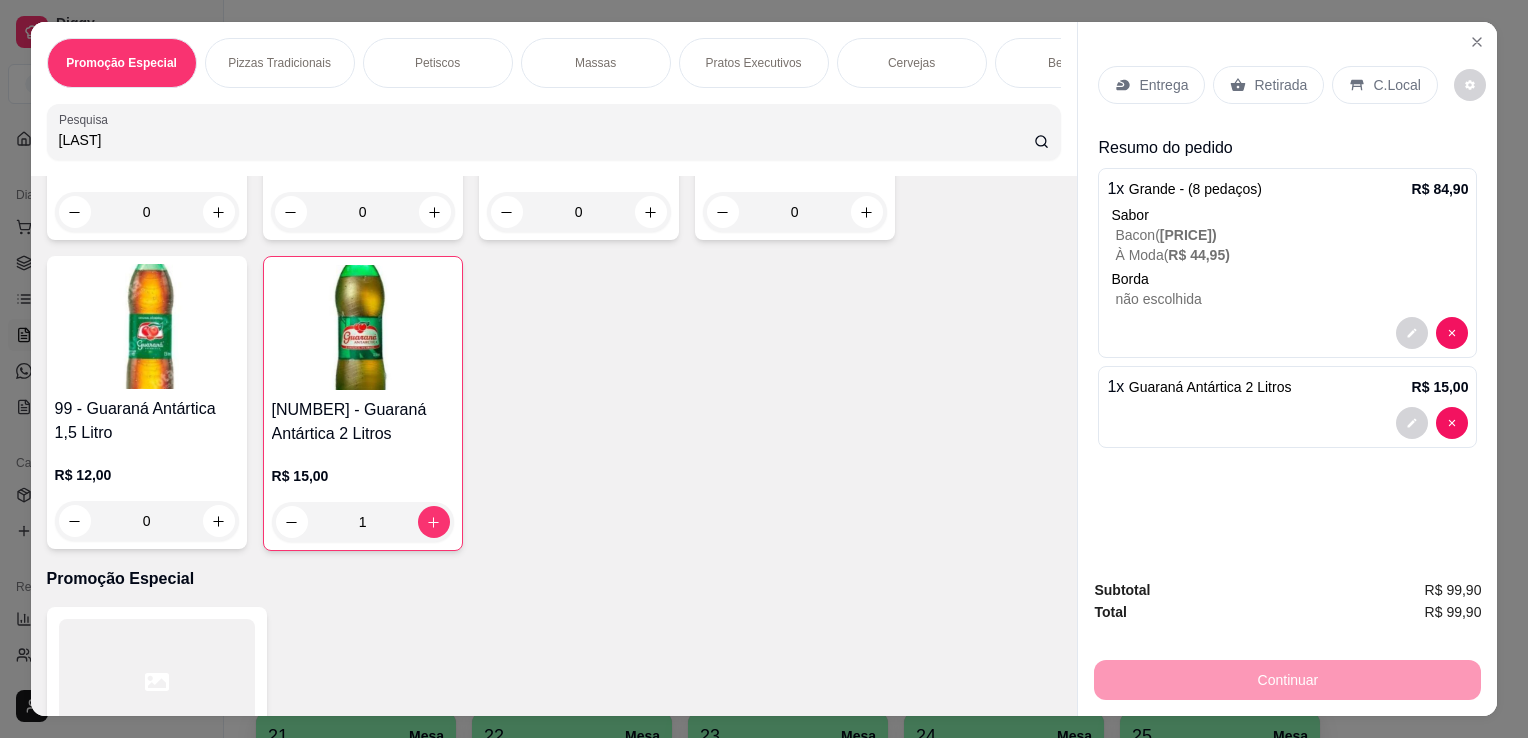click on "Retirada" at bounding box center [1280, 85] 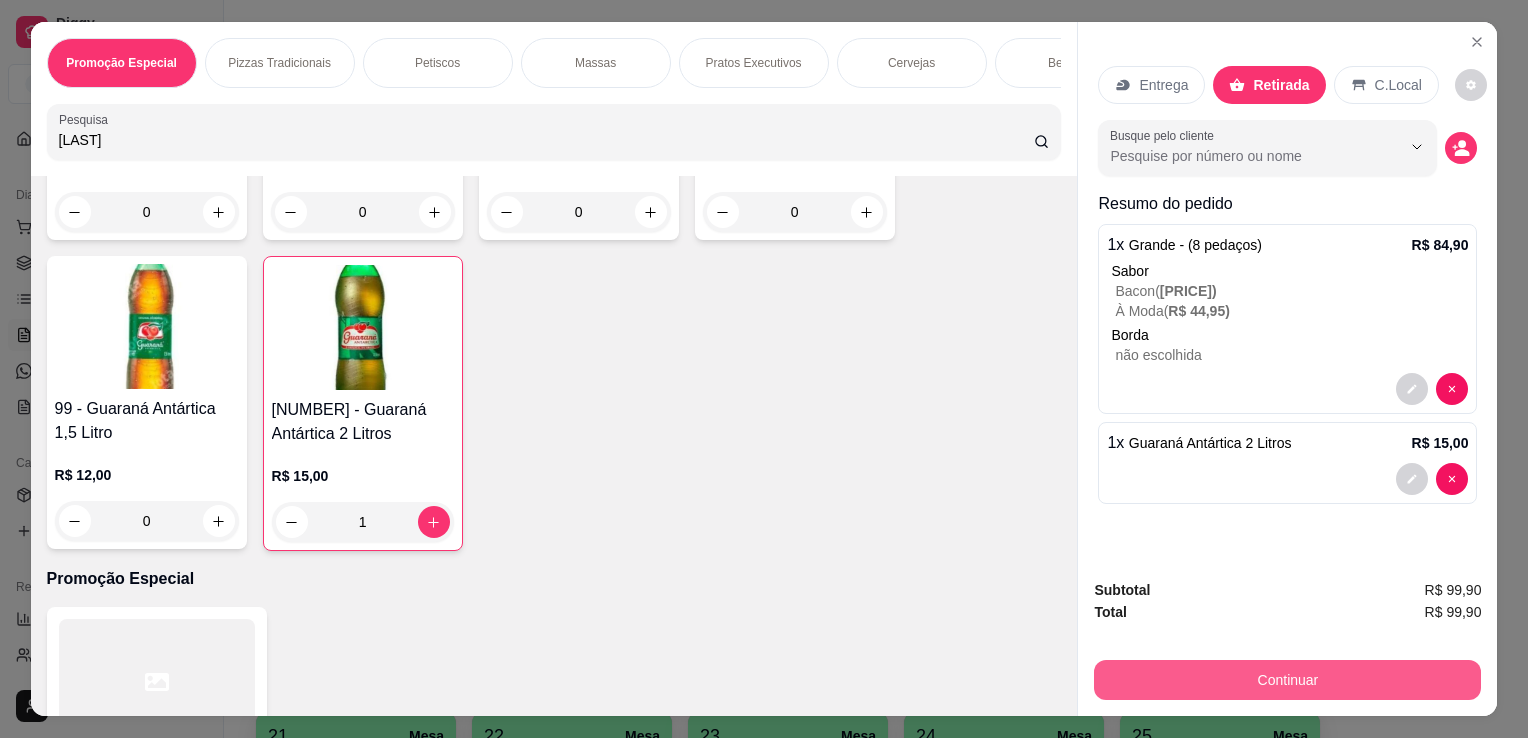 click on "Continuar" at bounding box center (1287, 680) 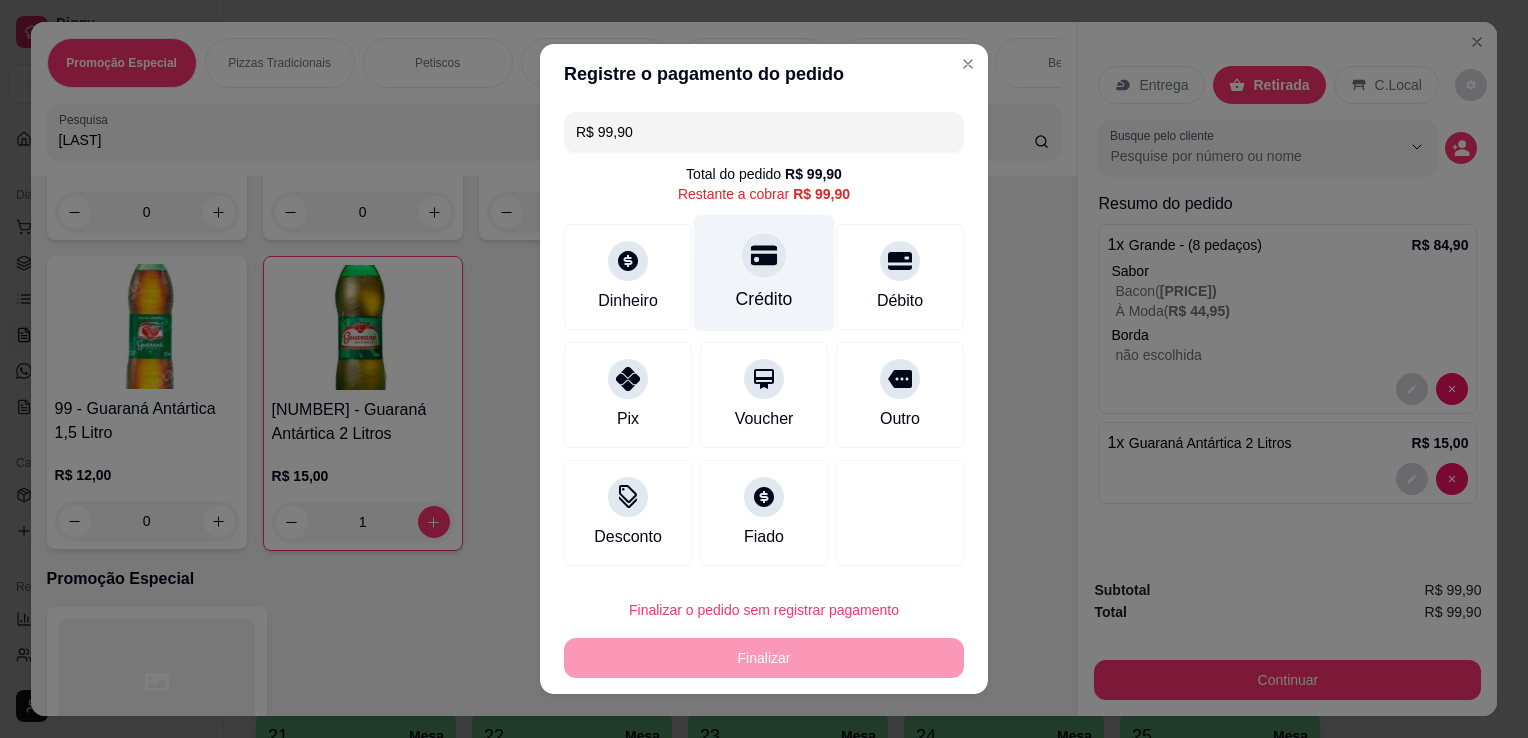 click at bounding box center [764, 255] 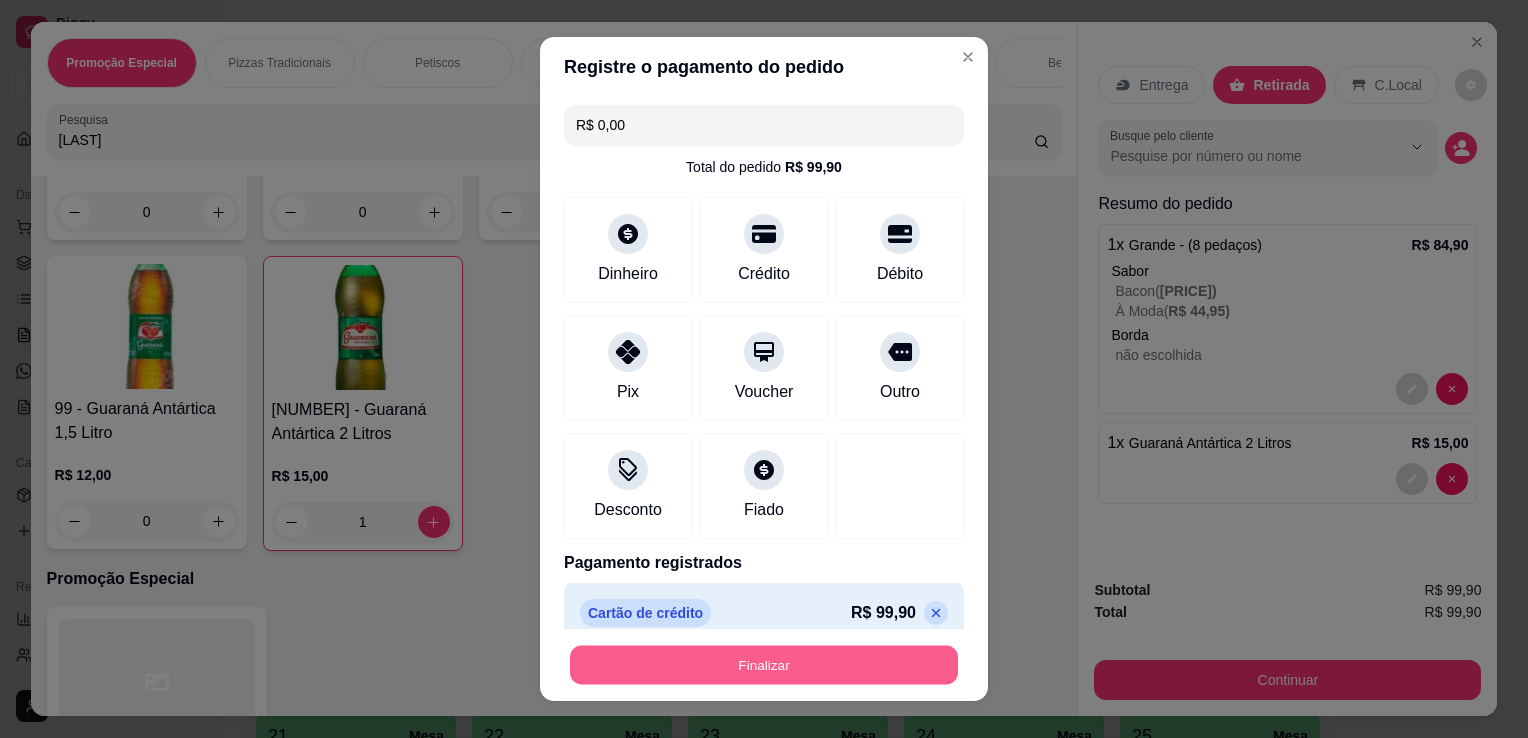 click on "Finalizar" at bounding box center (764, 665) 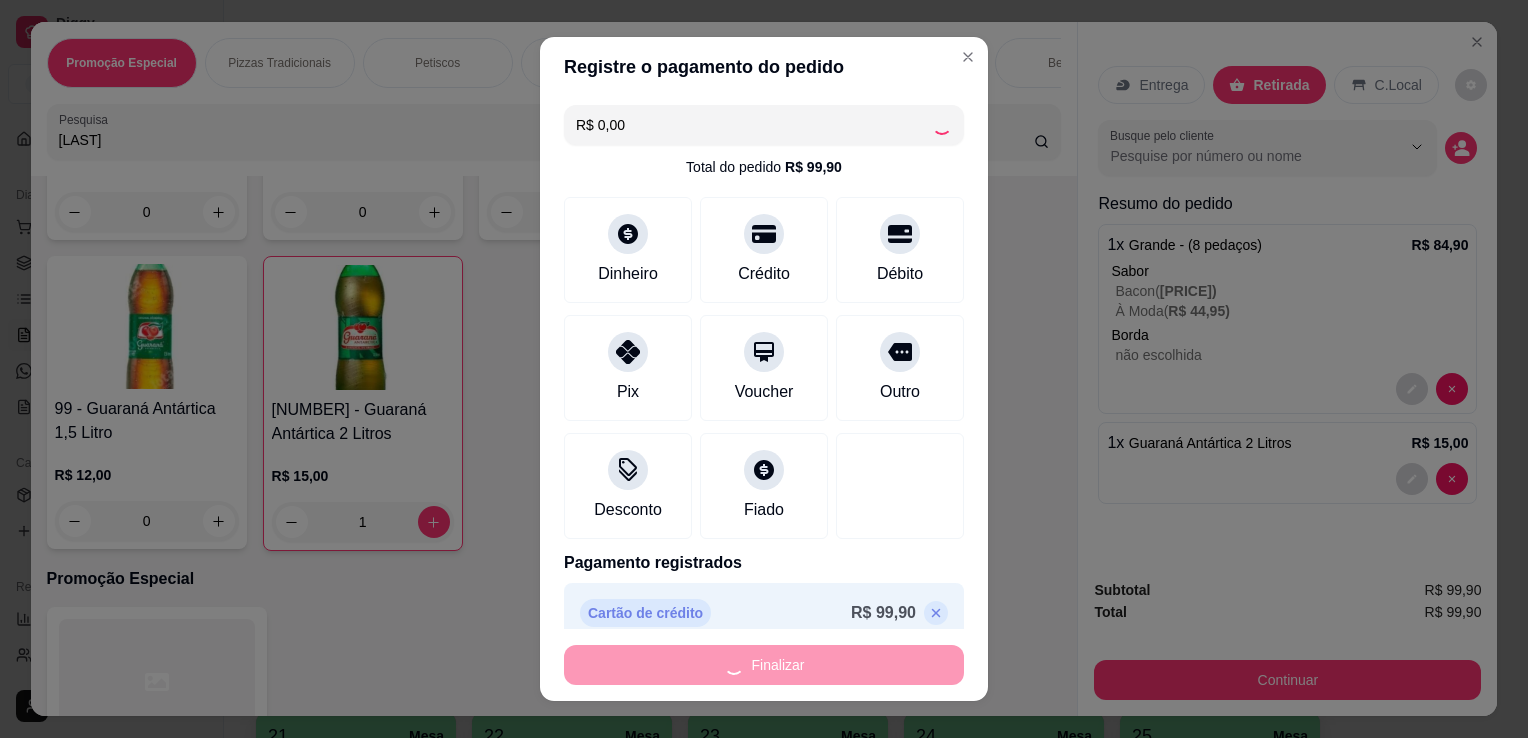 type on "0" 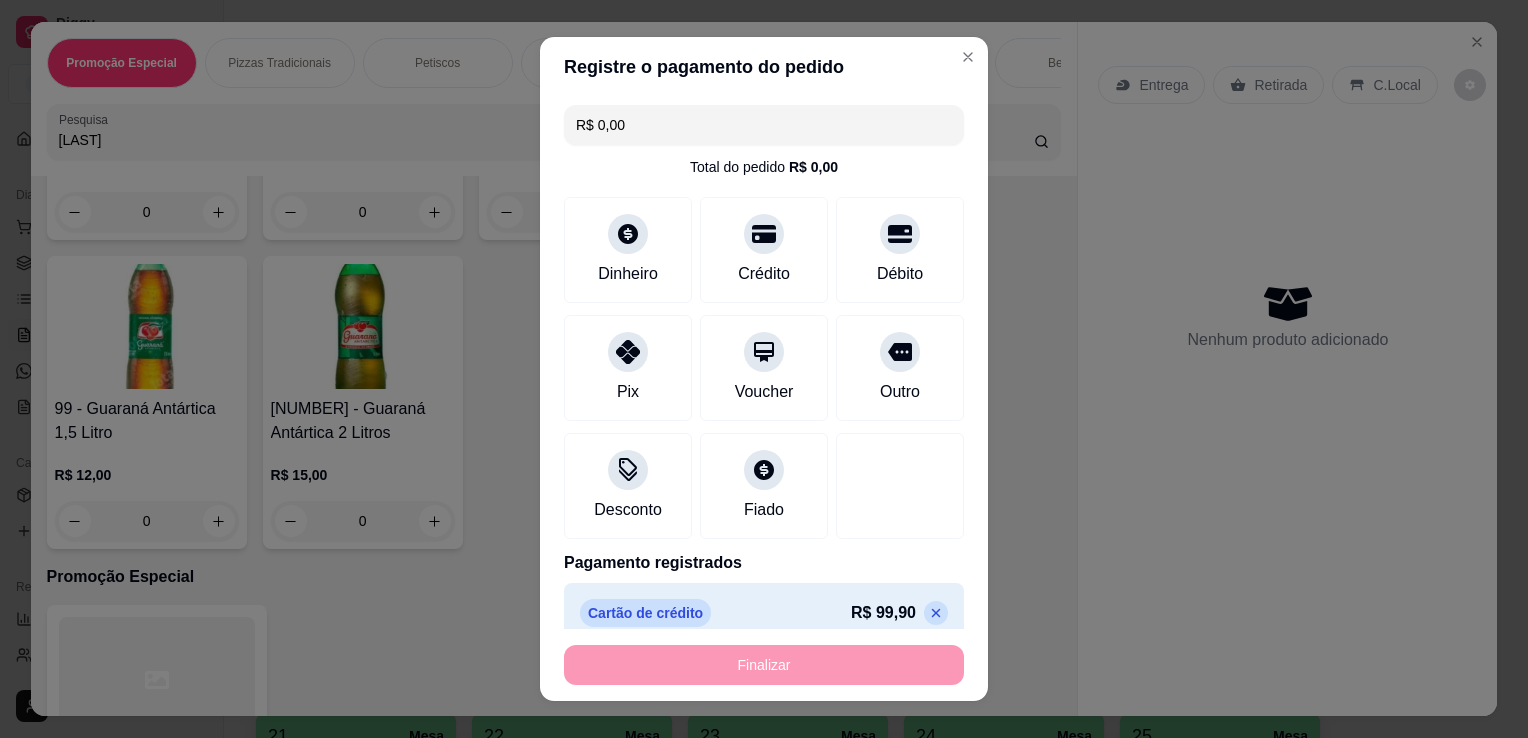 type on "-[PRICE]" 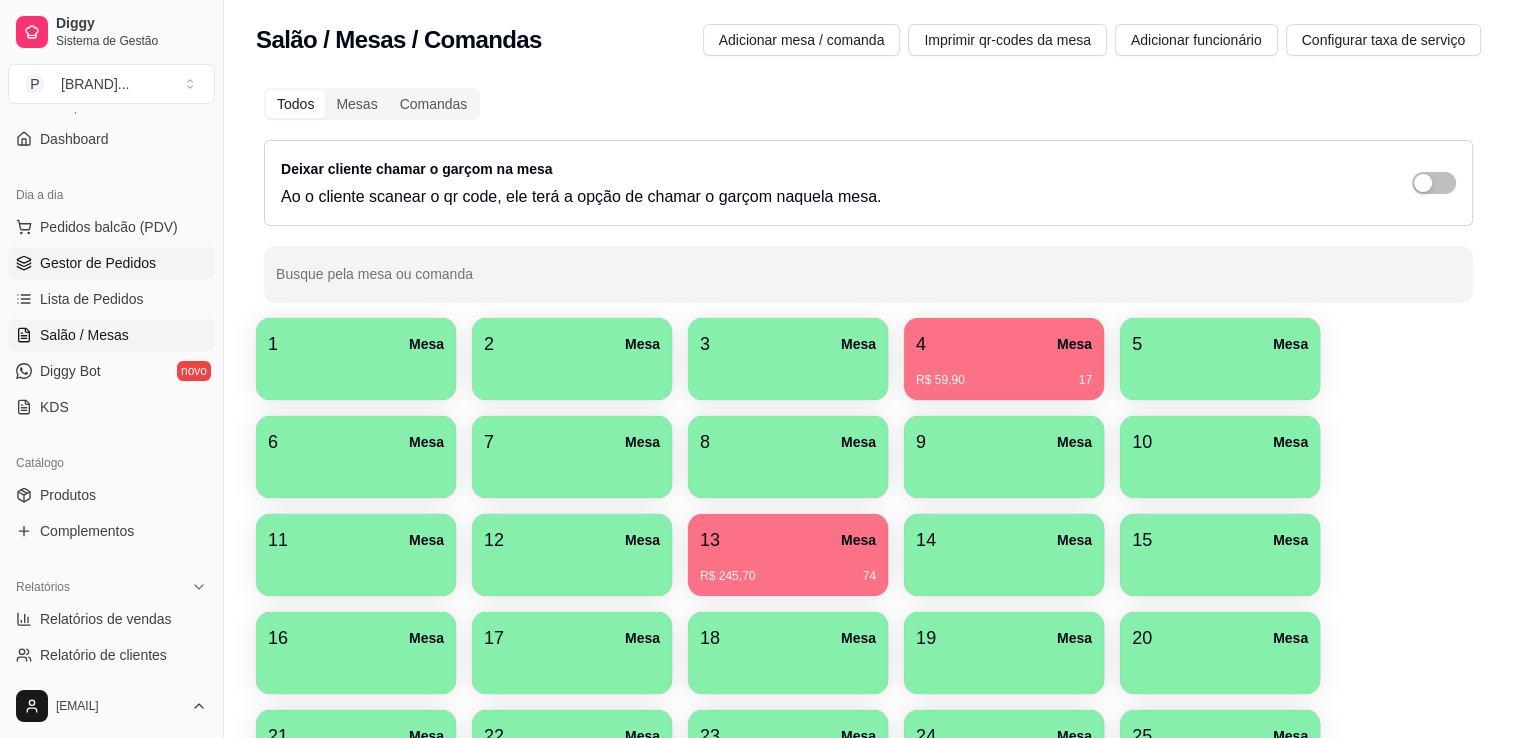 click on "Gestor de Pedidos" at bounding box center [98, 263] 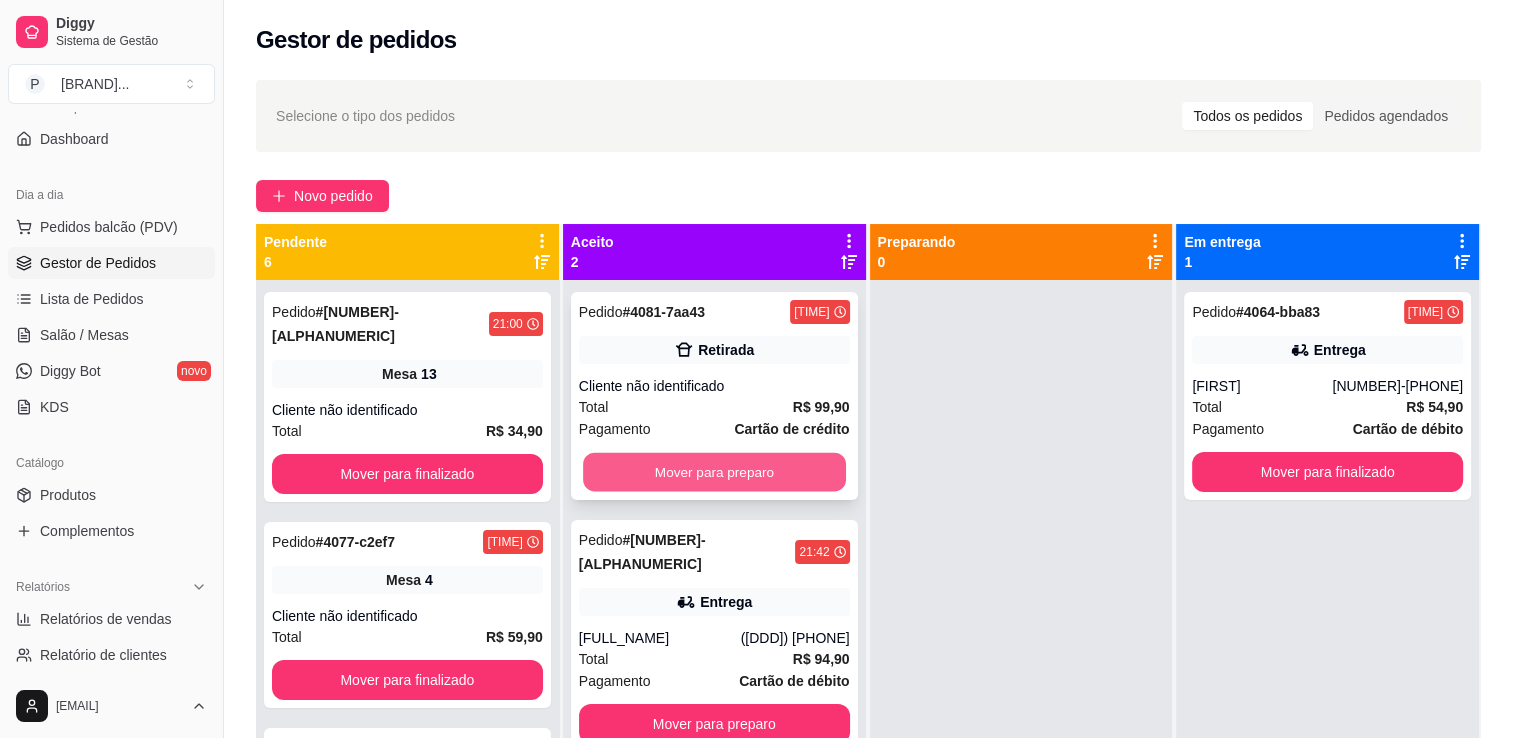click on "Mover para preparo" at bounding box center [714, 472] 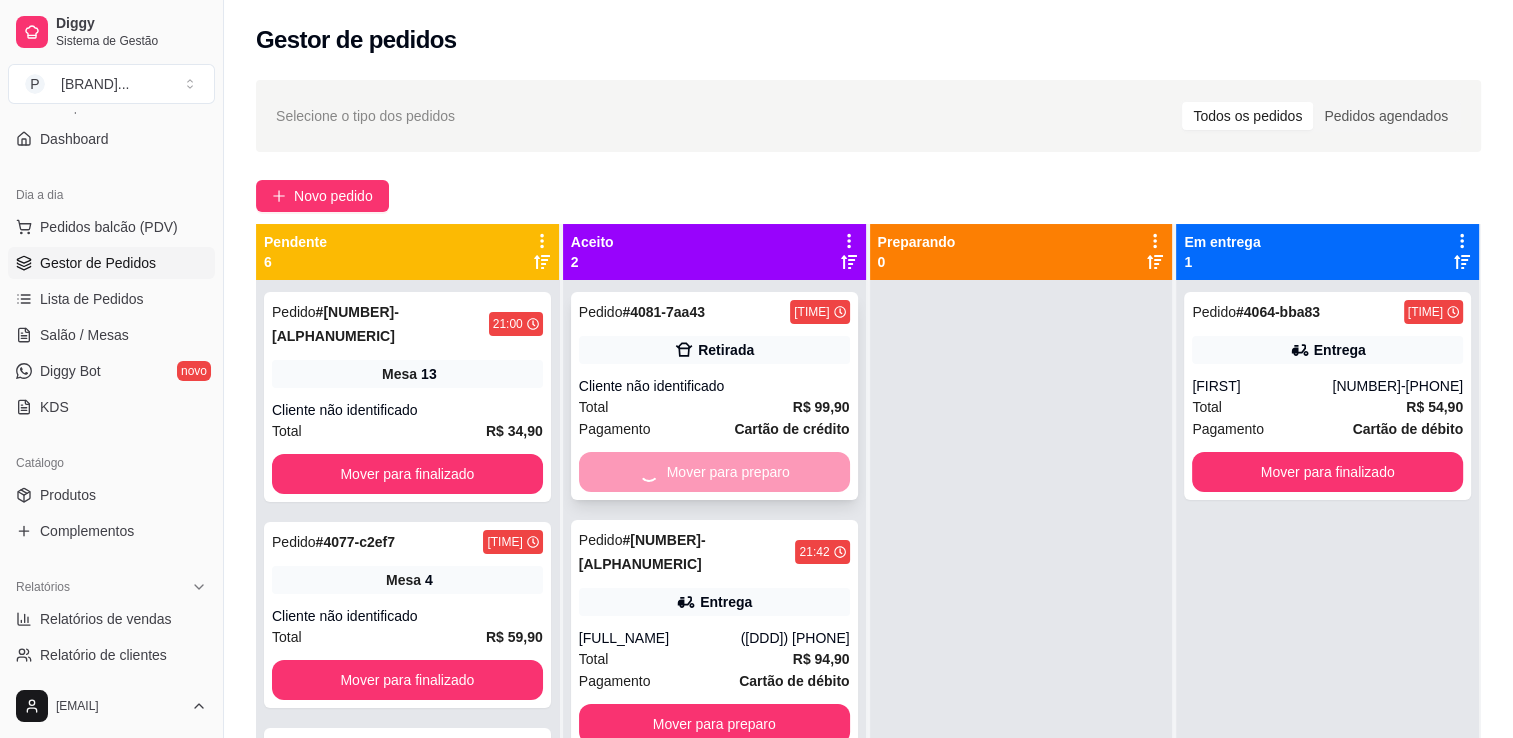 click on "Mover para preparo" at bounding box center (714, 472) 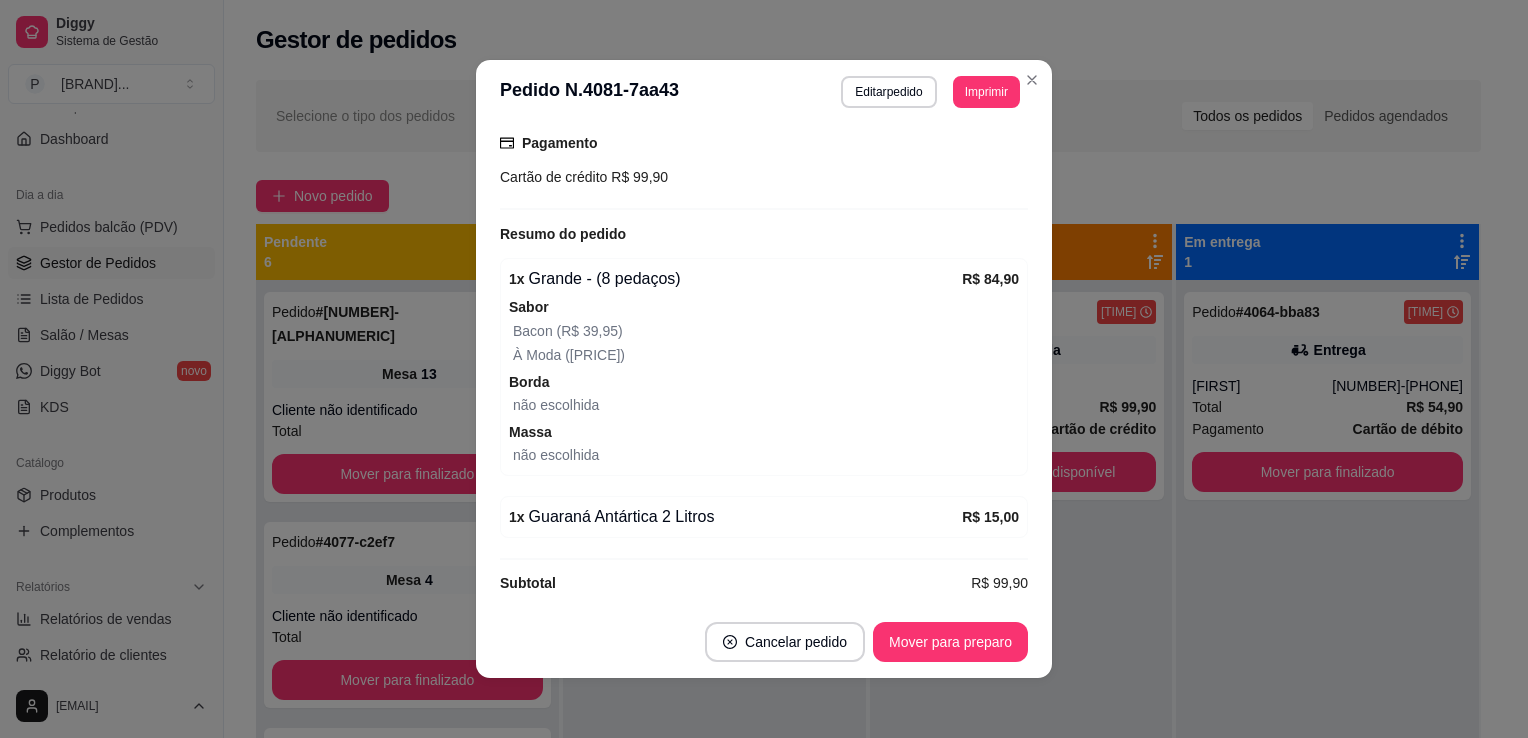scroll, scrollTop: 285, scrollLeft: 0, axis: vertical 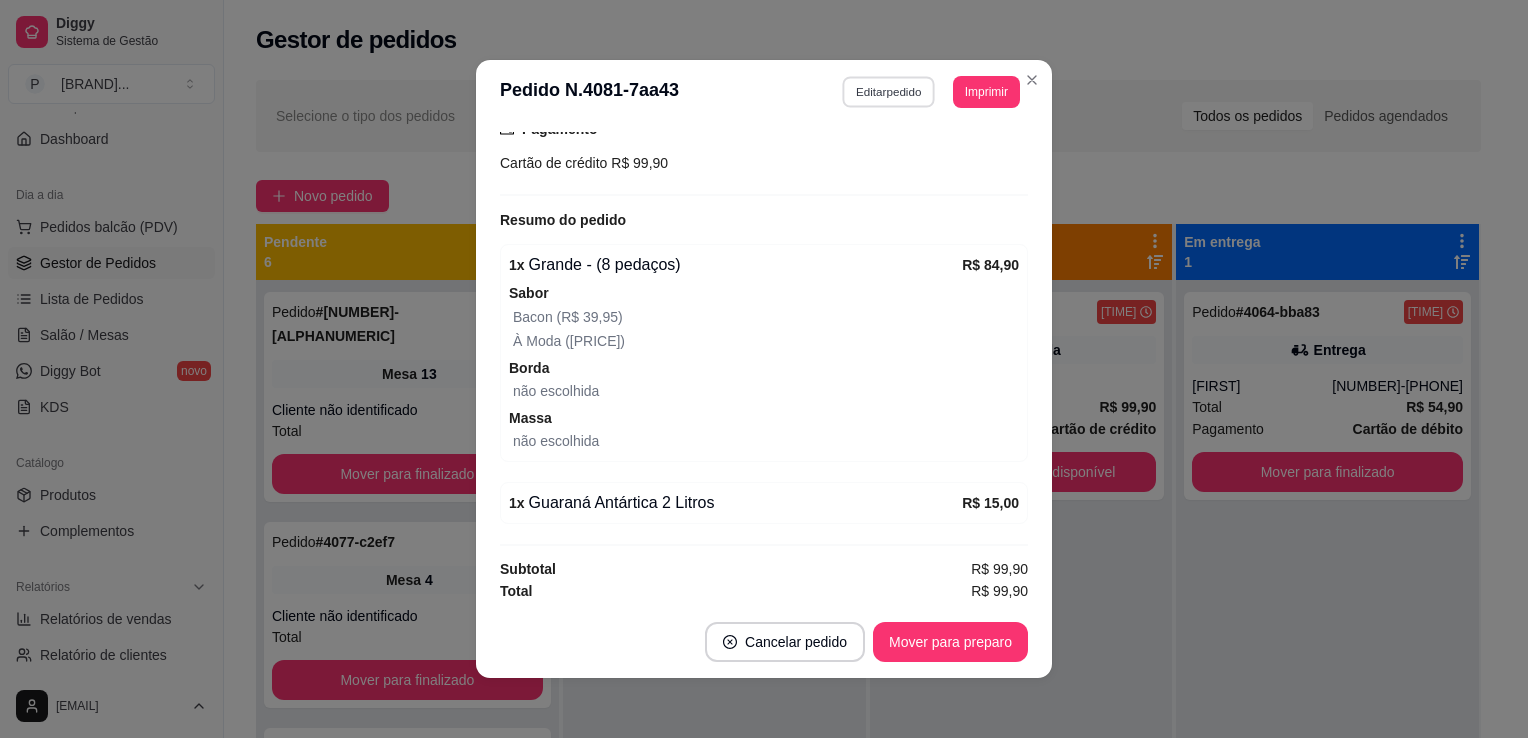 click on "Editar  pedido" at bounding box center [889, 91] 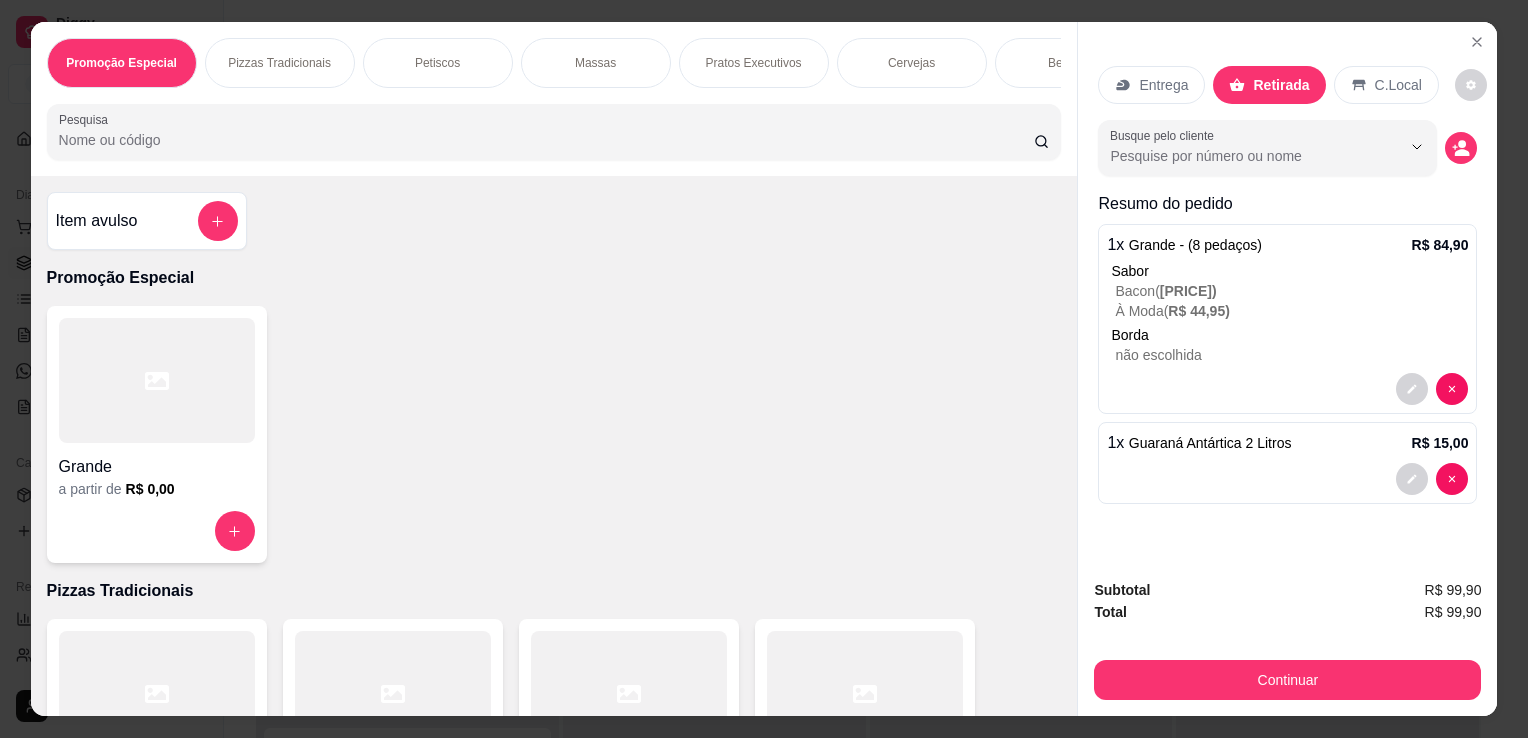 click on "Entrega" at bounding box center (1163, 85) 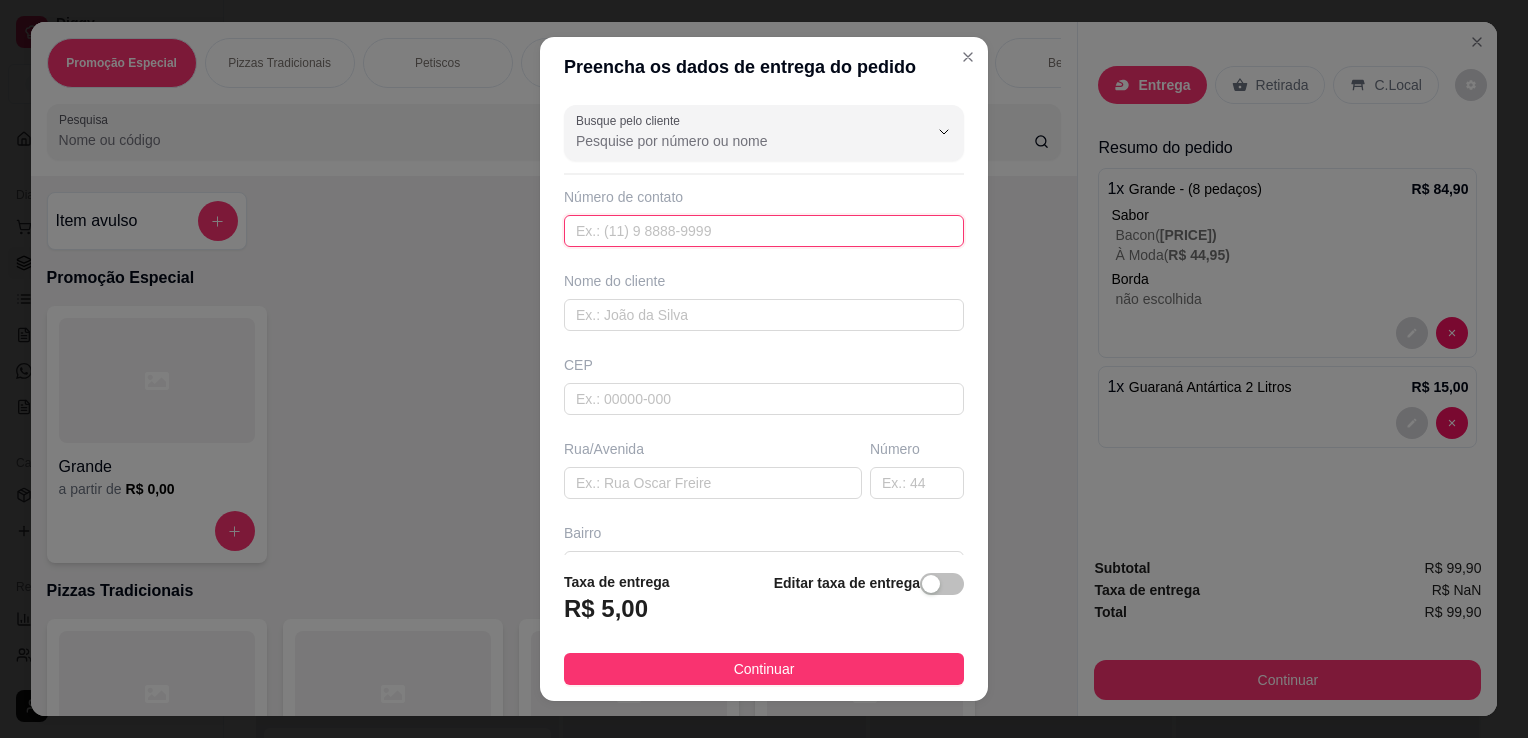 click at bounding box center (764, 231) 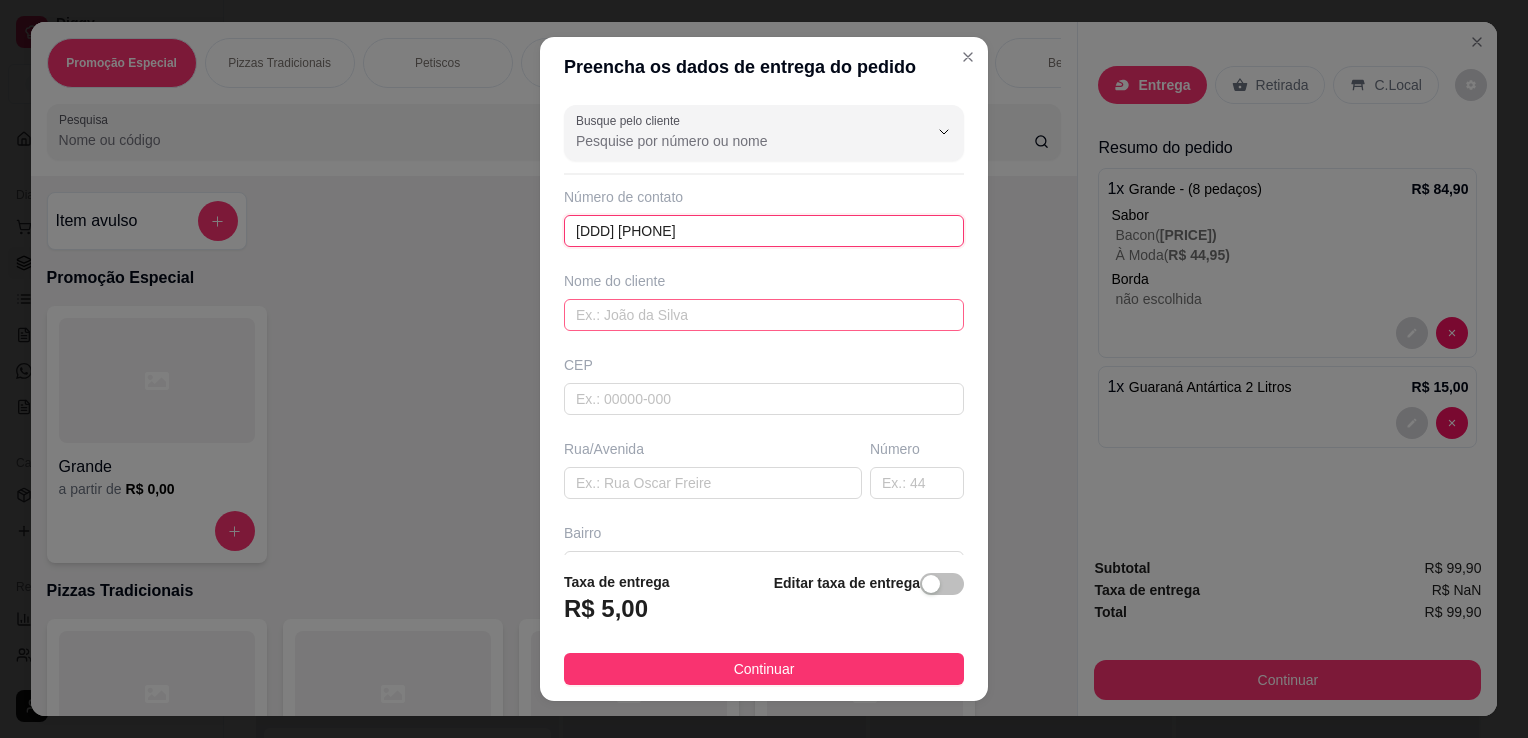 type on "[DDD] [PHONE]" 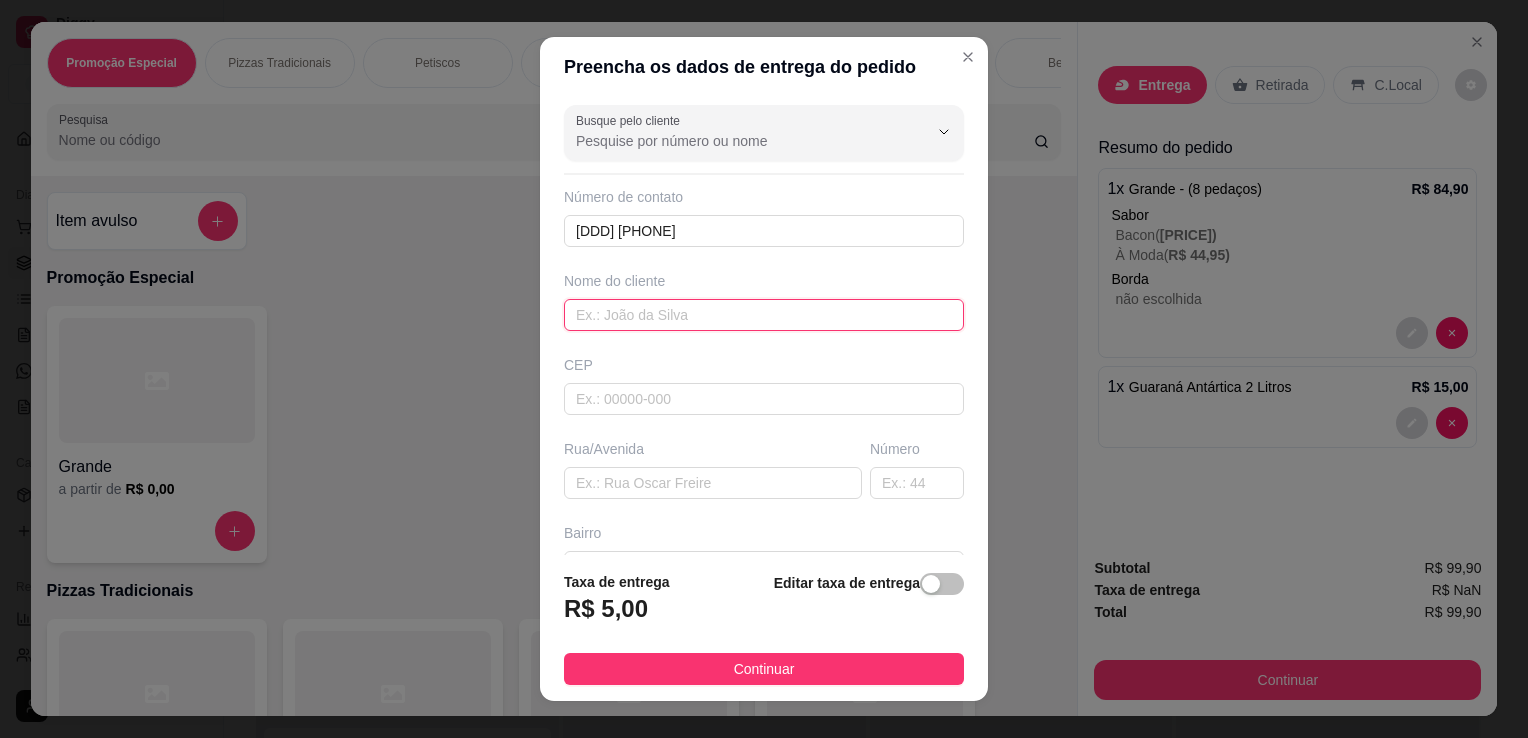 click at bounding box center (764, 315) 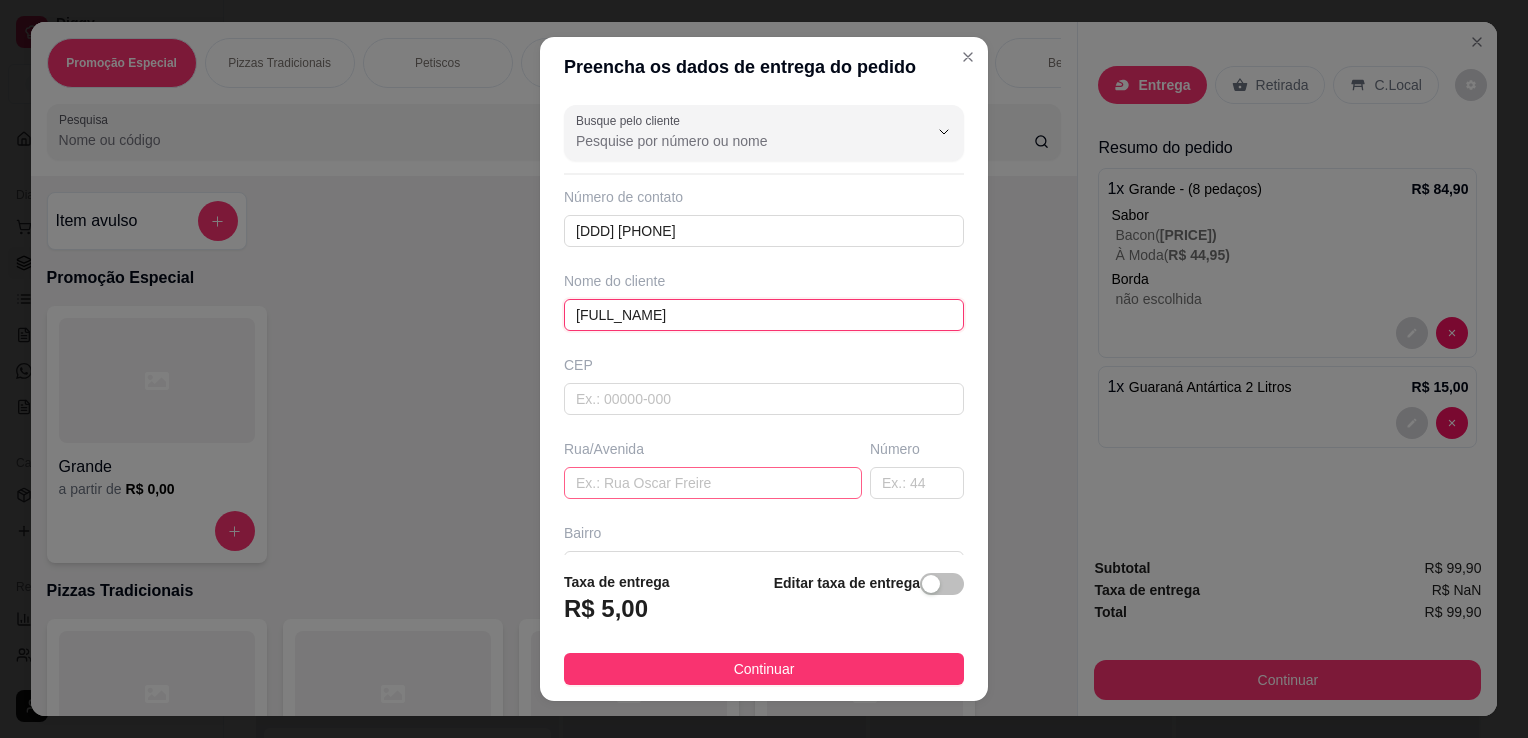 type on "[FULL_NAME]" 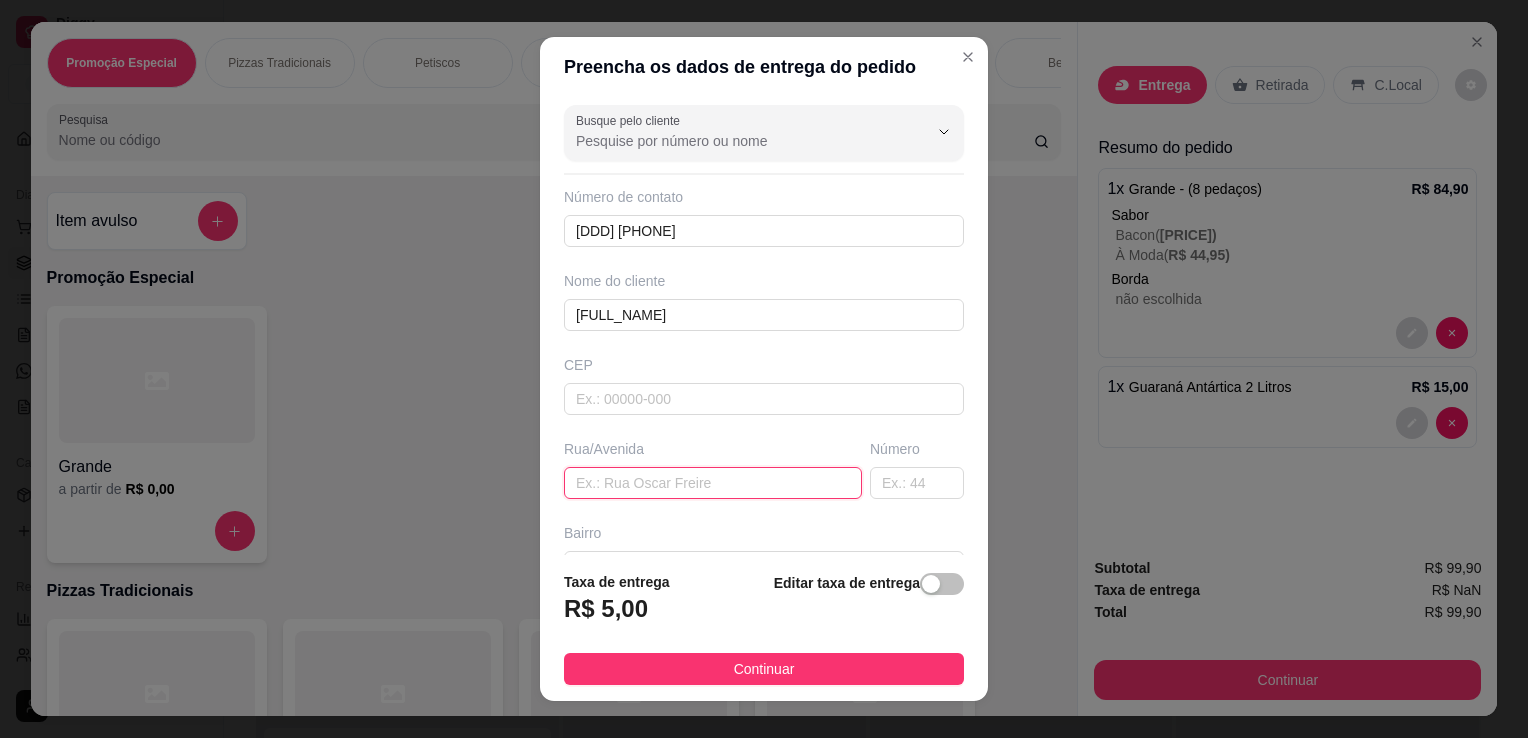 click at bounding box center [713, 483] 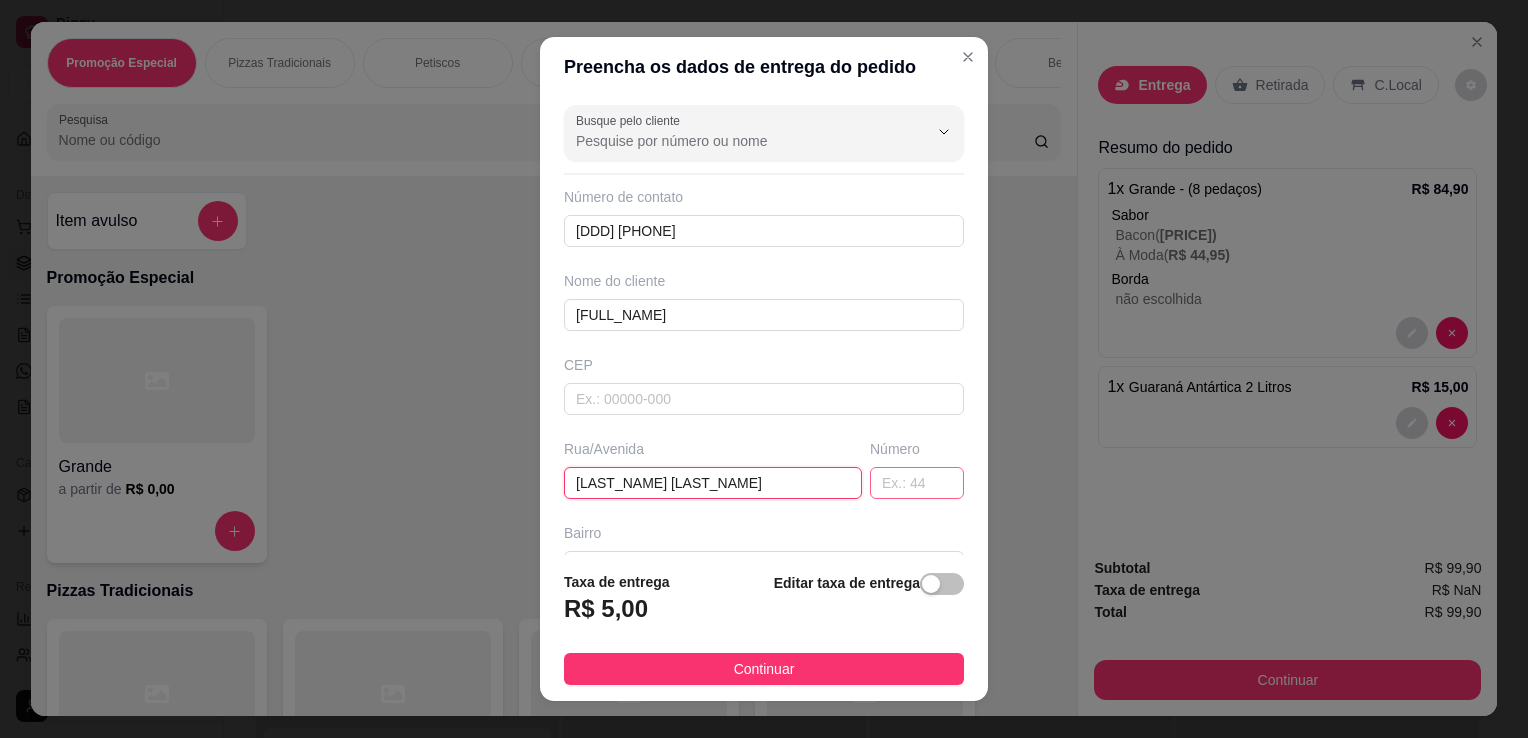 type on "[LAST_NAME] [LAST_NAME]" 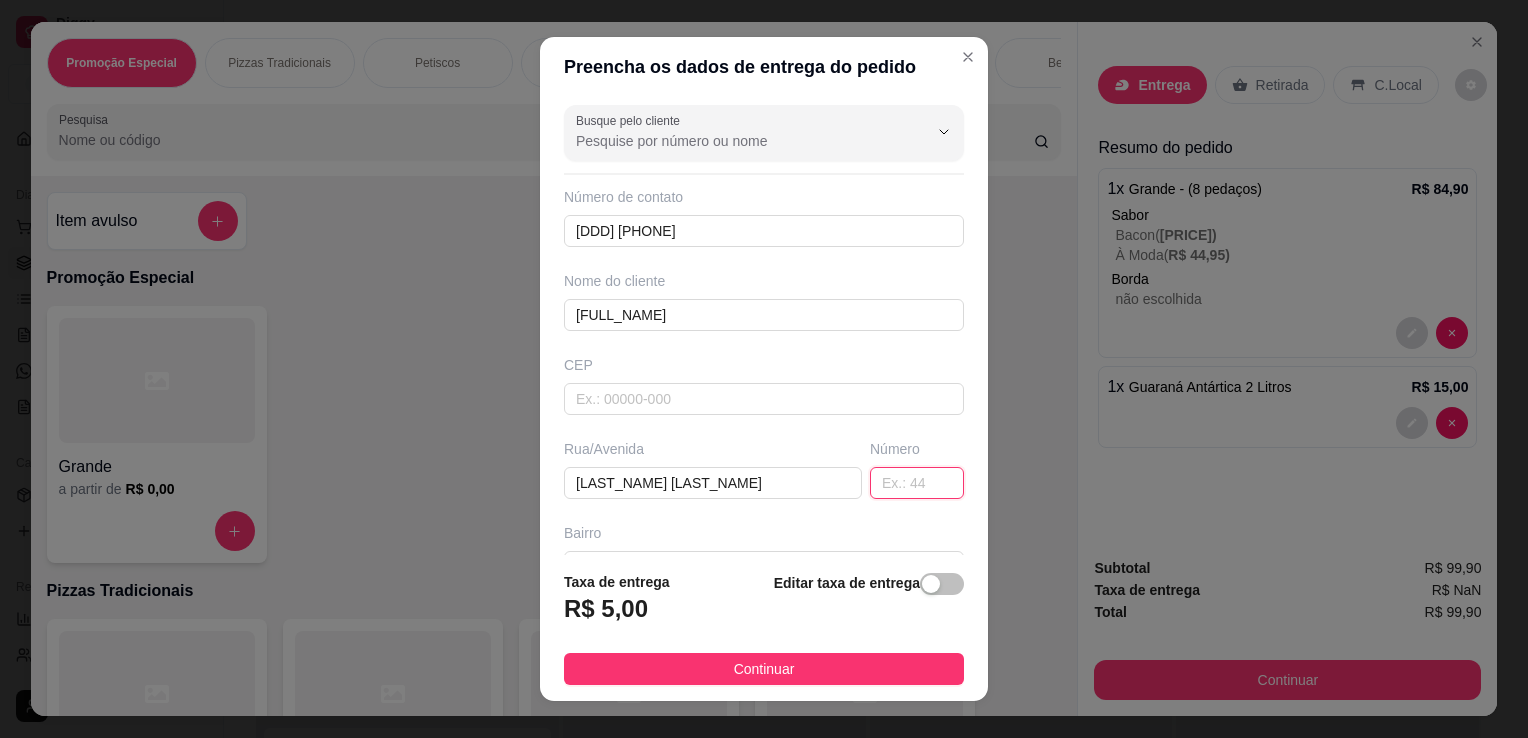 click at bounding box center [917, 483] 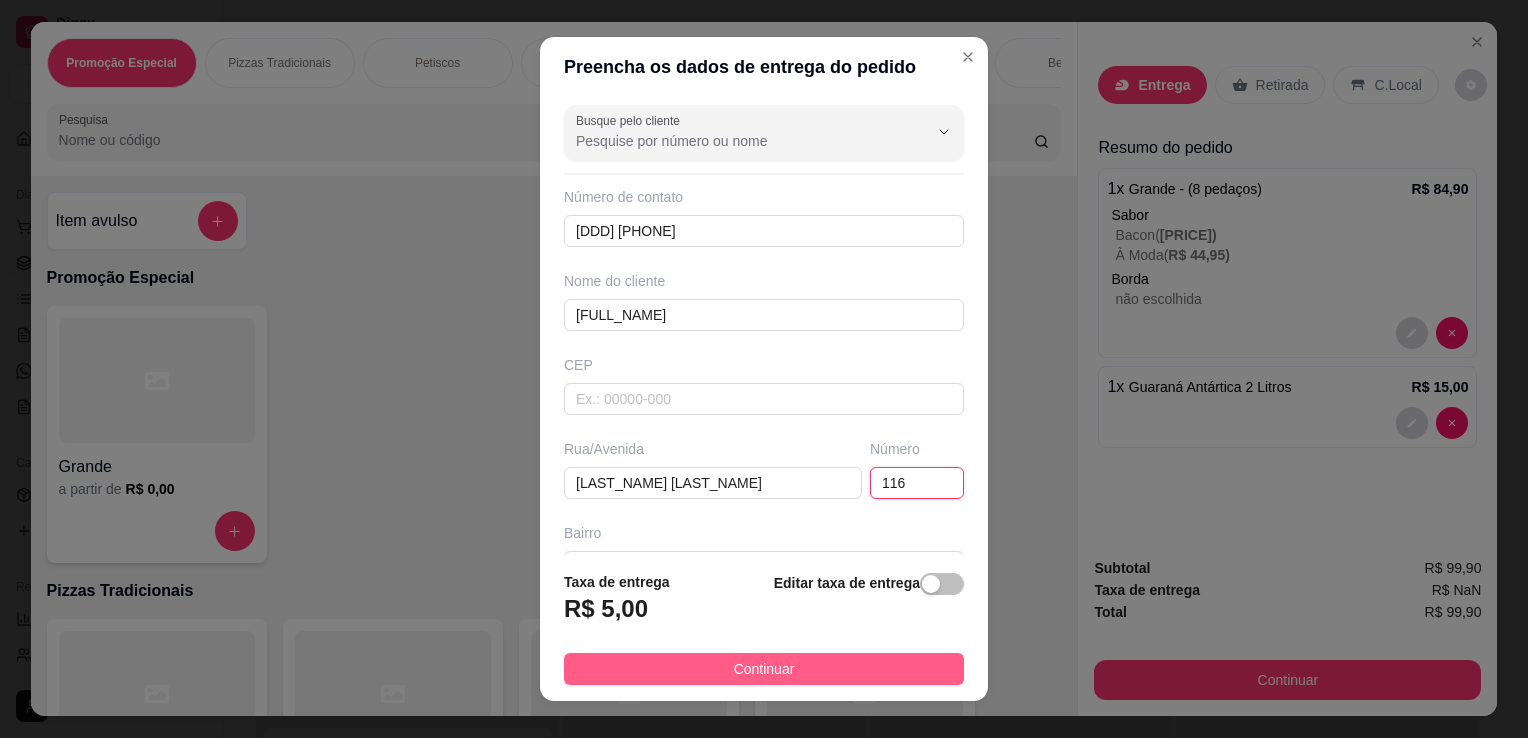 type on "116" 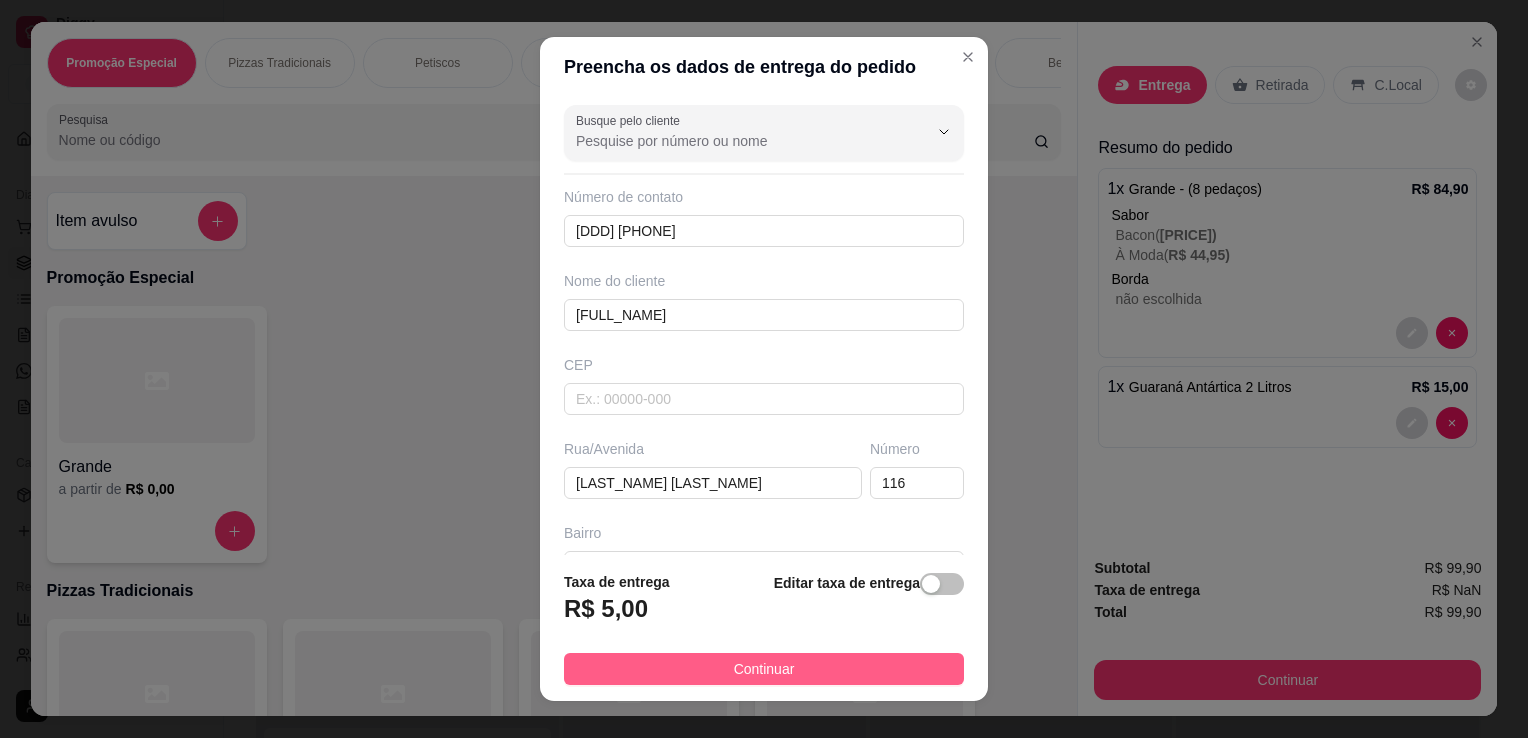 click on "Continuar" at bounding box center [764, 669] 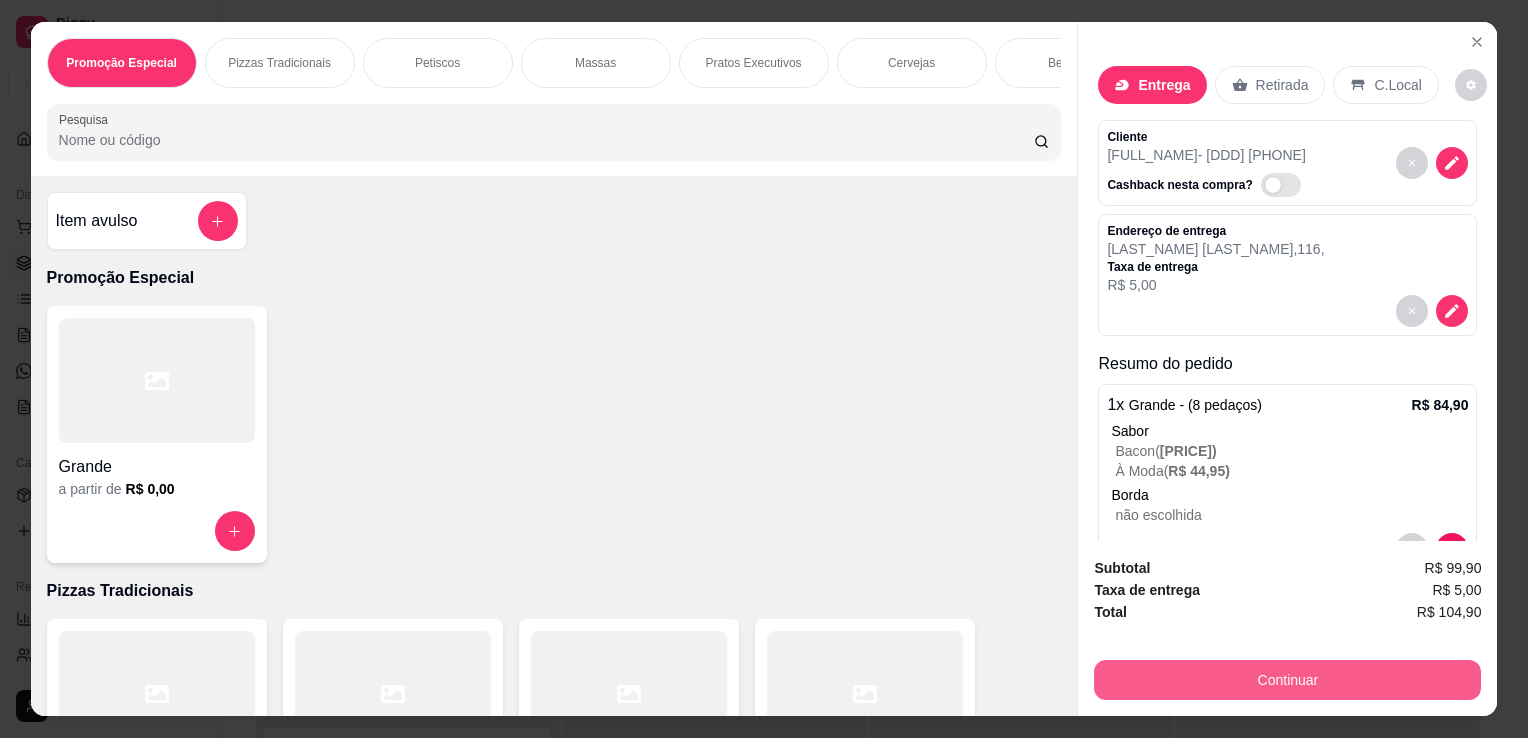 click on "Continuar" at bounding box center (1287, 680) 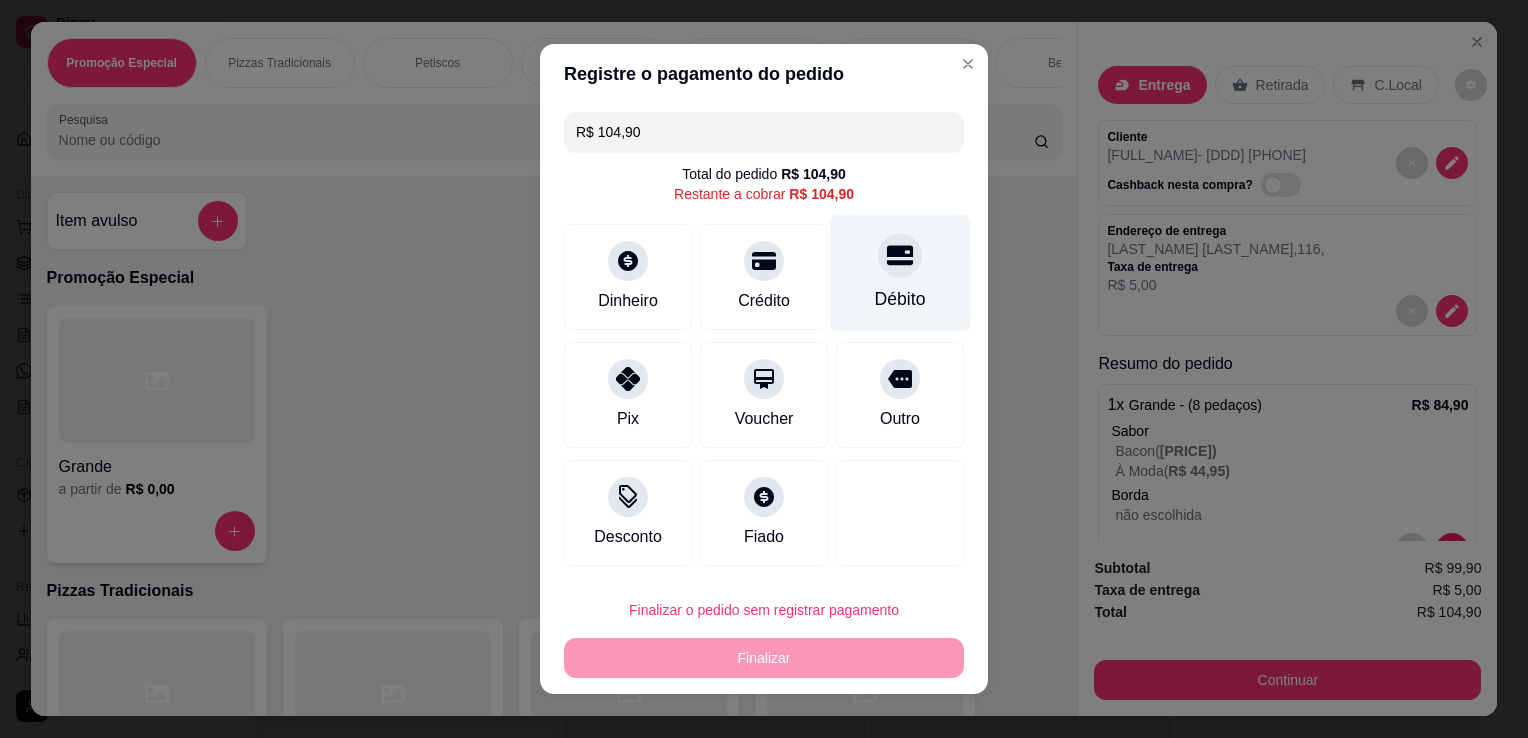 click on "Débito" at bounding box center [900, 299] 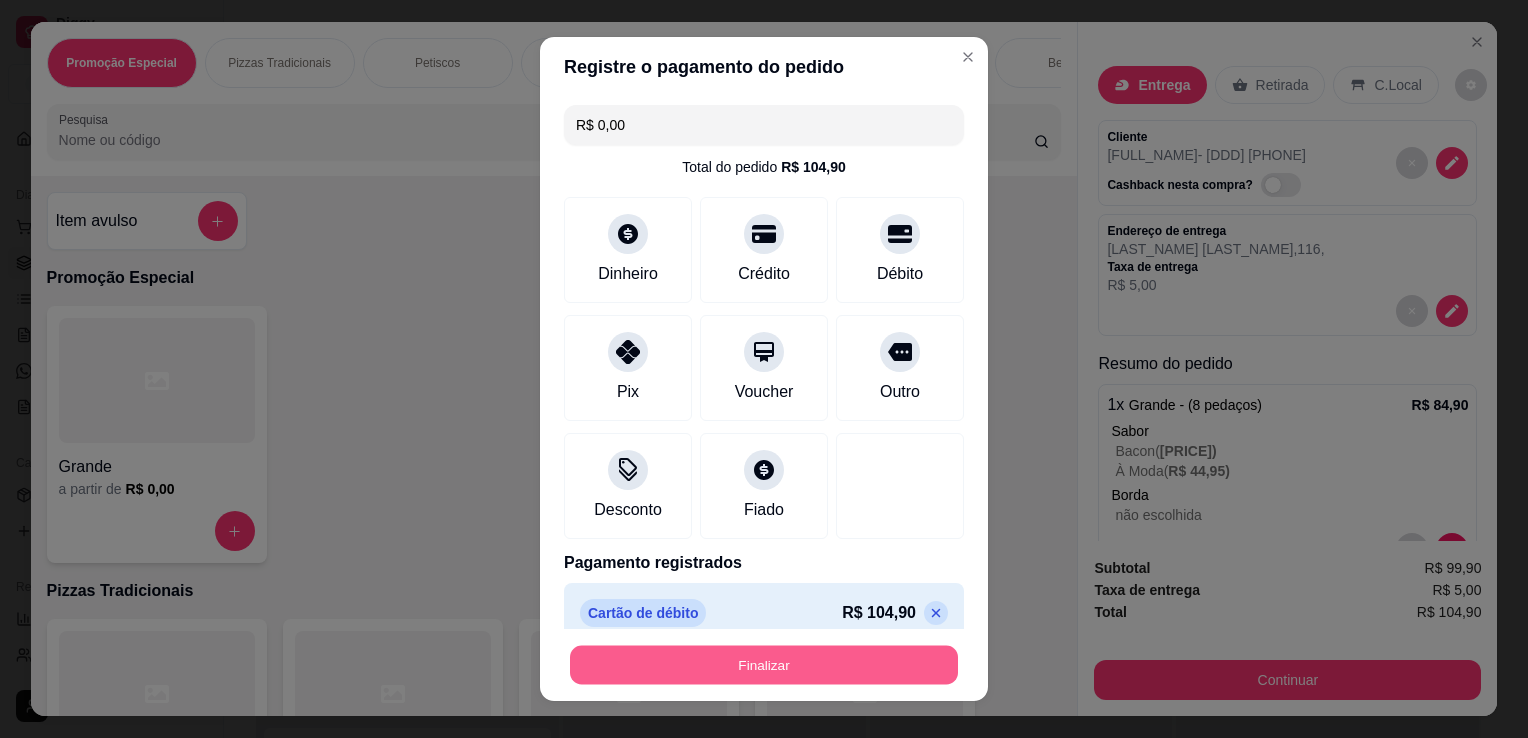click on "Finalizar" at bounding box center [764, 665] 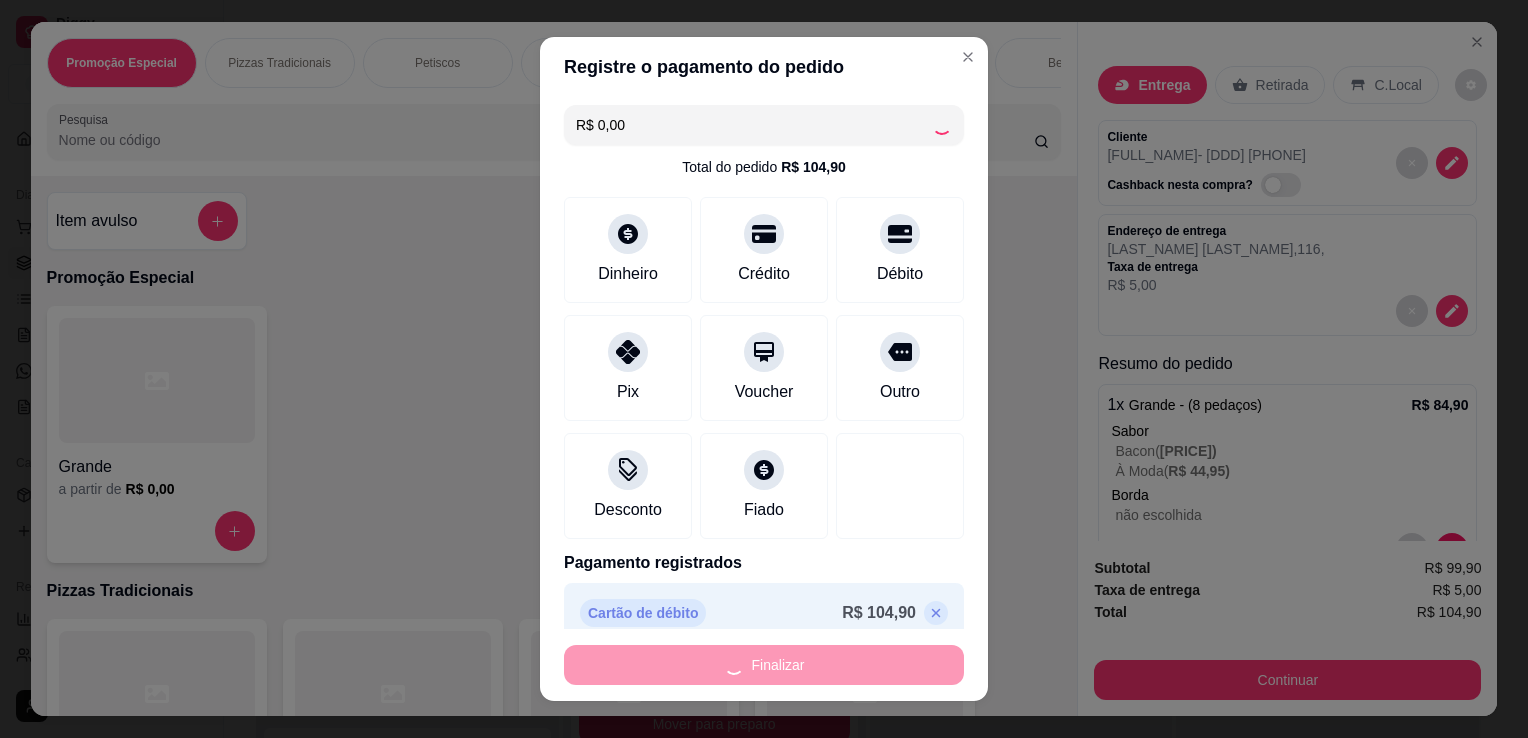type on "0" 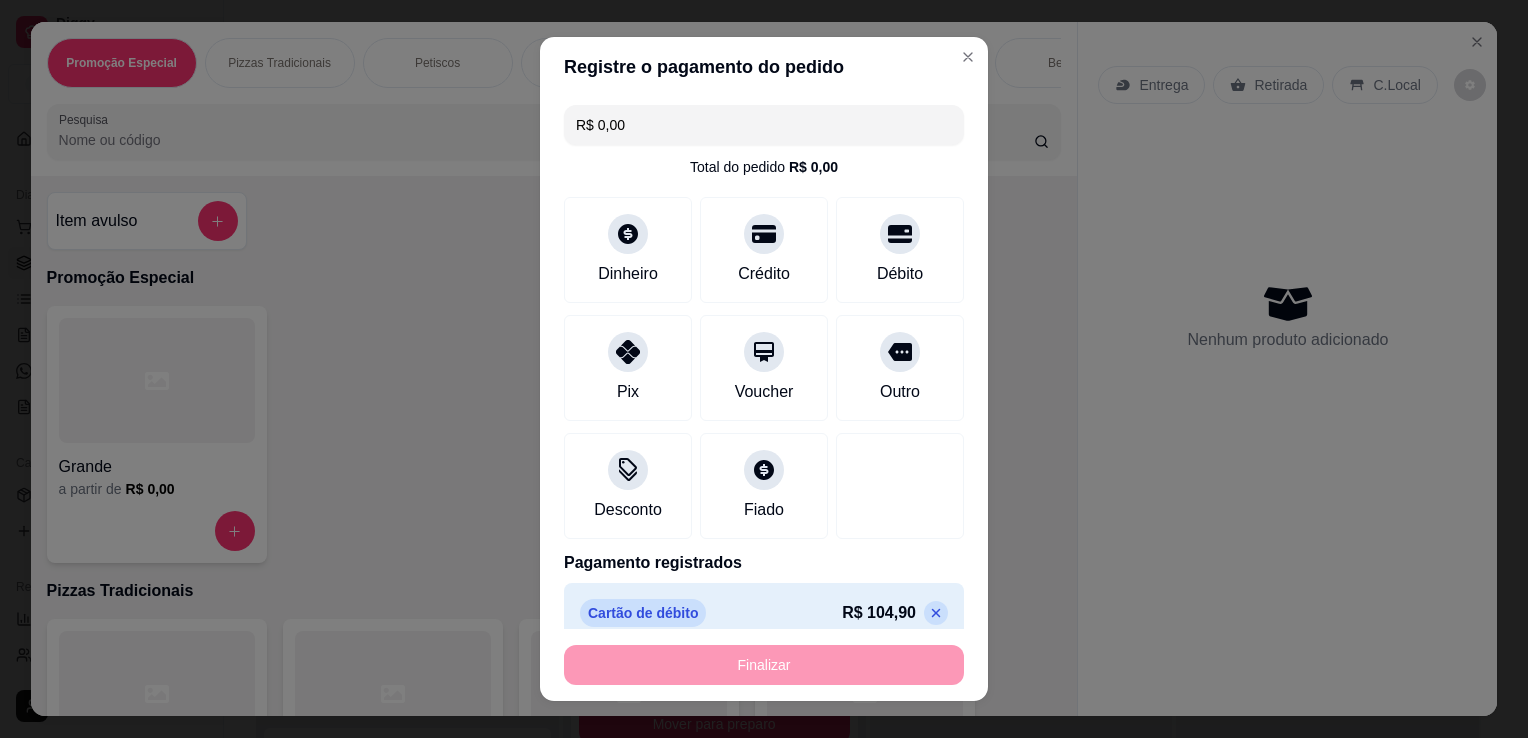 type on "-R$ 104,90" 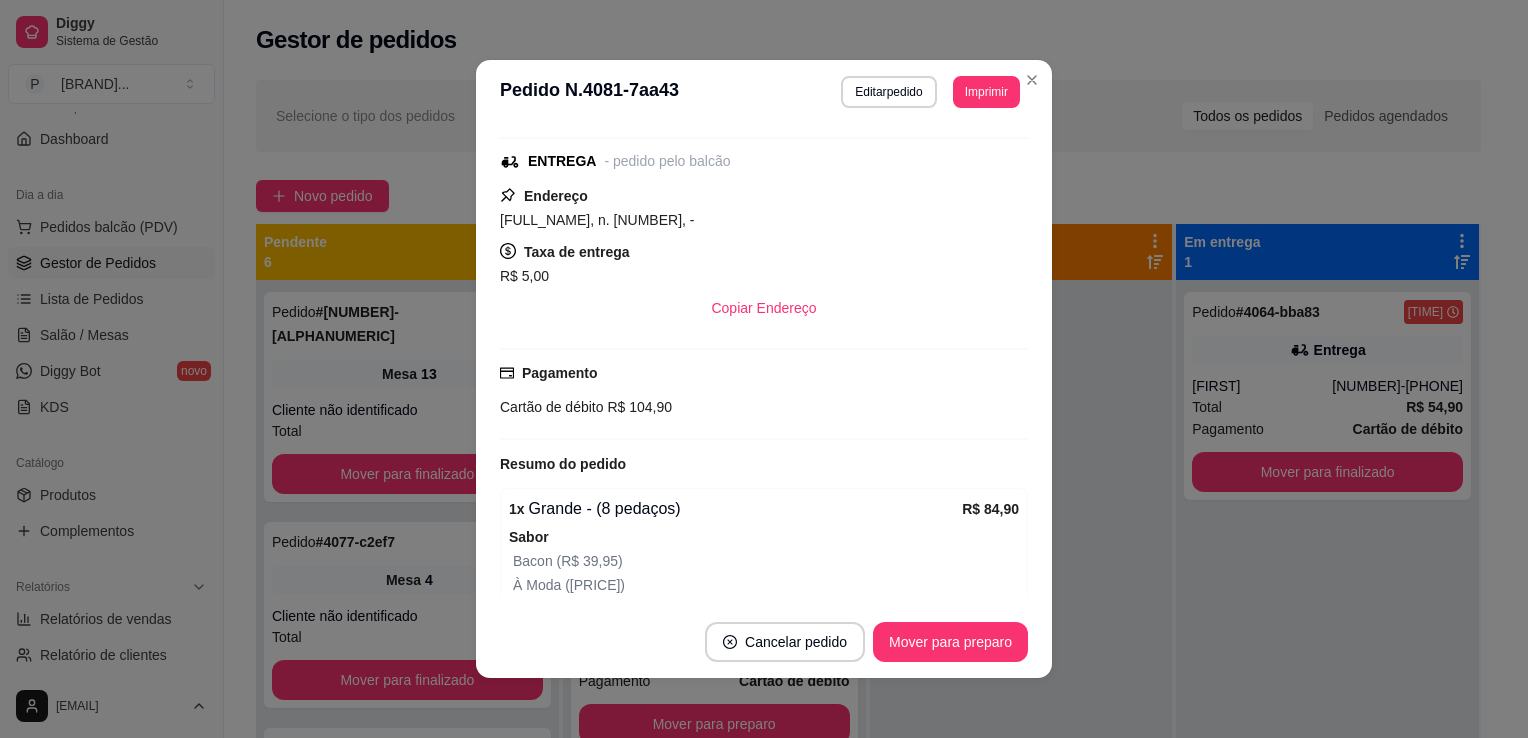 scroll, scrollTop: 529, scrollLeft: 0, axis: vertical 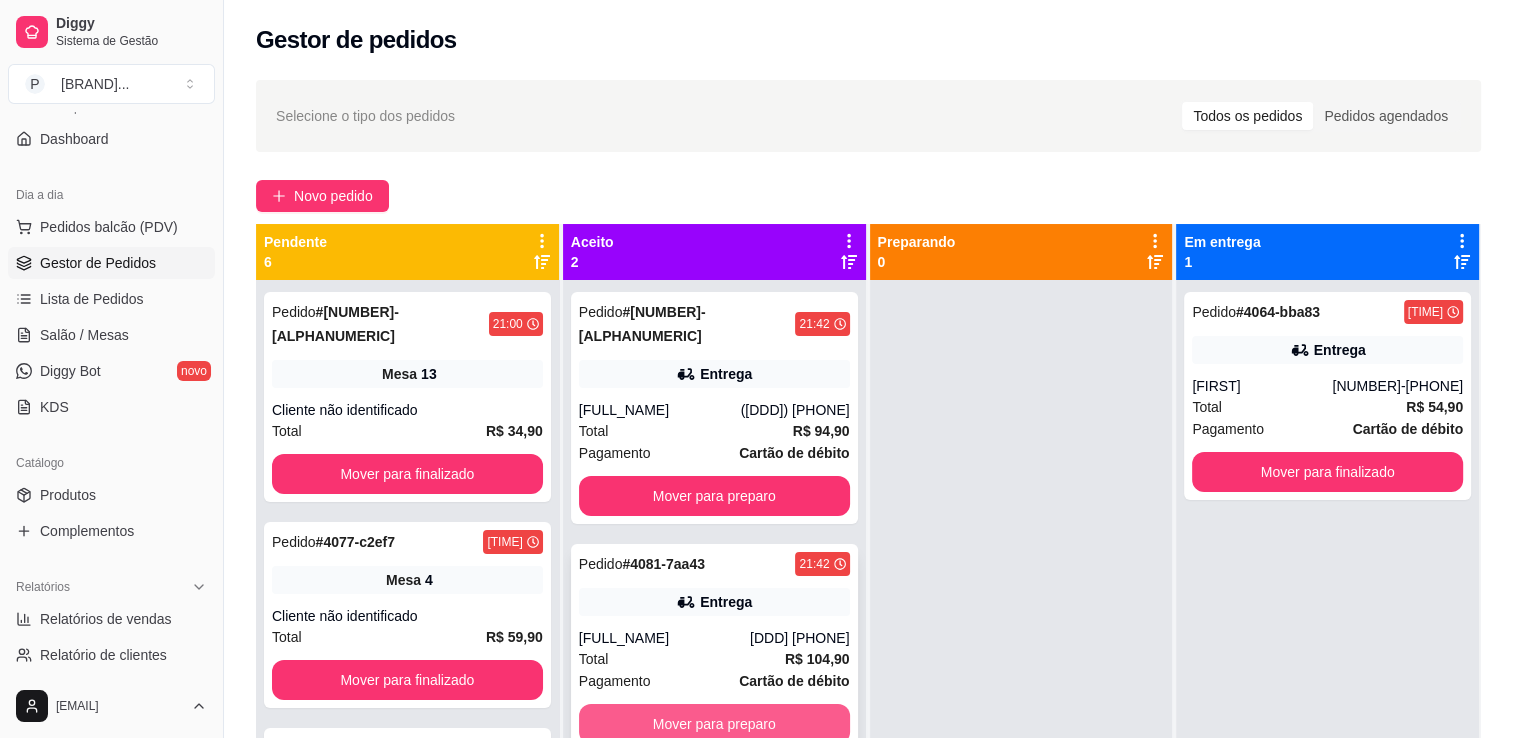 click on "Mover para preparo" at bounding box center (714, 724) 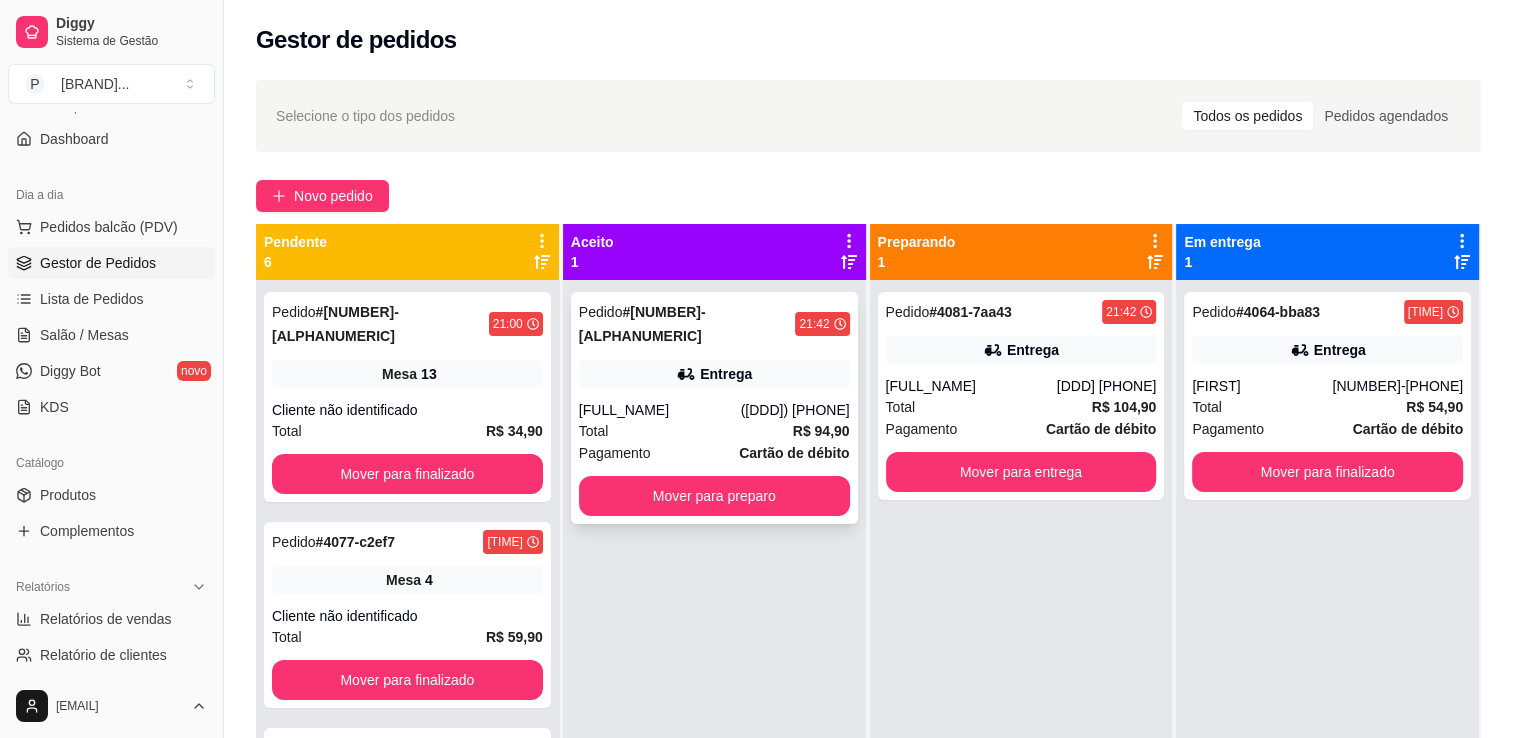 click on "[FULL_NAME]" at bounding box center (660, 410) 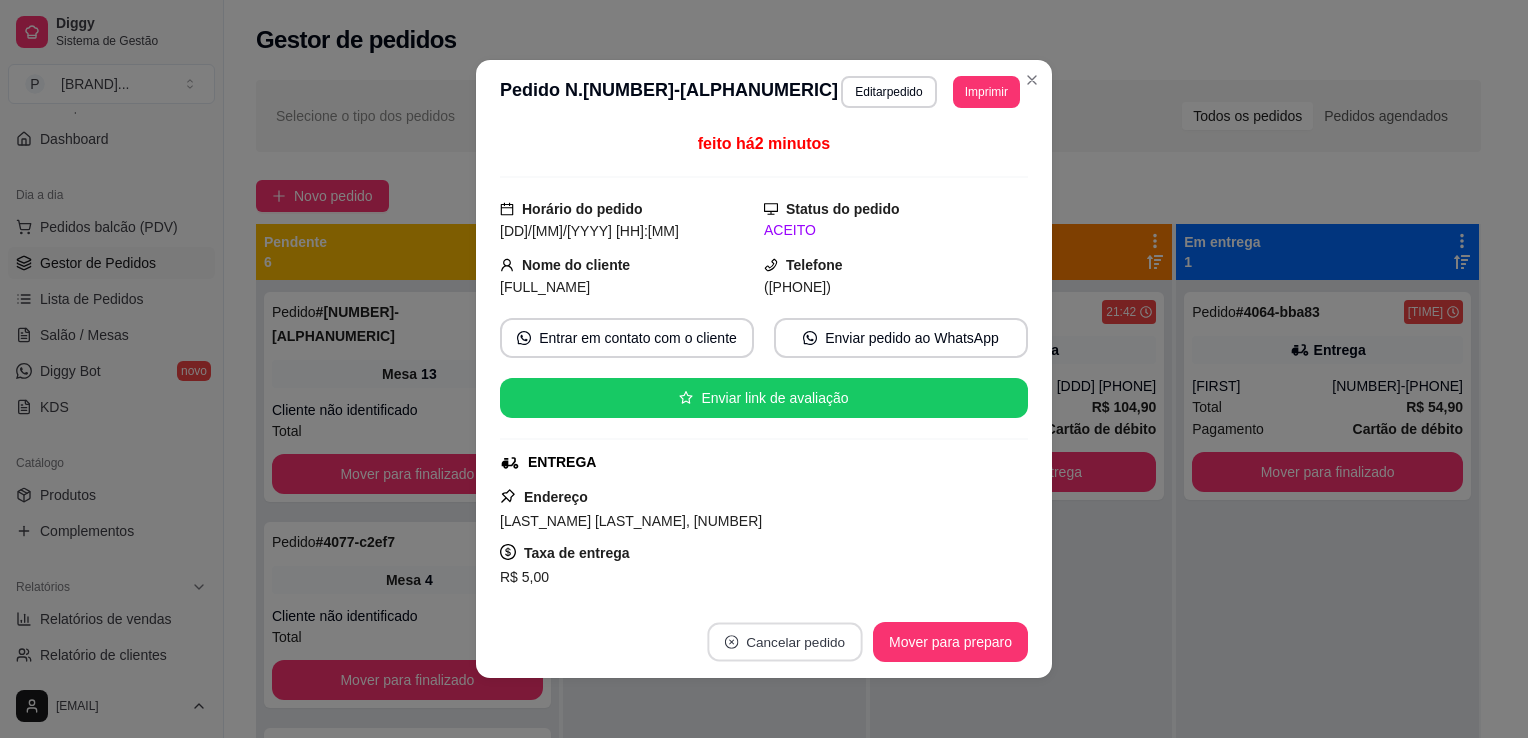 click on "Cancelar pedido" at bounding box center (784, 642) 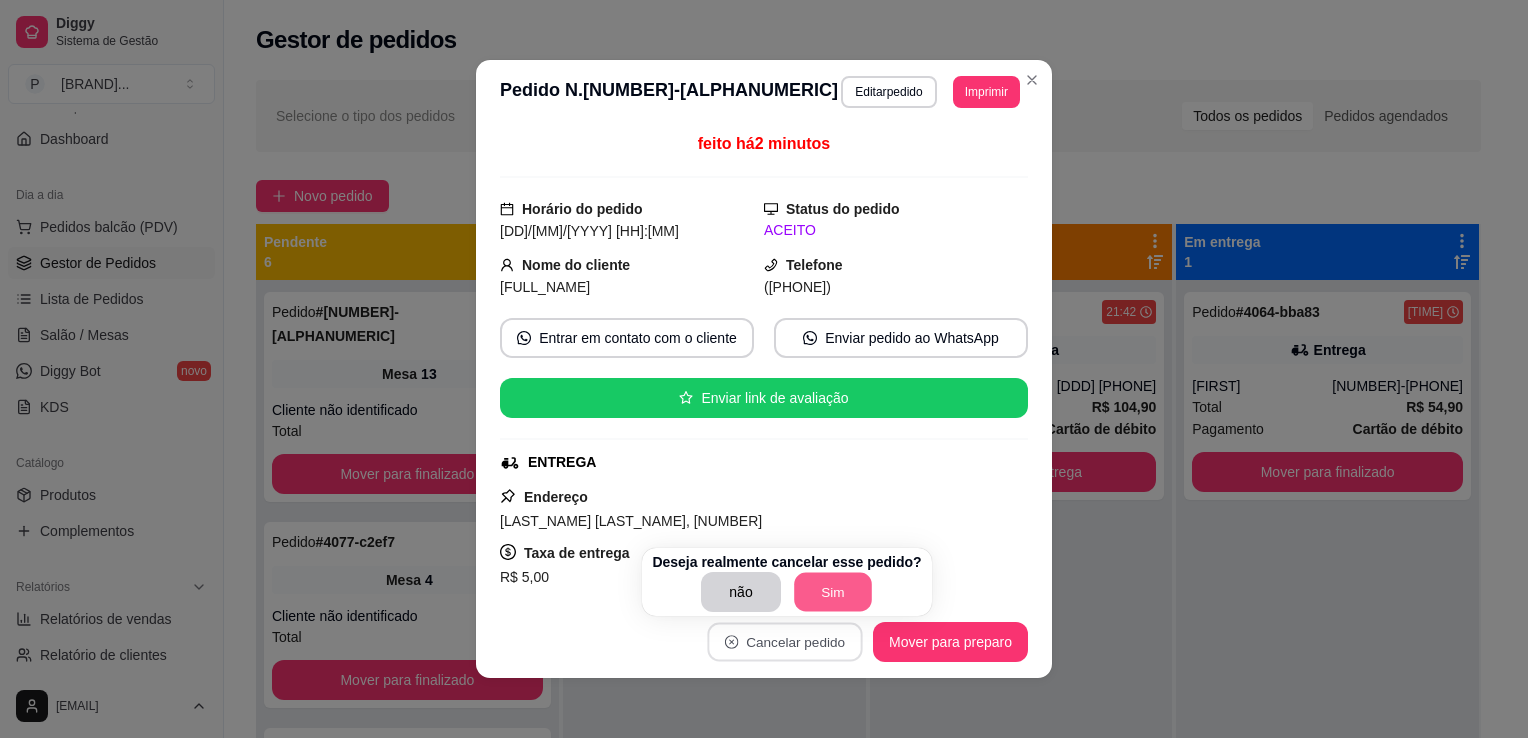 click on "Sim" at bounding box center [833, 592] 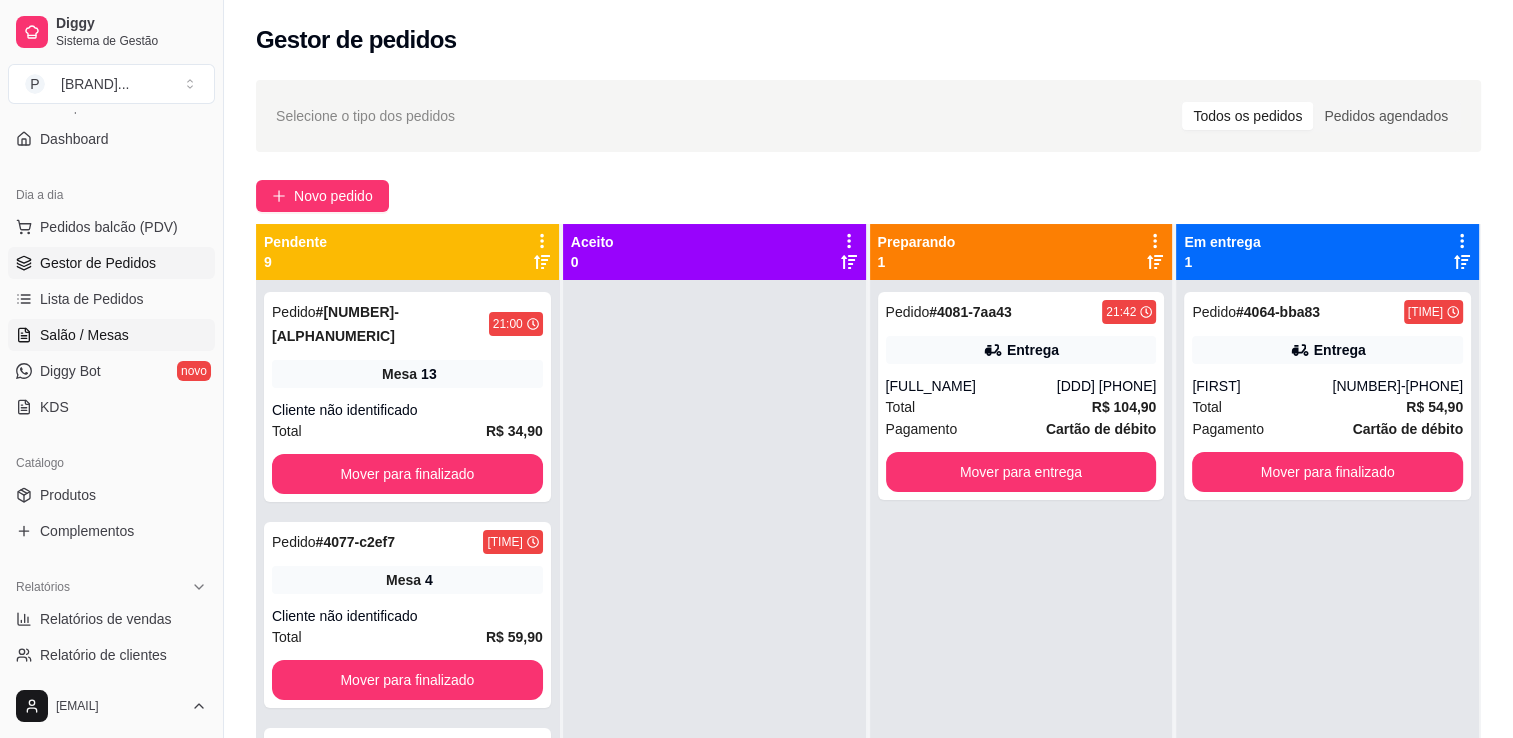 click on "Salão / Mesas" at bounding box center [84, 335] 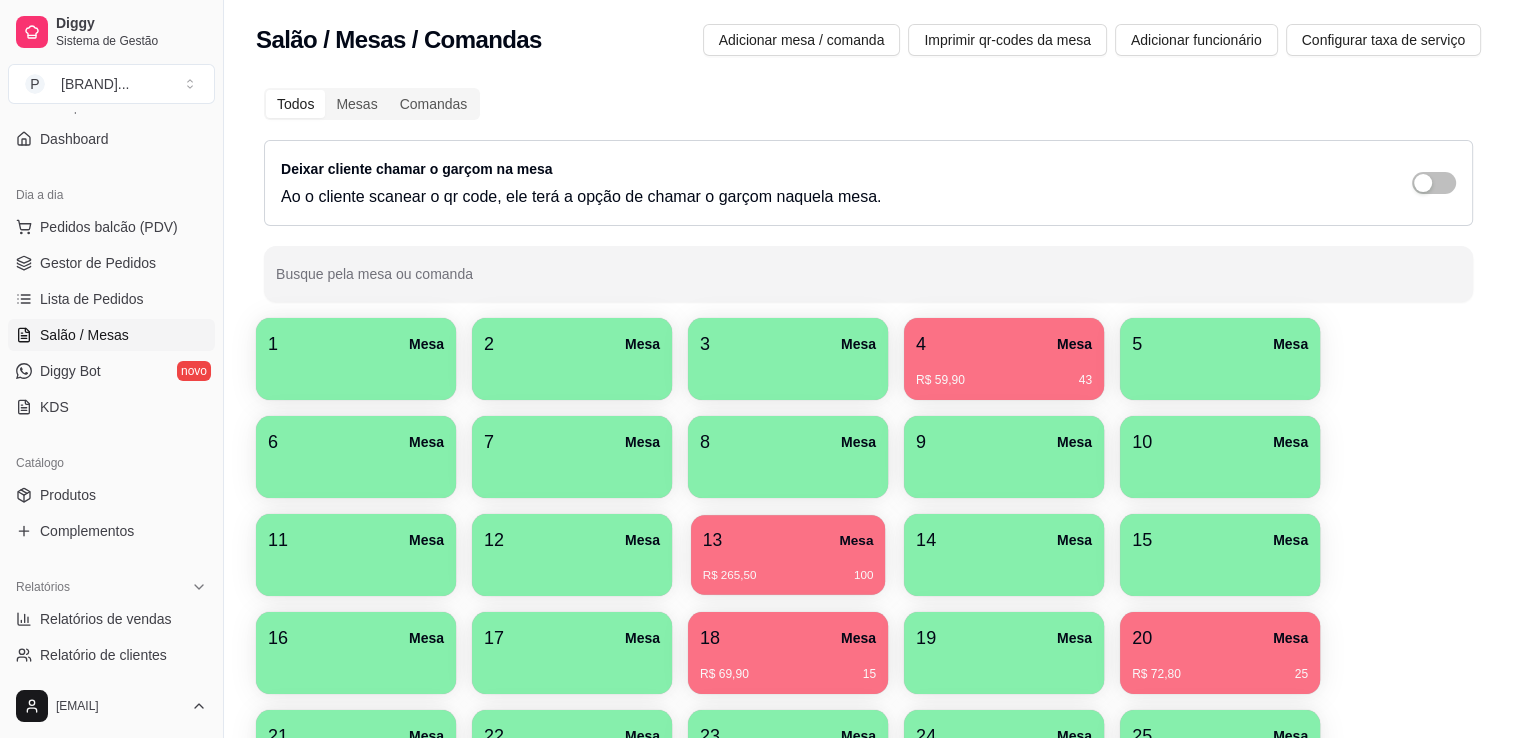 click on "[NUMBER] Mesa" at bounding box center [788, 540] 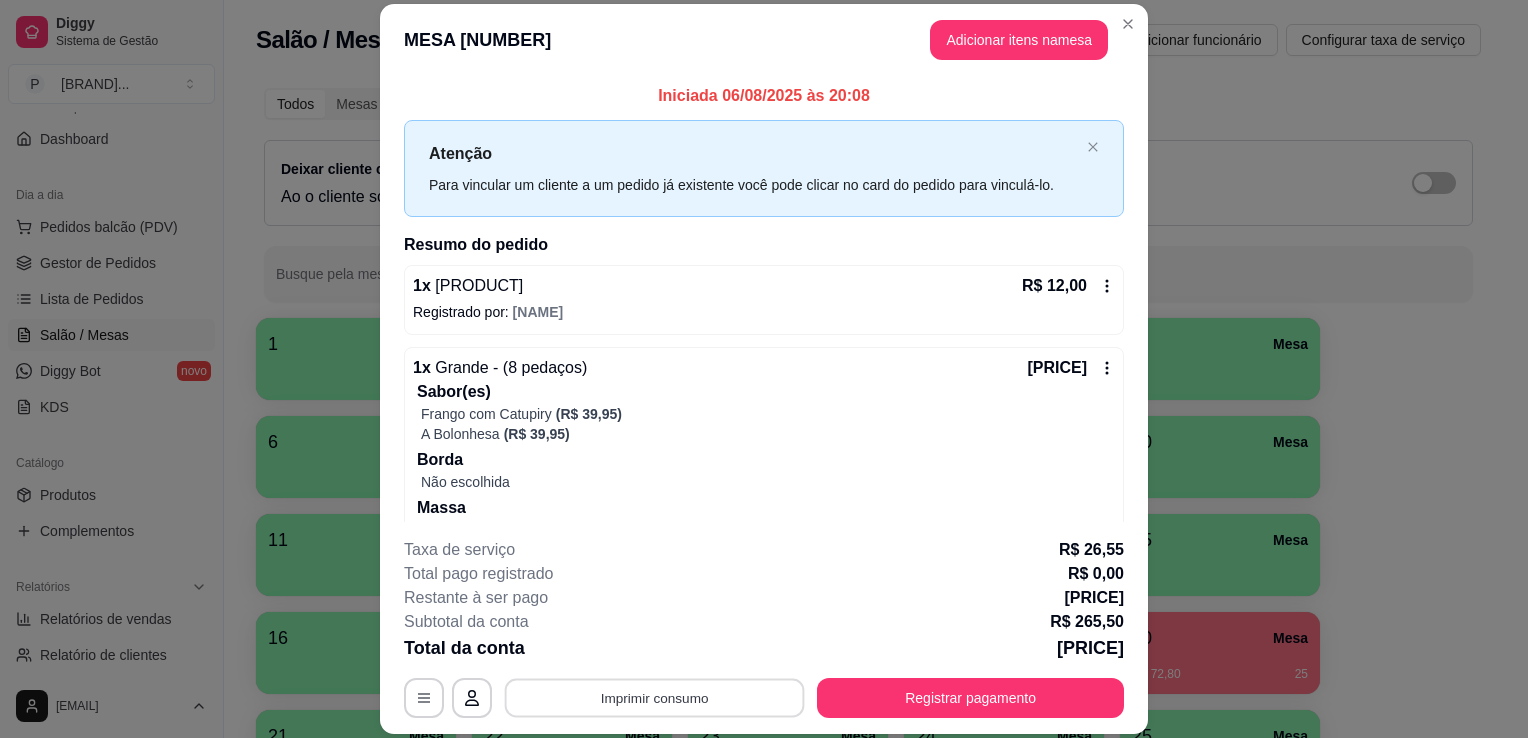 click on "Imprimir consumo" at bounding box center [655, 698] 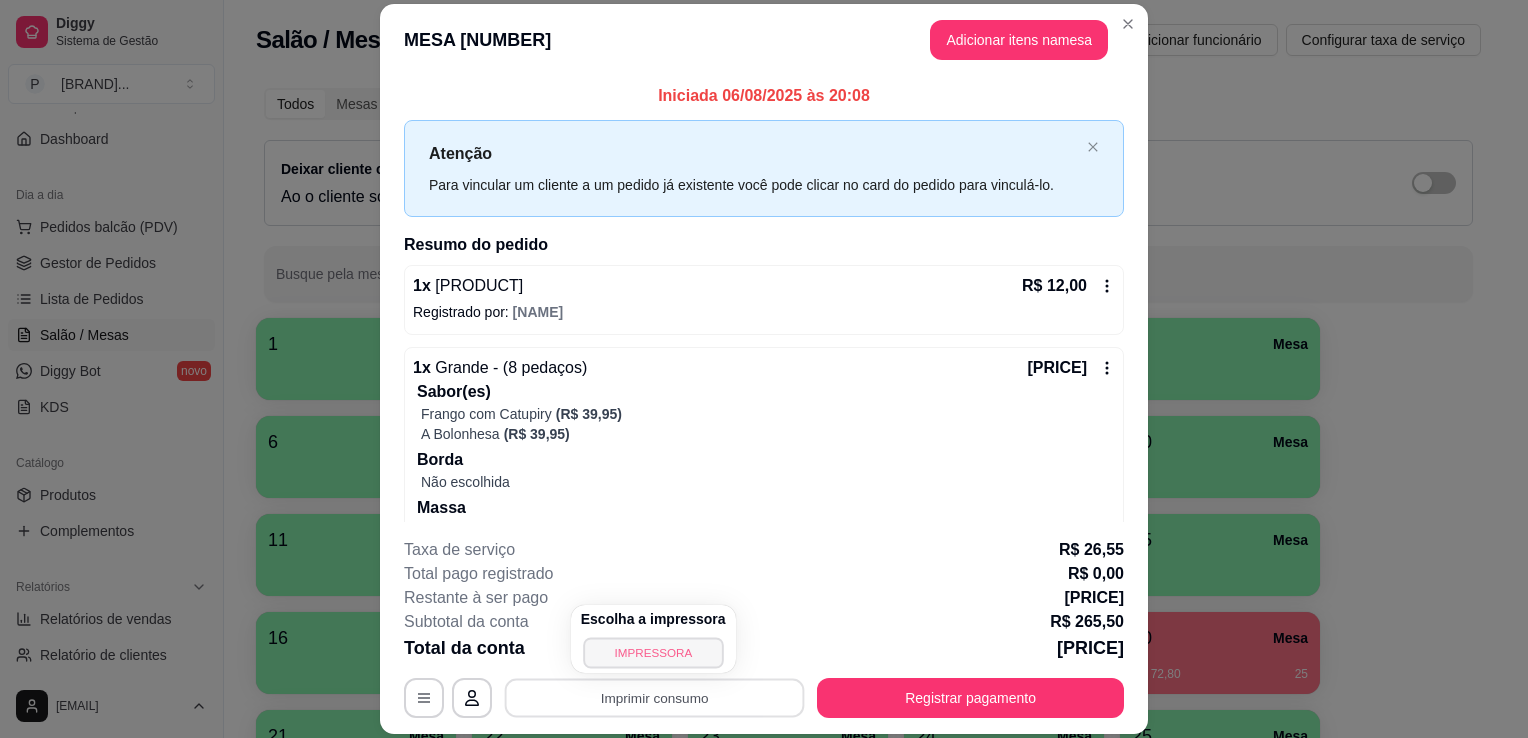 click on "IMPRESSORA" at bounding box center [653, 652] 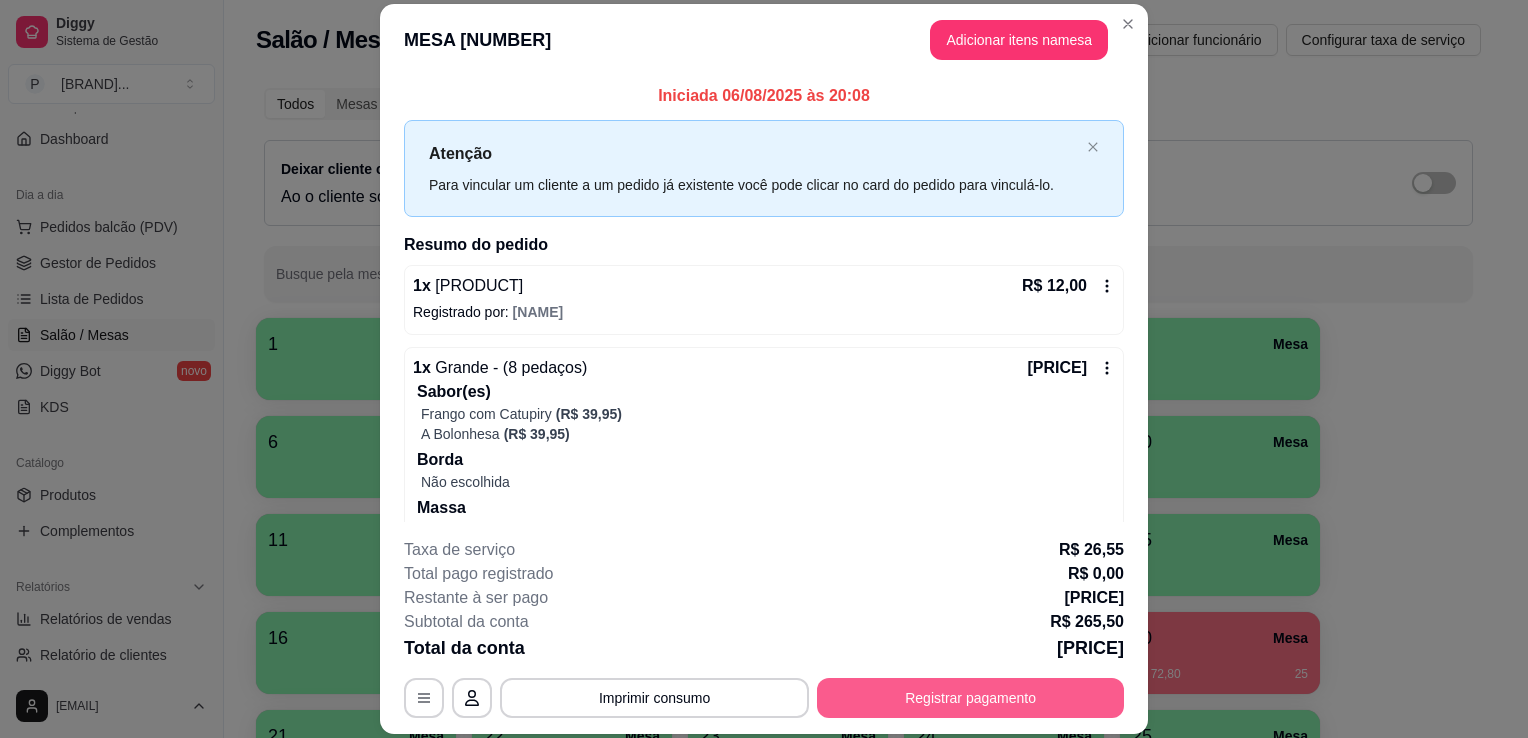click on "Registrar pagamento" at bounding box center [970, 698] 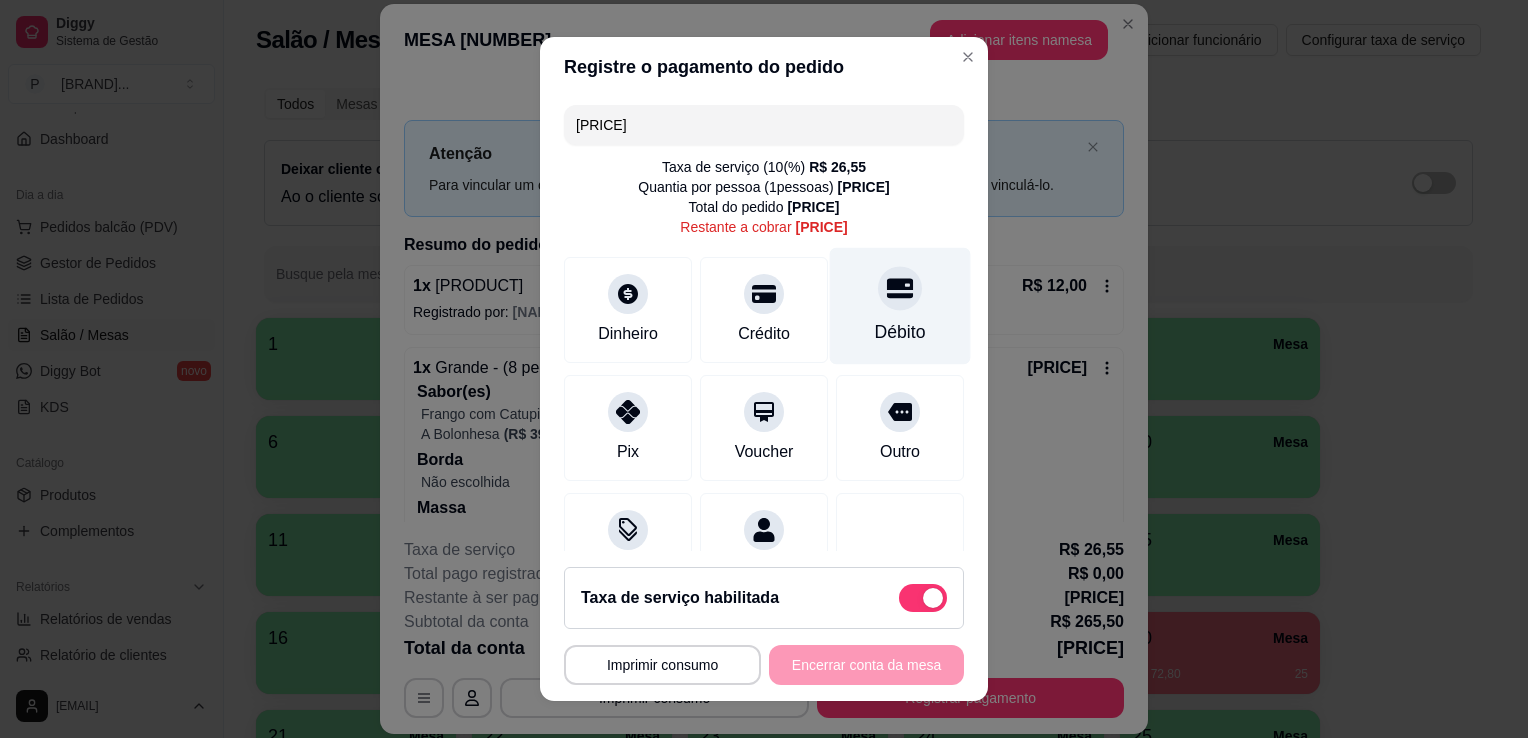 click at bounding box center [900, 288] 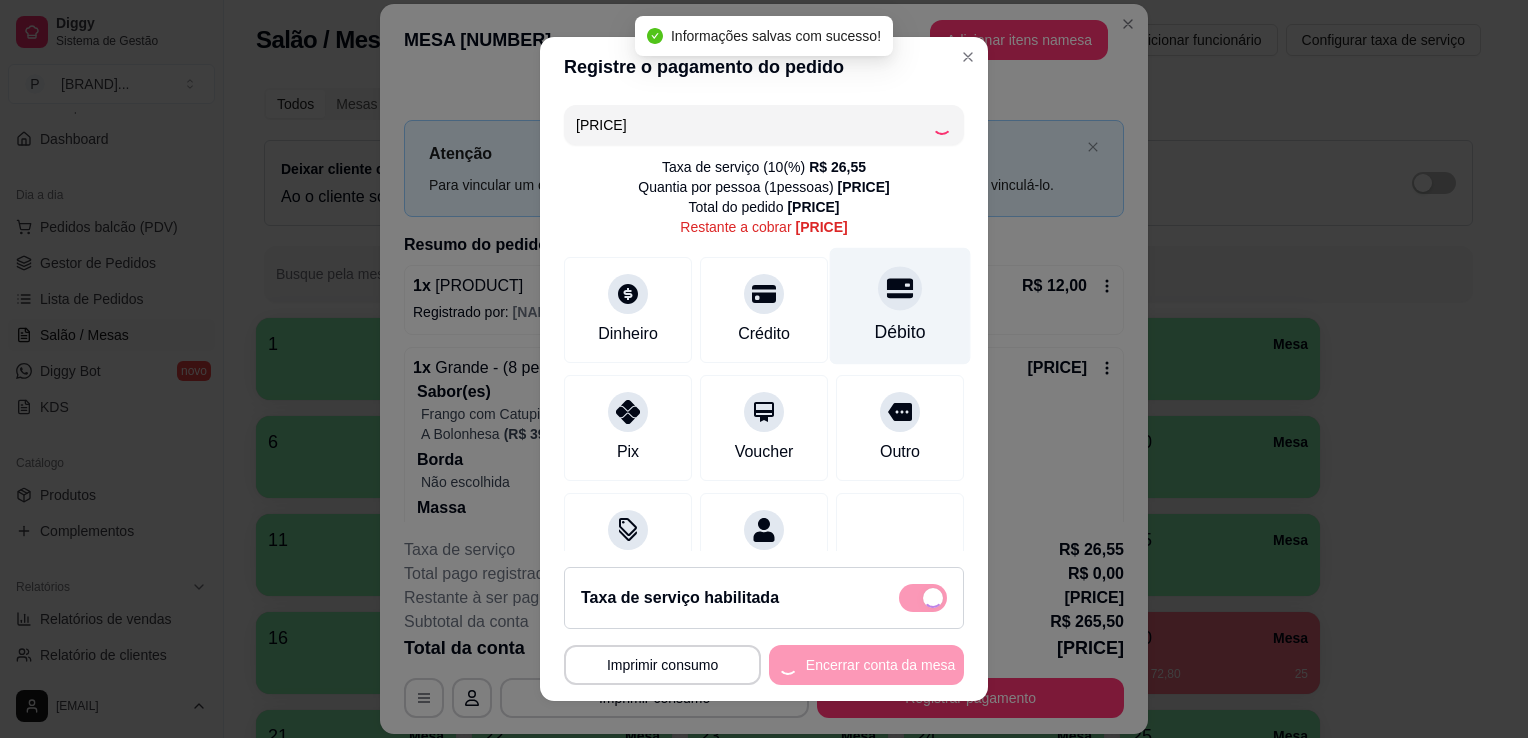 type on "R$ 0,00" 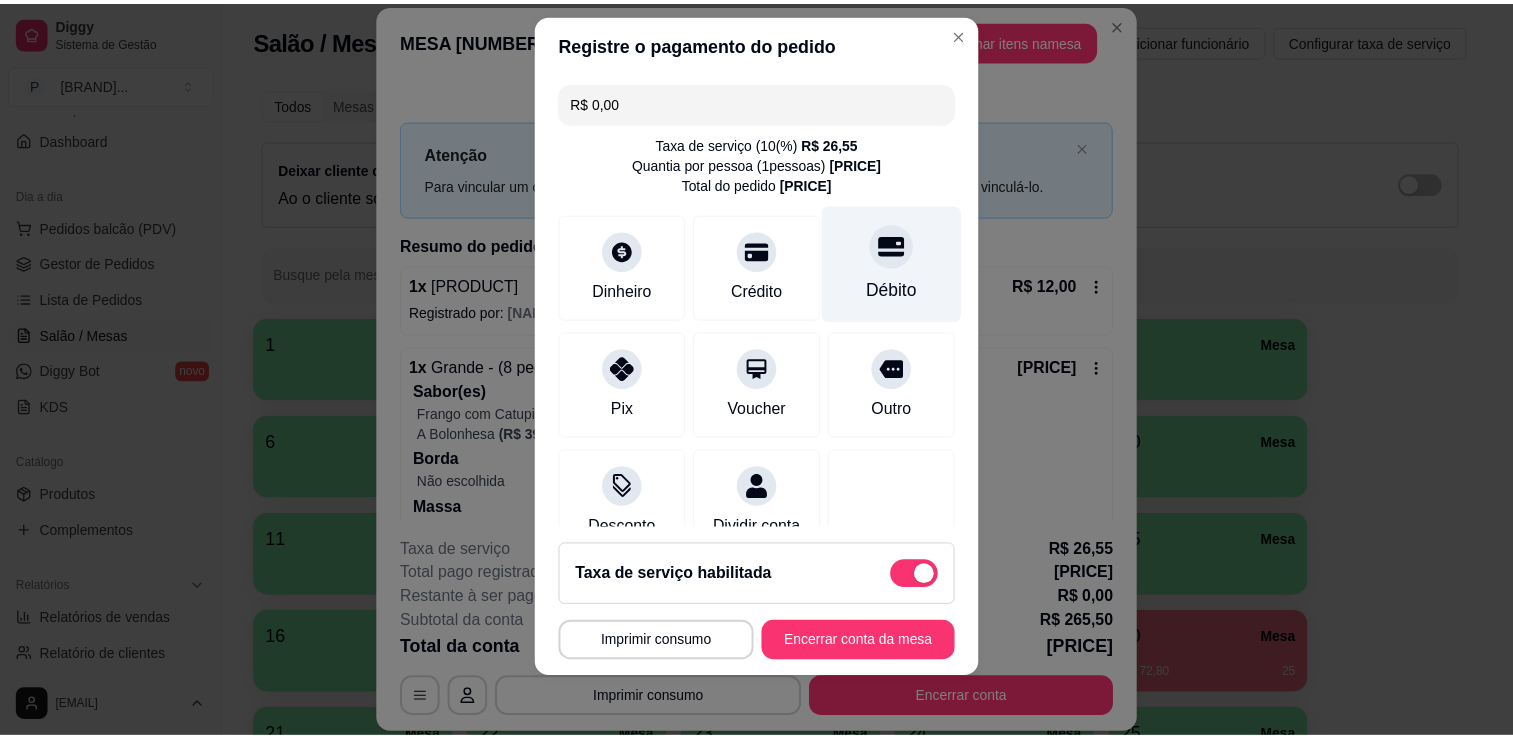 scroll, scrollTop: 27, scrollLeft: 0, axis: vertical 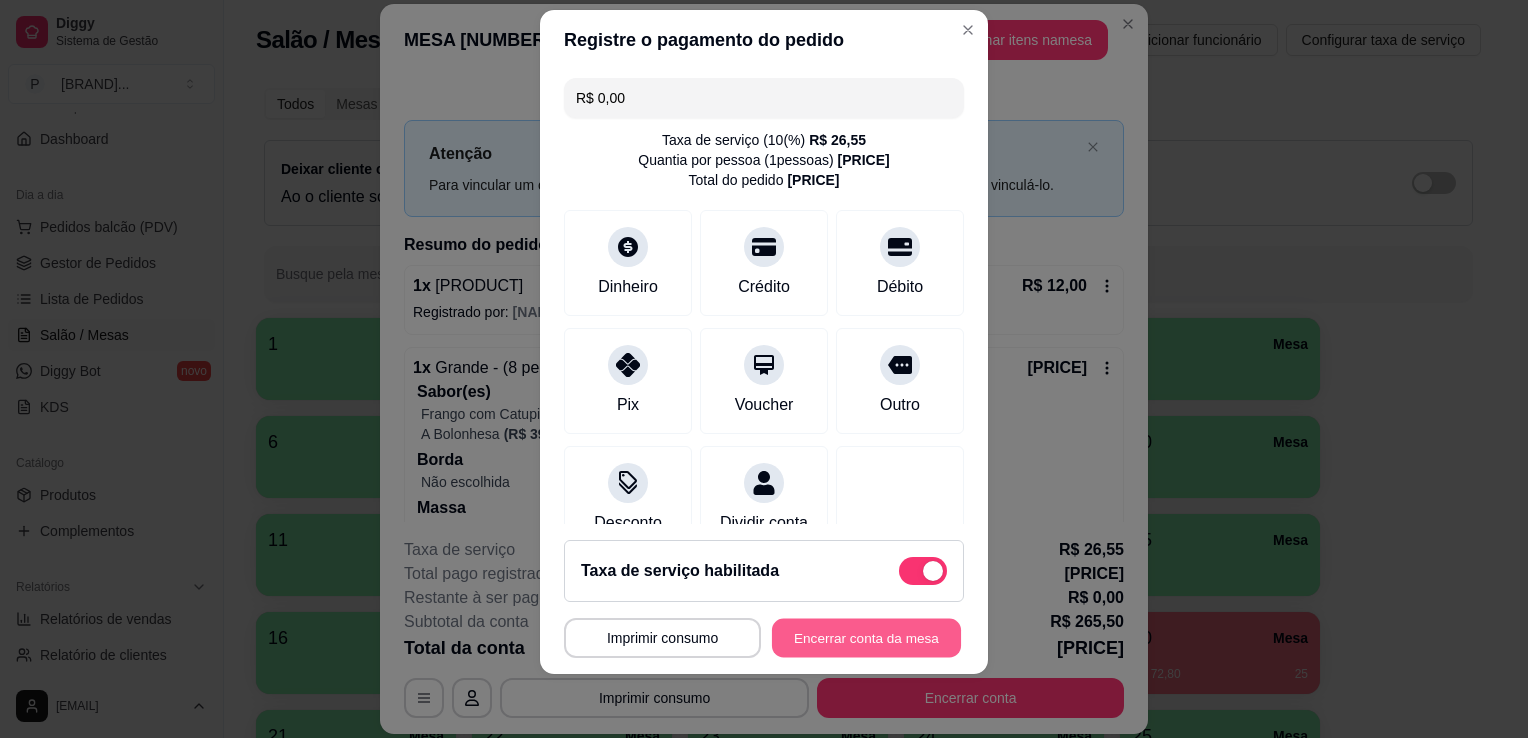 click on "Encerrar conta da mesa" at bounding box center [866, 638] 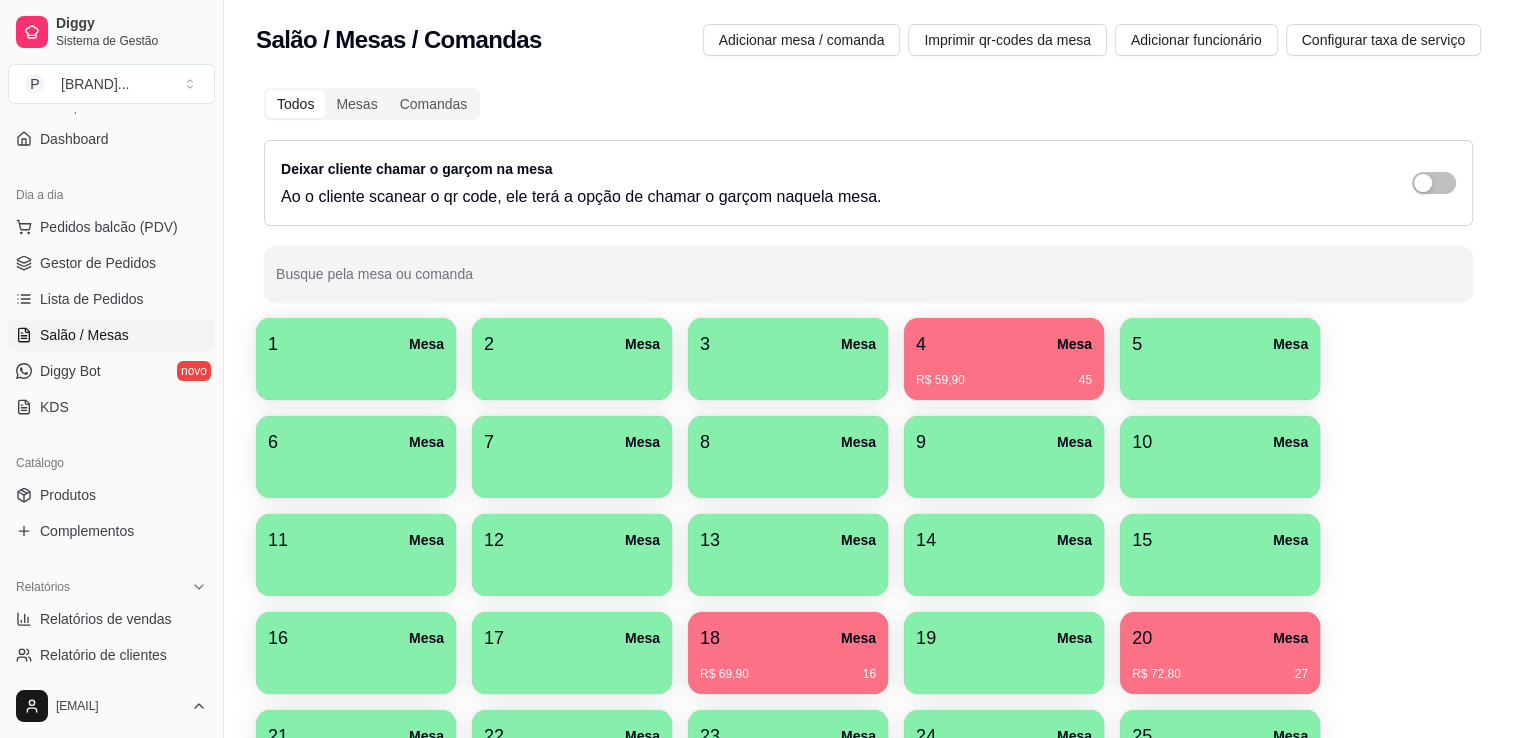 click on "[PRICE] [NUMBER]" at bounding box center [1004, 380] 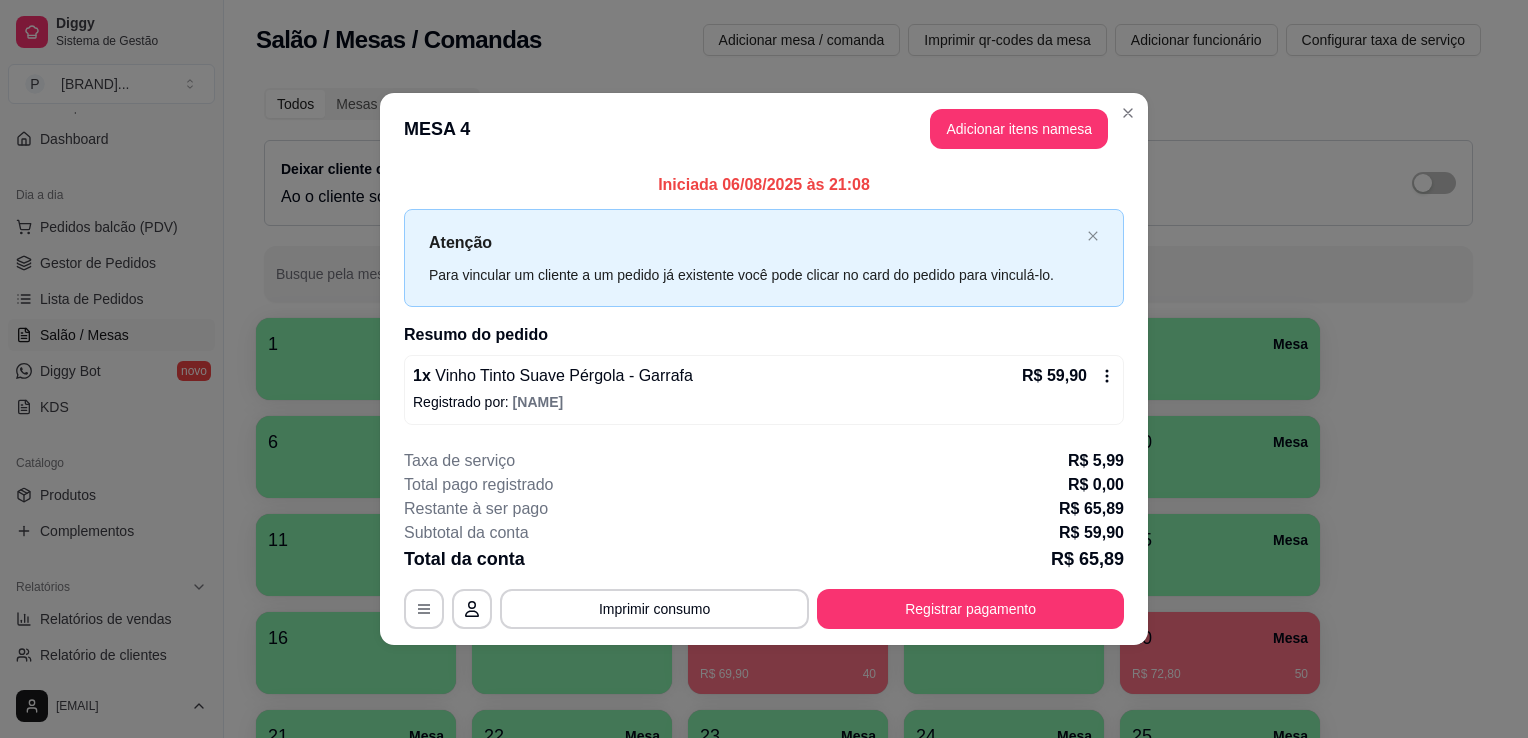 click on "R$ 59,90" at bounding box center [1054, 376] 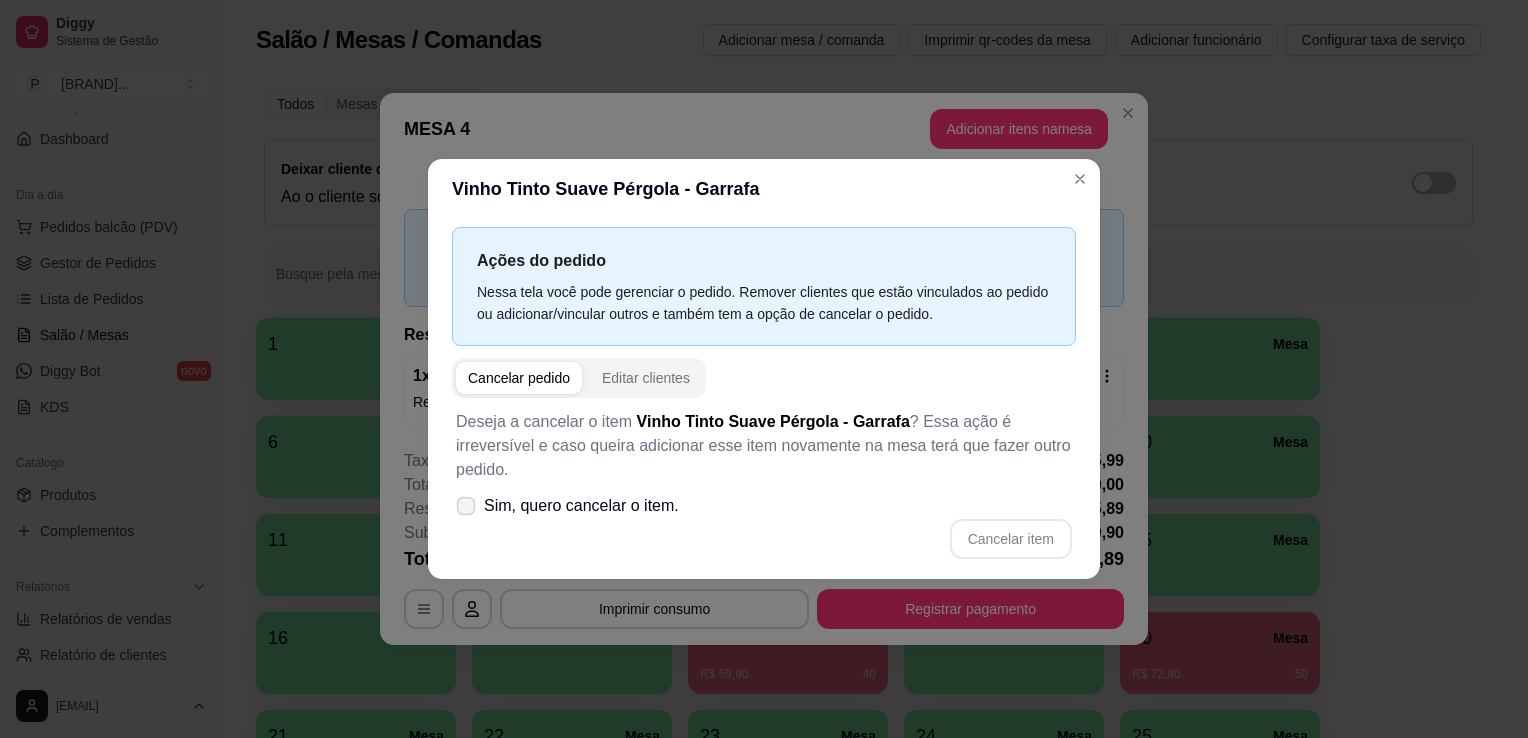 click on "Sim, quero cancelar o item." at bounding box center (567, 506) 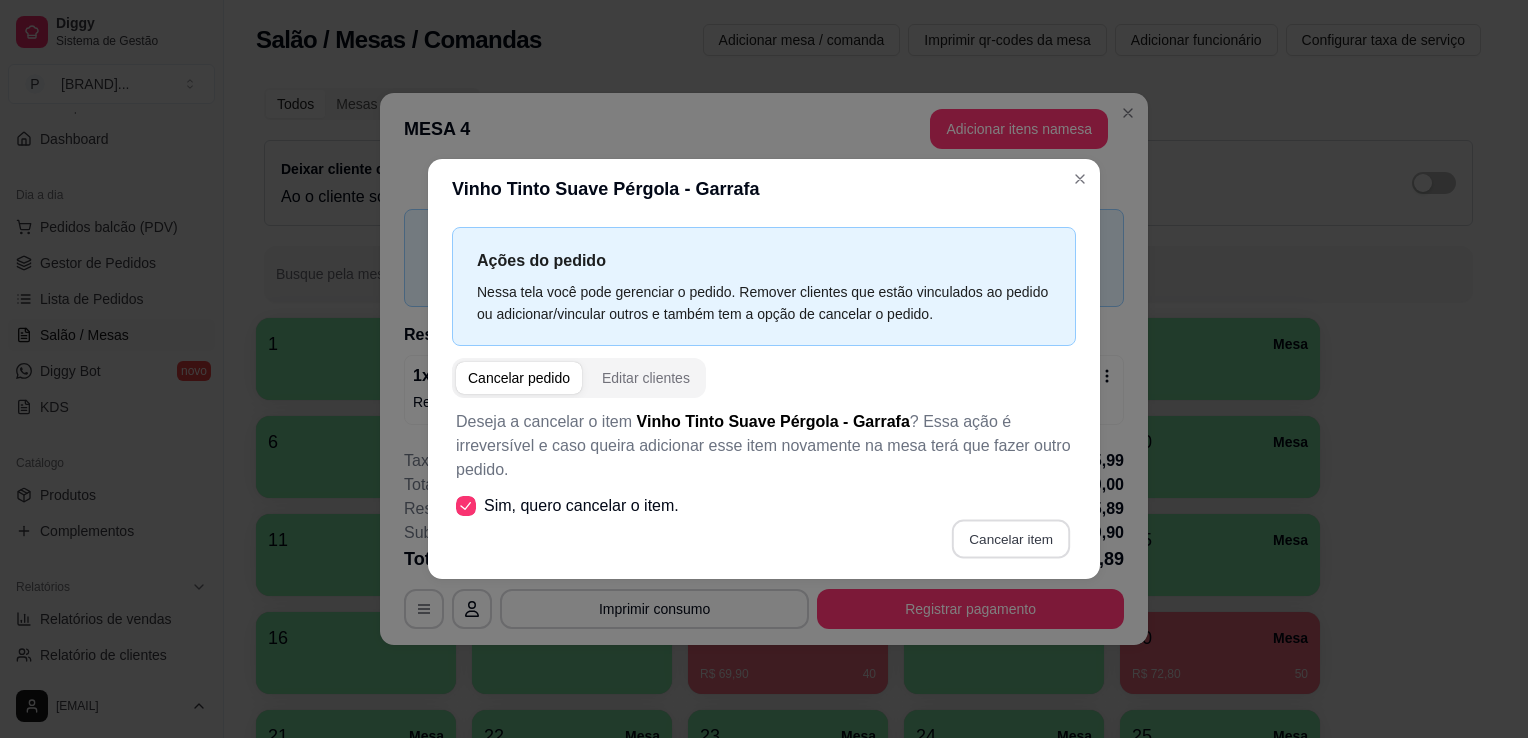 click on "Cancelar item" at bounding box center (1010, 539) 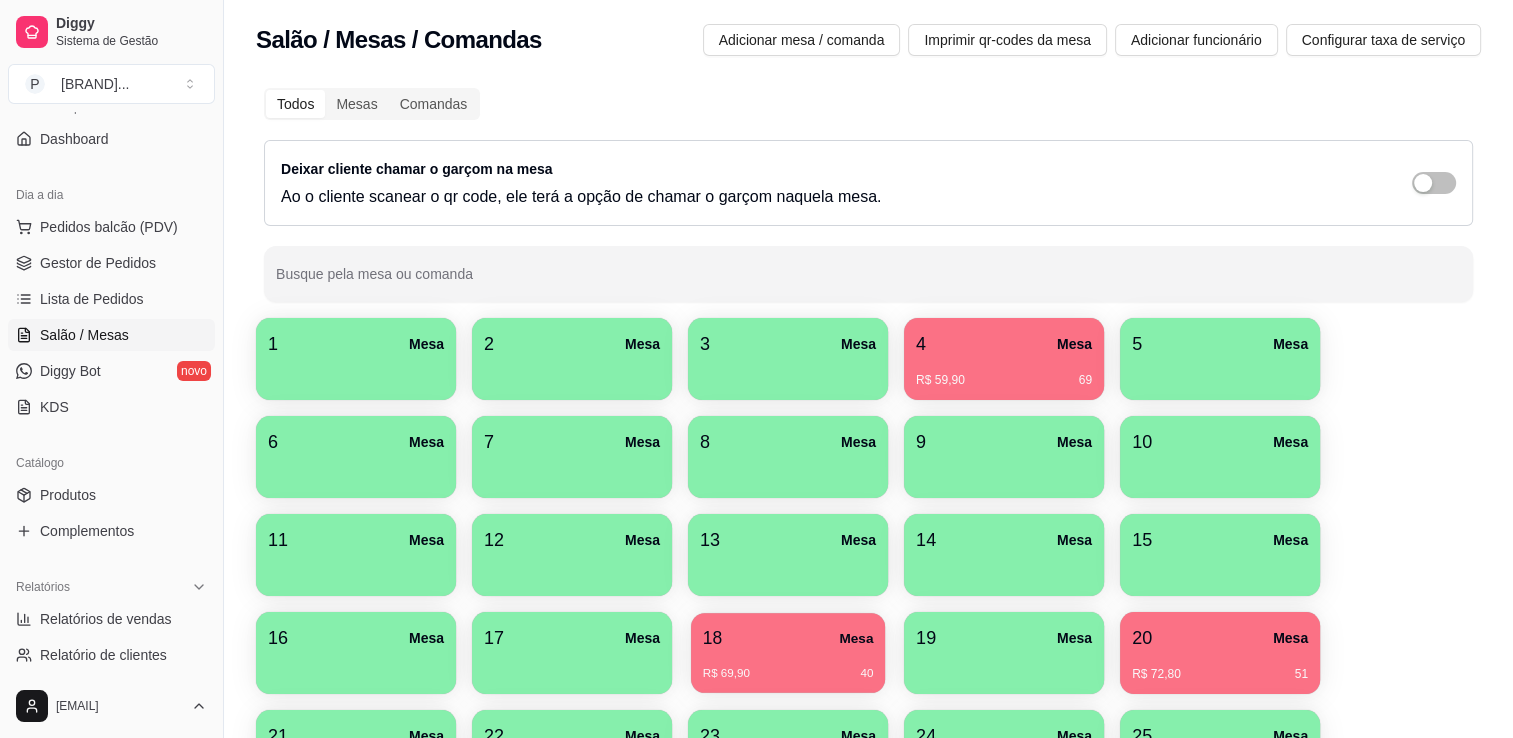 click on "18 Mesa" at bounding box center [788, 638] 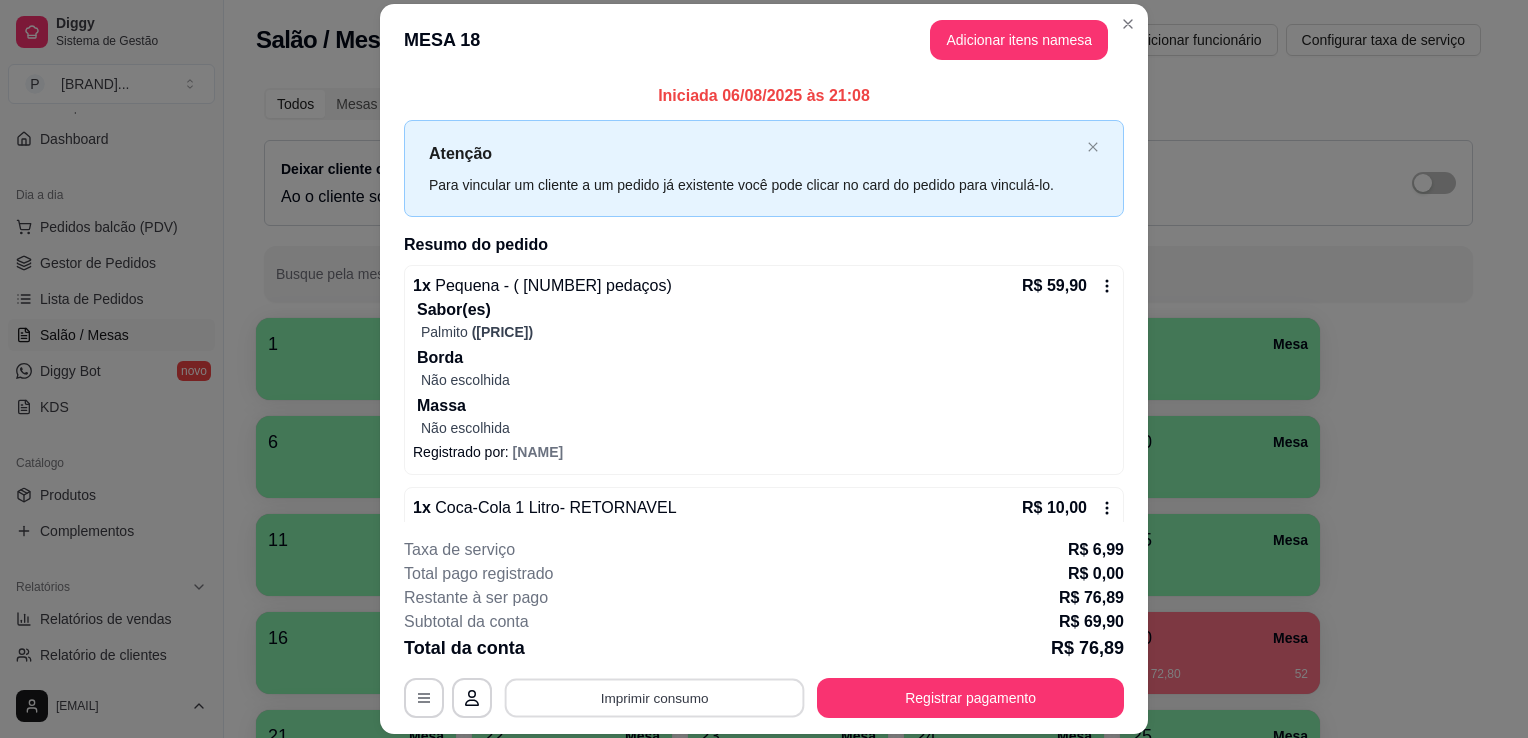 click on "Imprimir consumo" at bounding box center (655, 698) 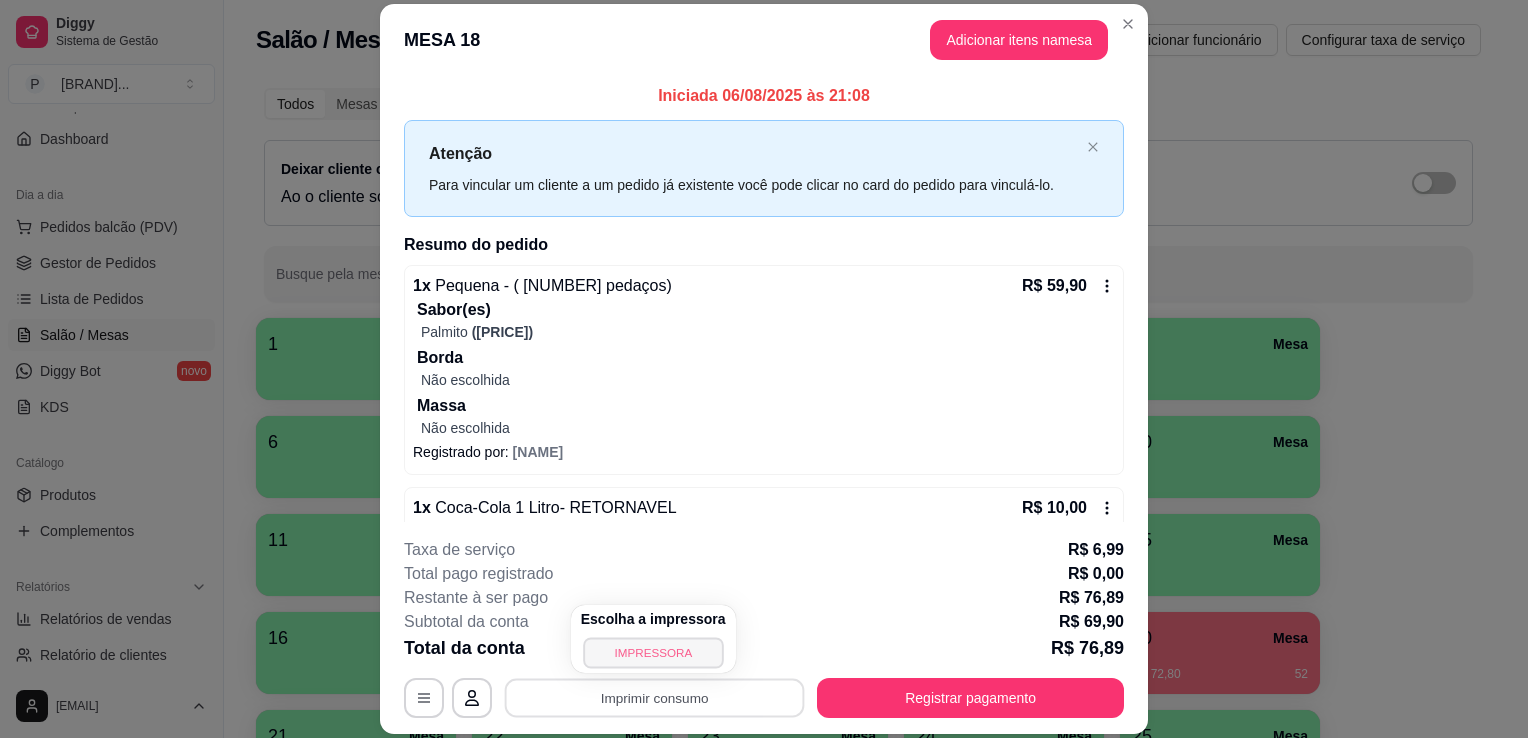 click on "IMPRESSORA" at bounding box center [653, 652] 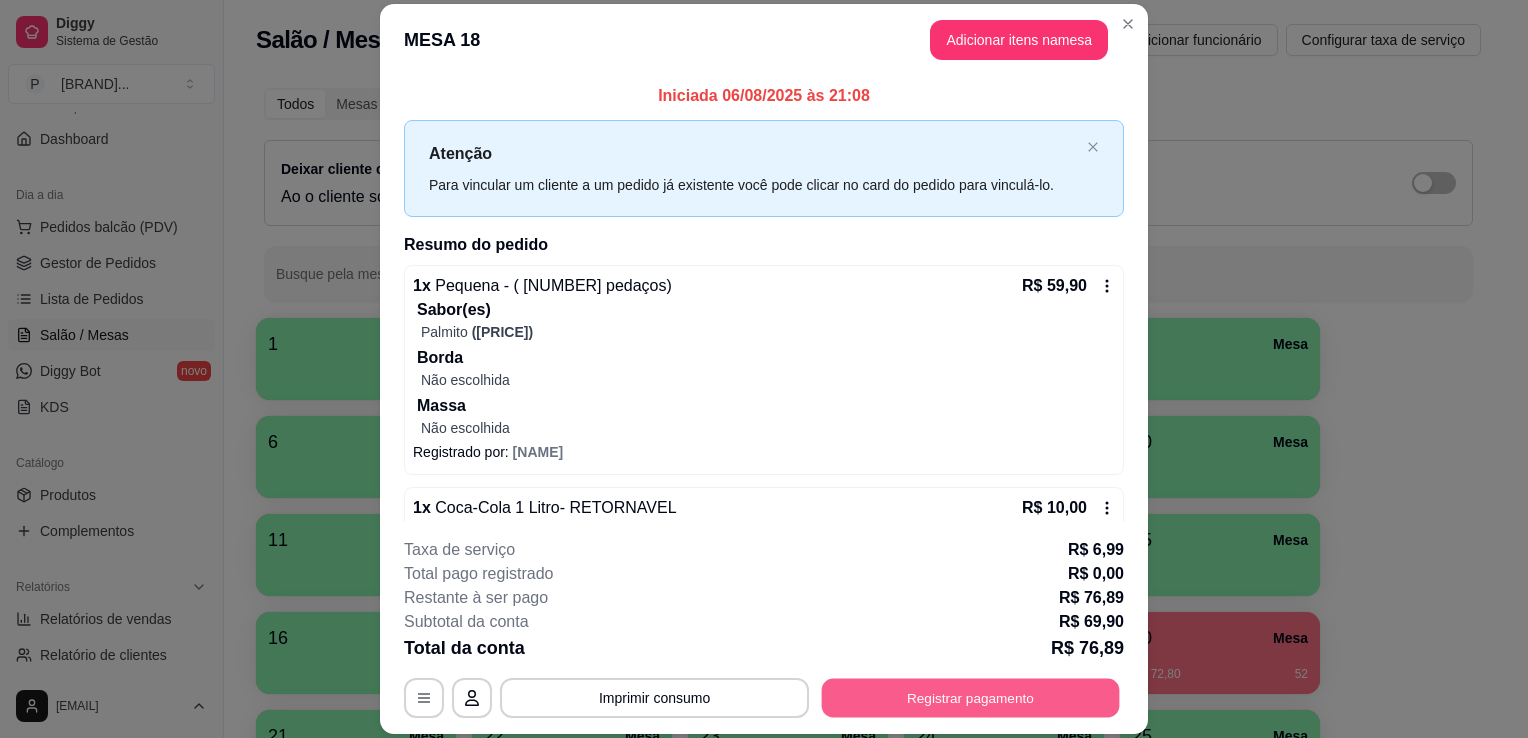 click on "Registrar pagamento" at bounding box center (971, 698) 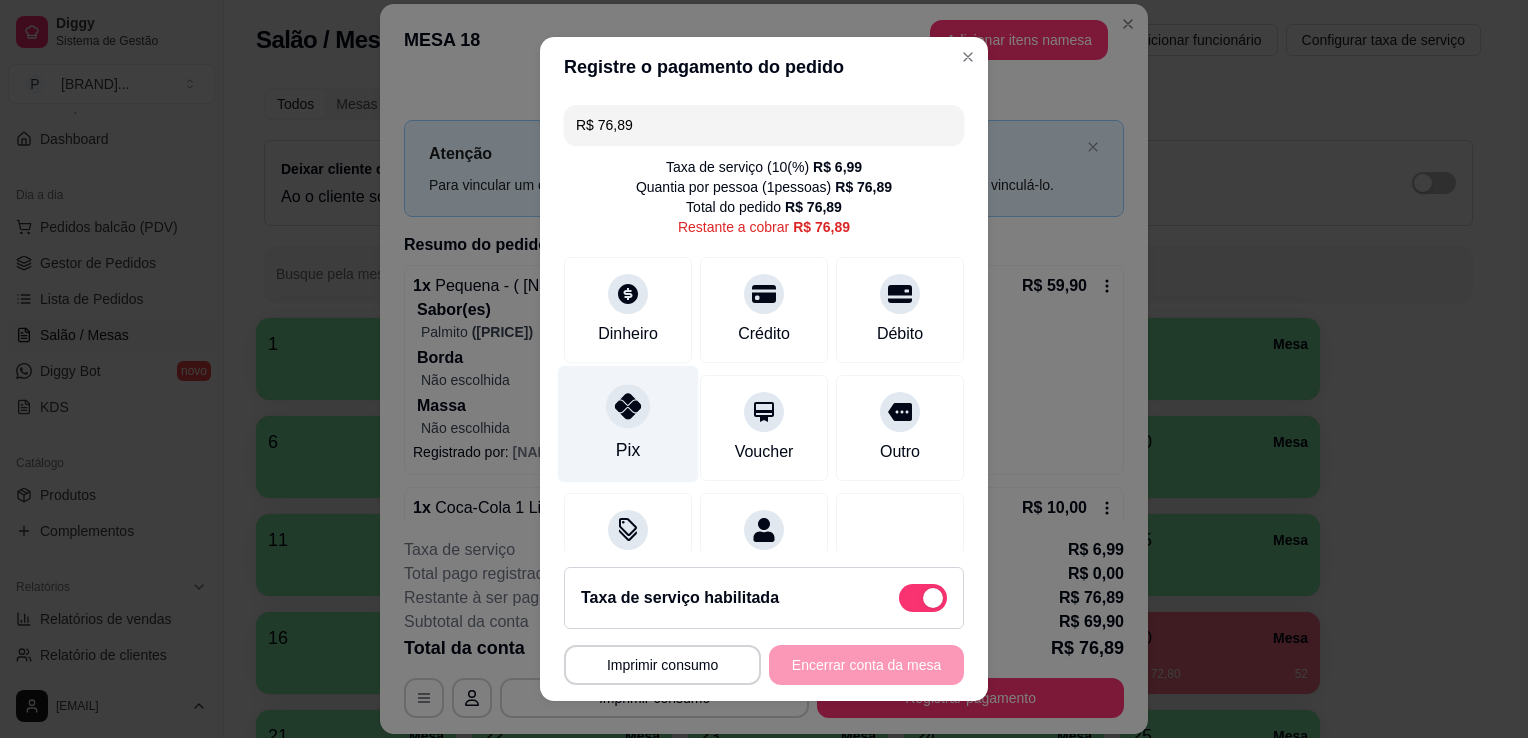 click on "Pix" at bounding box center [628, 450] 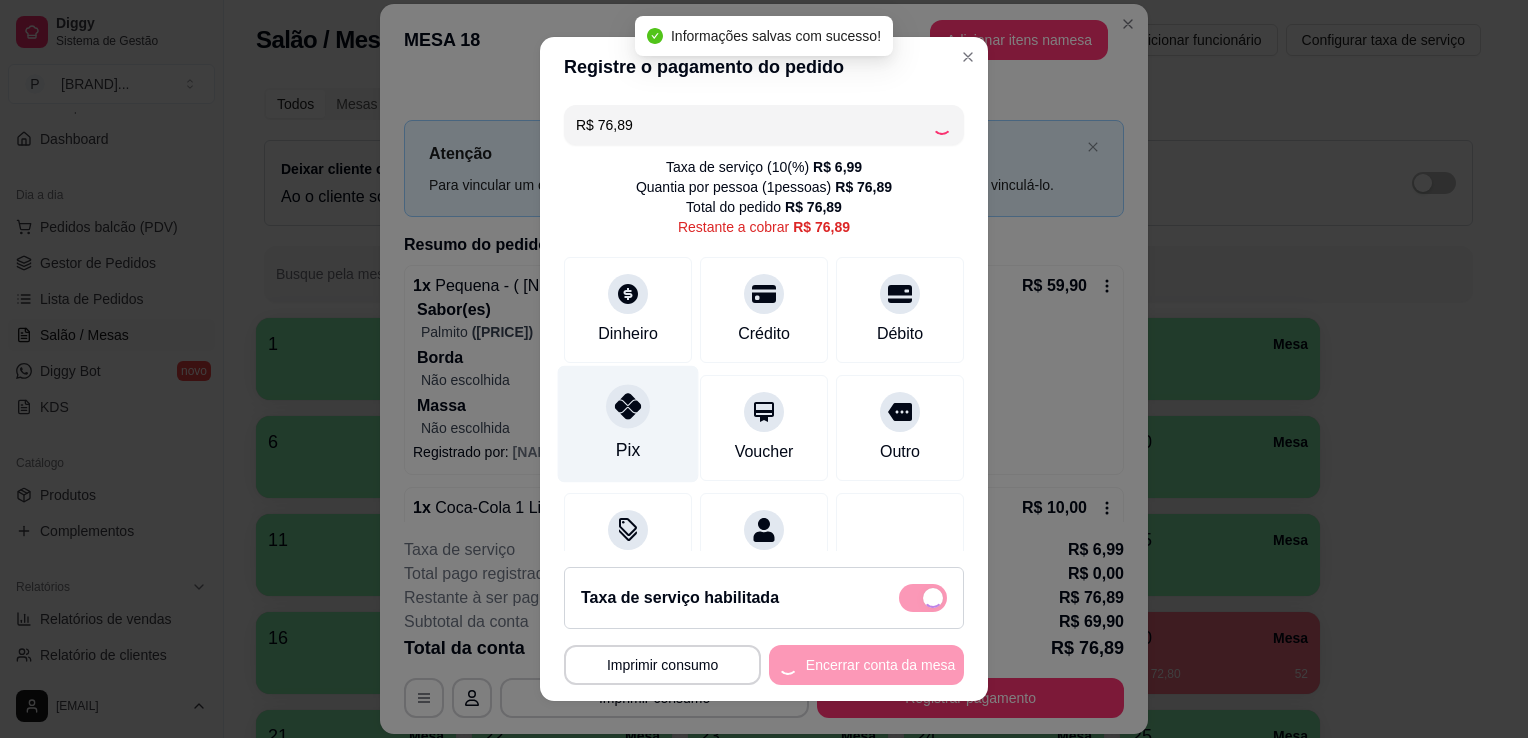 type on "R$ 0,00" 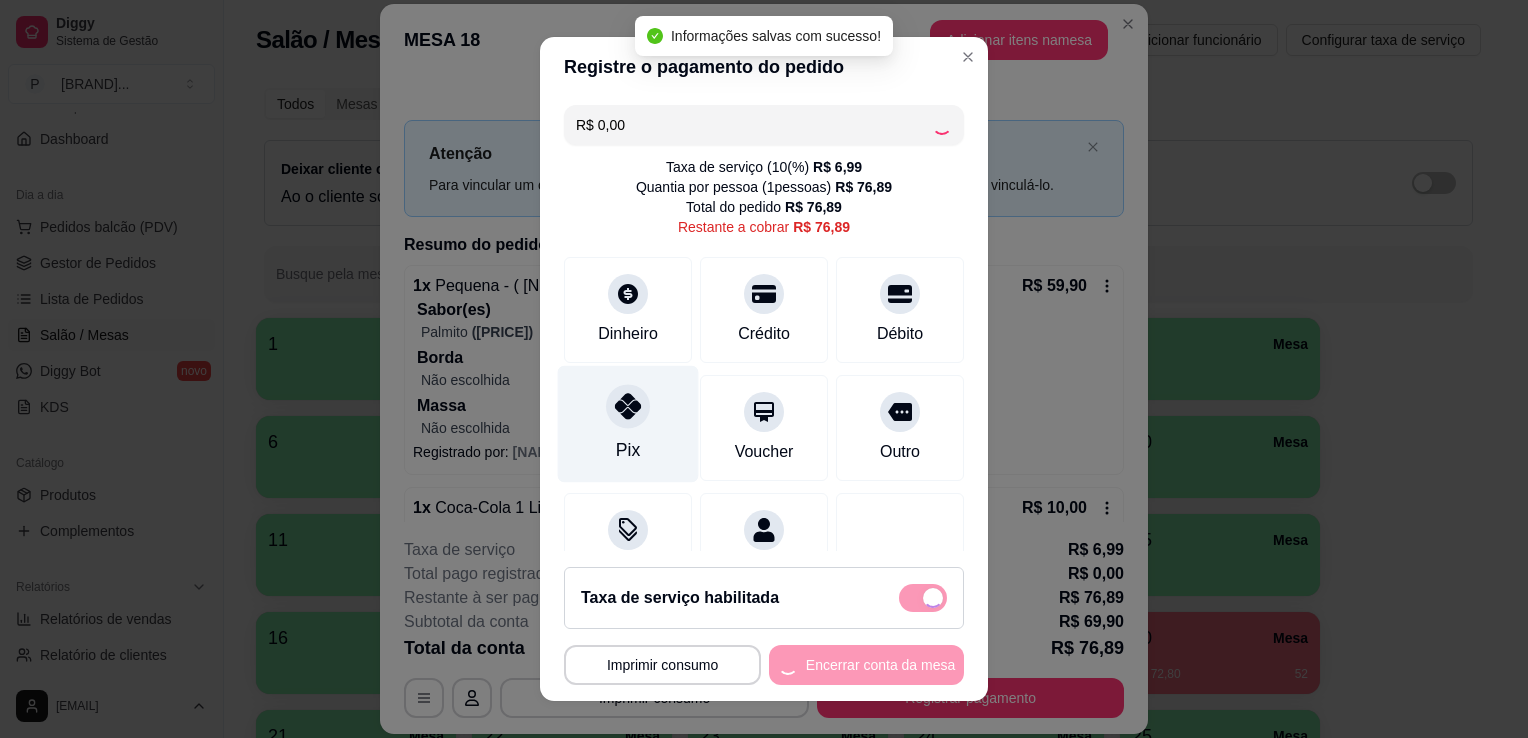 click on "Pix" at bounding box center [628, 424] 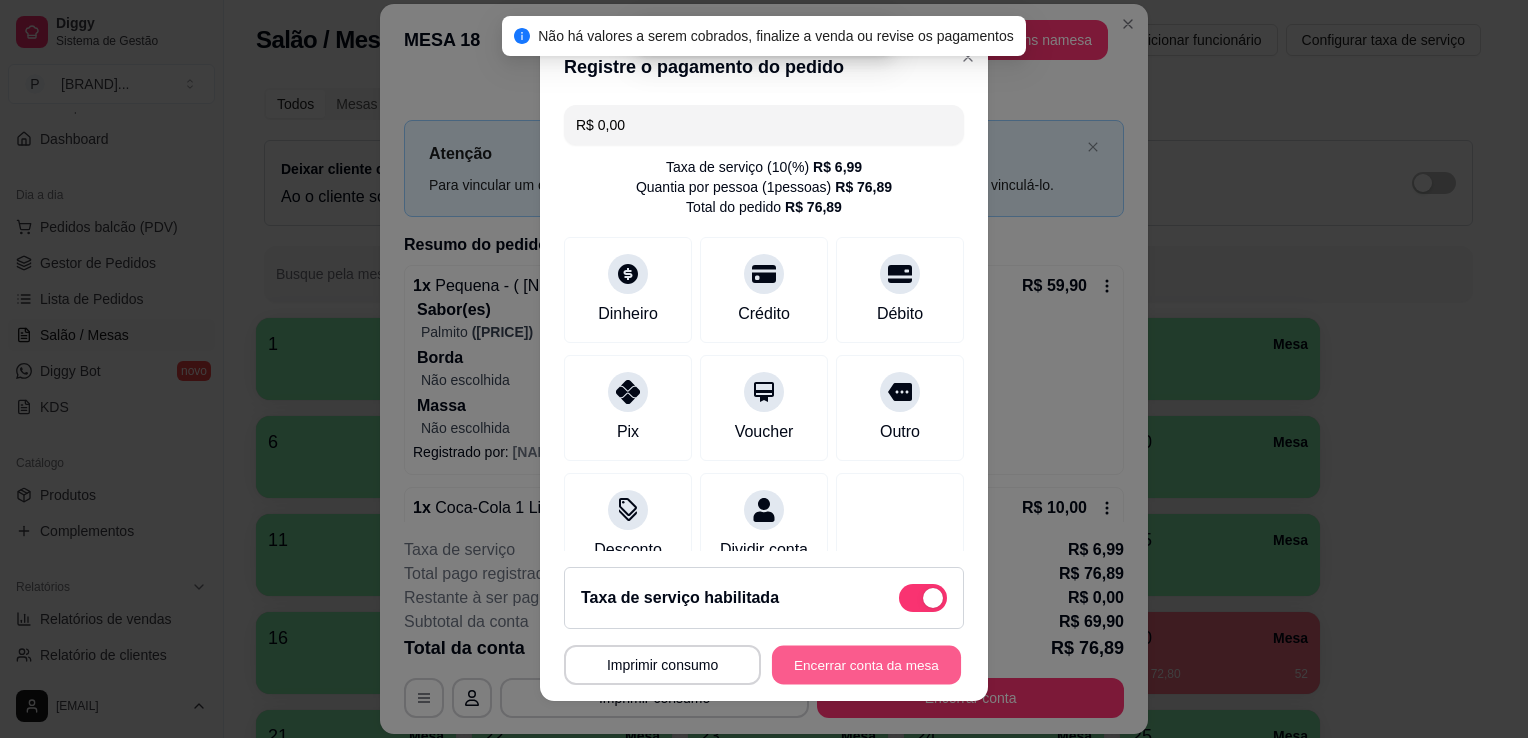 click on "Encerrar conta da mesa" at bounding box center (866, 665) 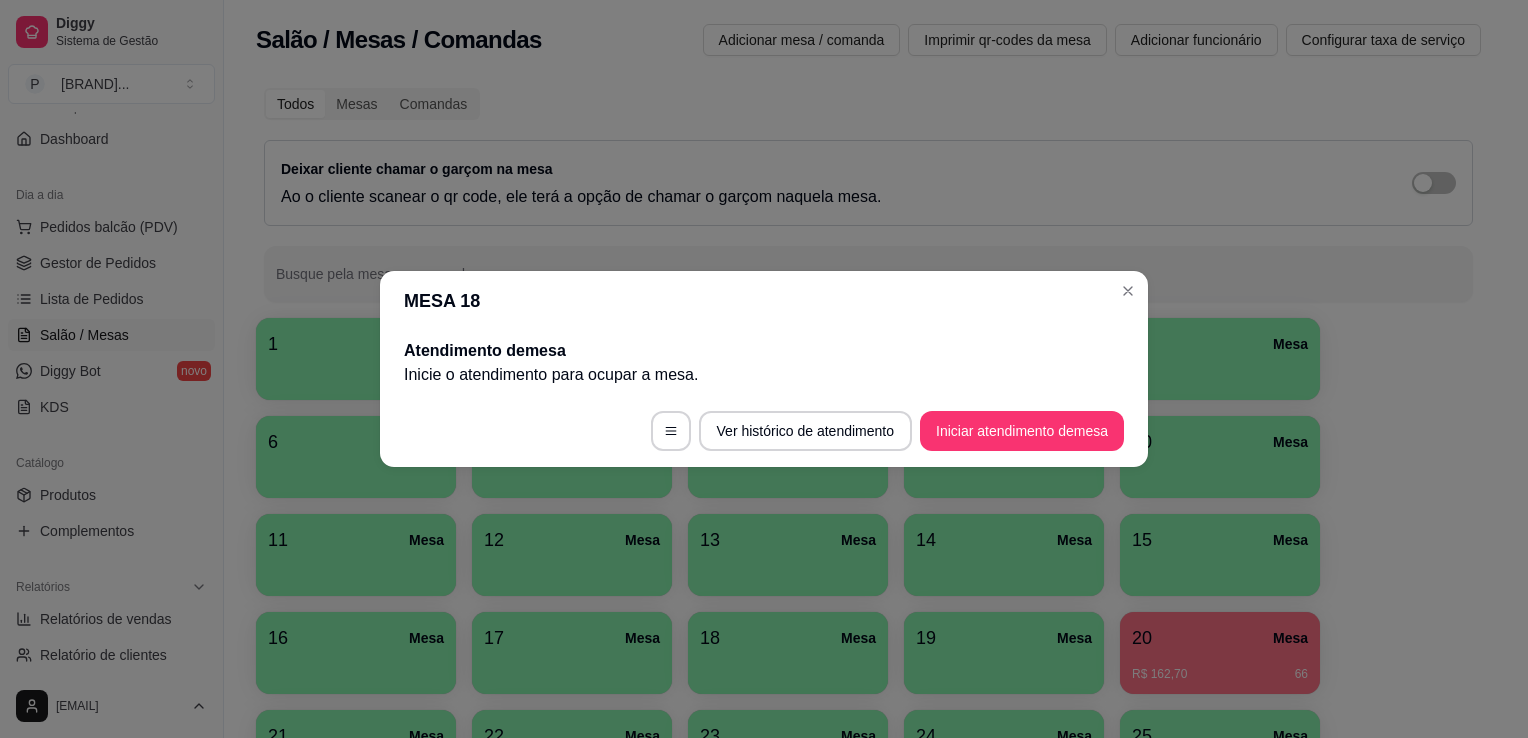 type 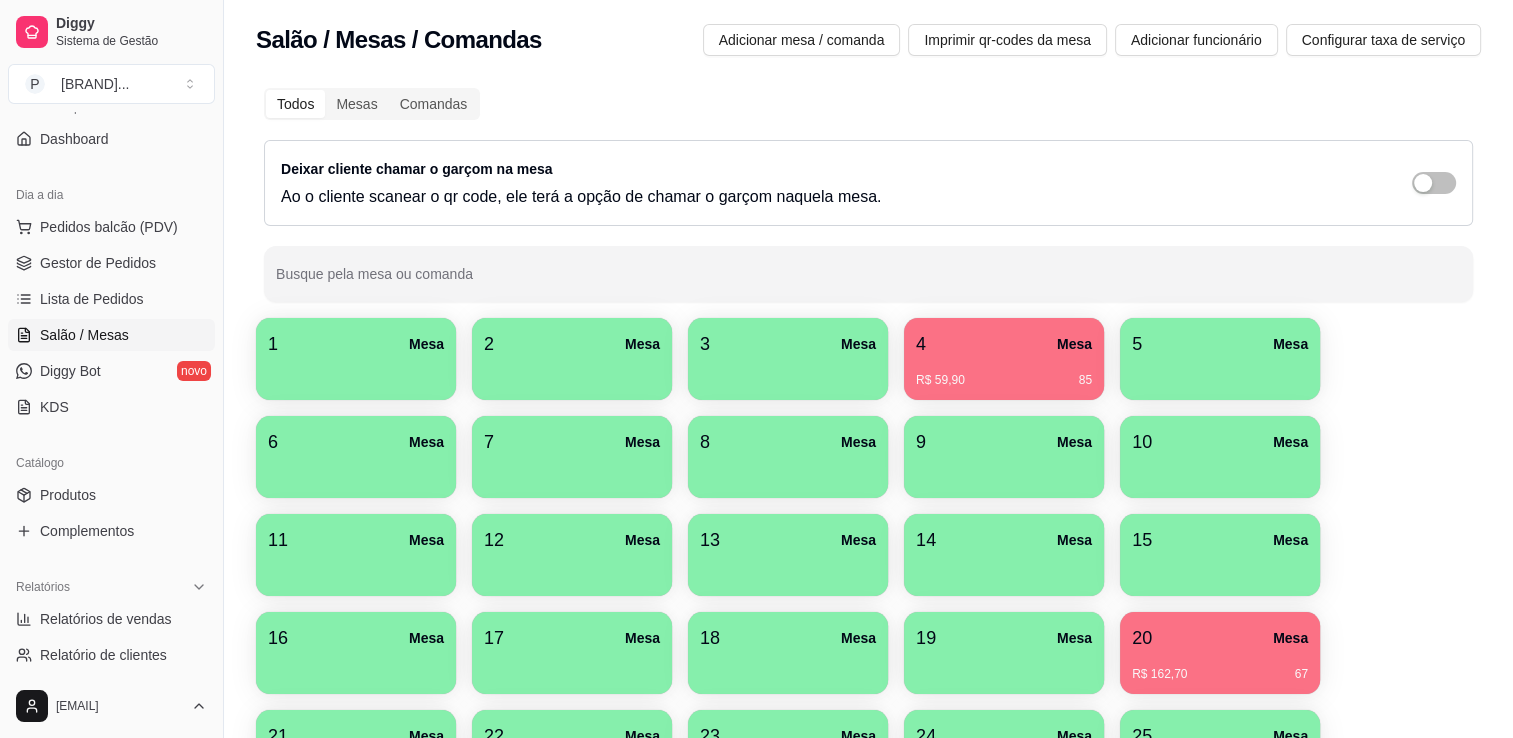click on "R$ 59,90 [NUMBER]" at bounding box center [1004, 380] 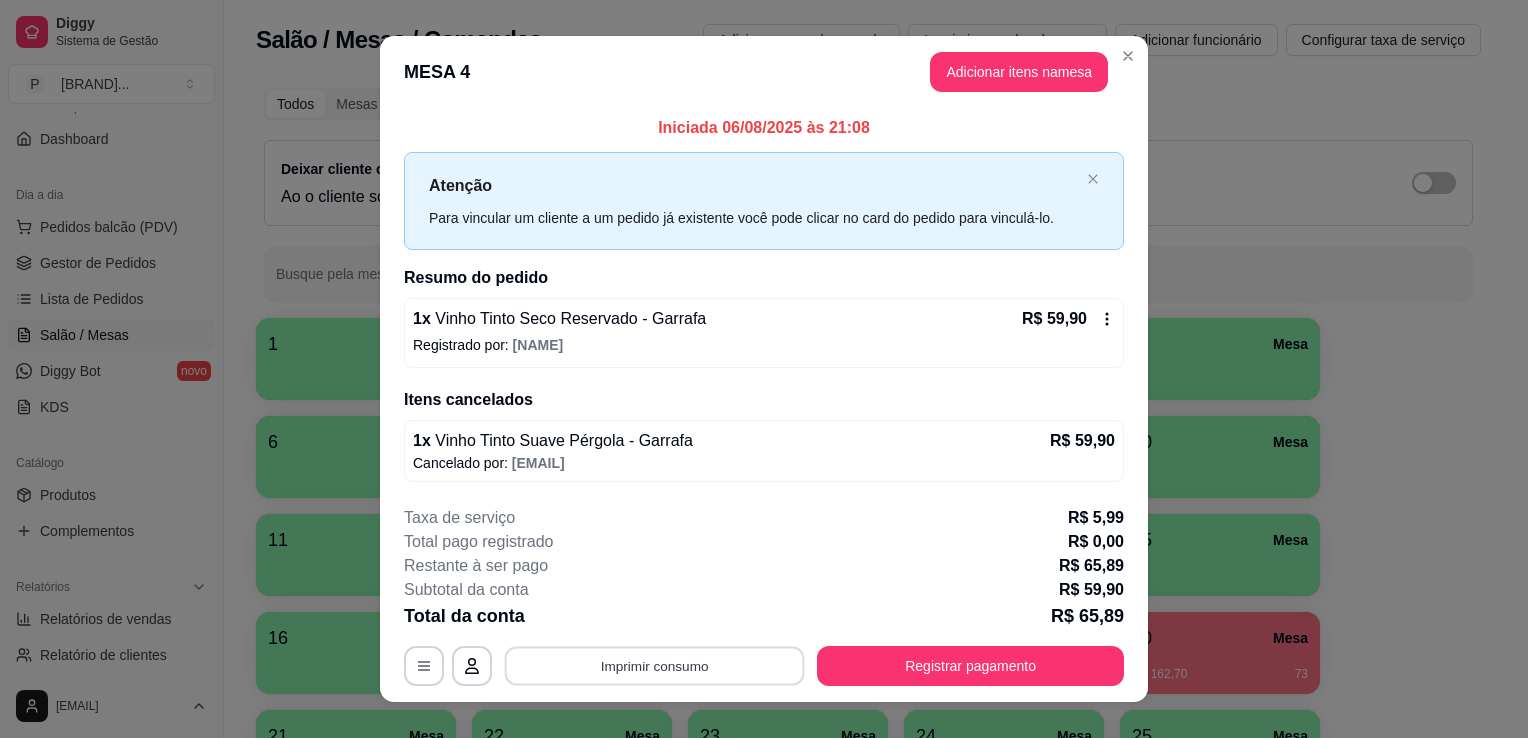 click on "Imprimir consumo" at bounding box center (655, 665) 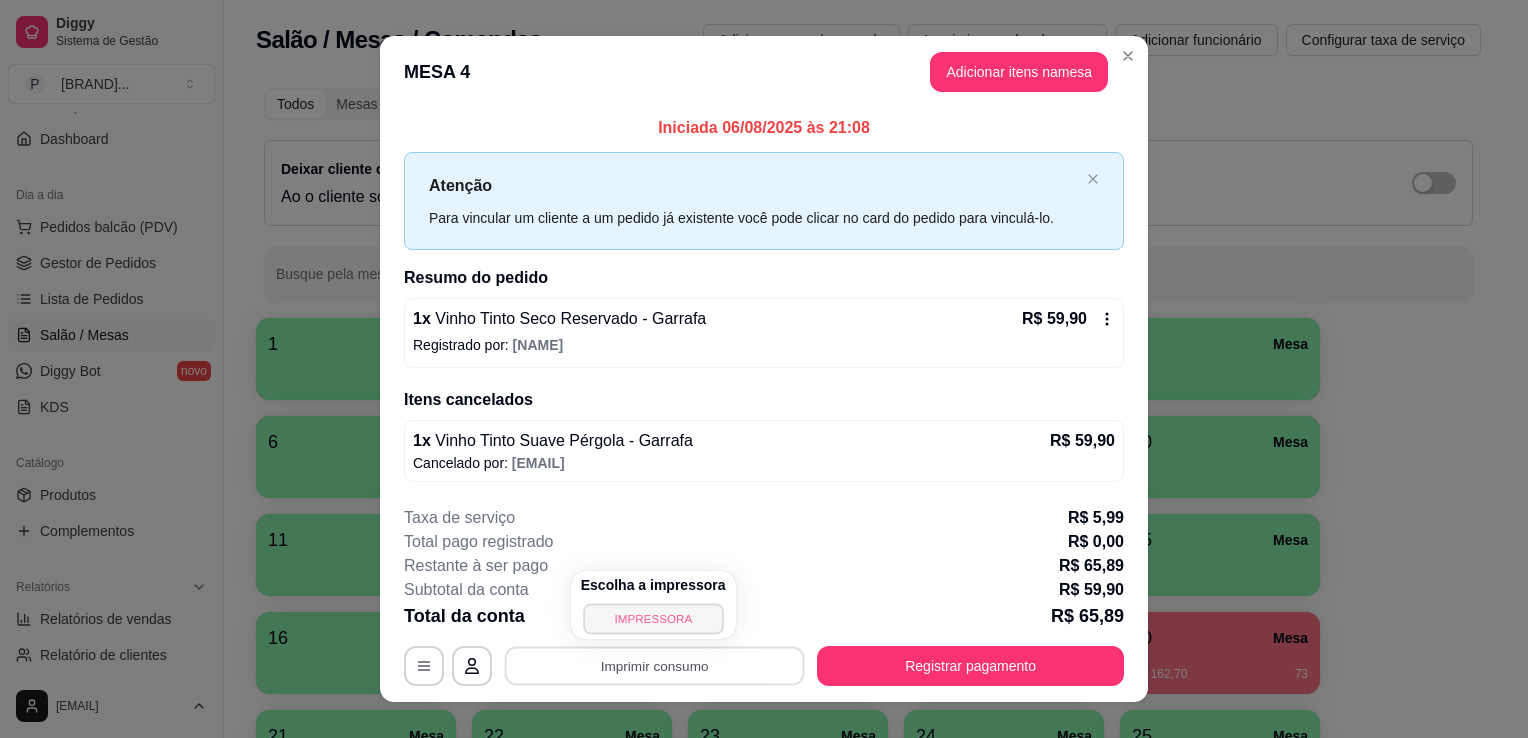 click on "IMPRESSORA" at bounding box center [653, 618] 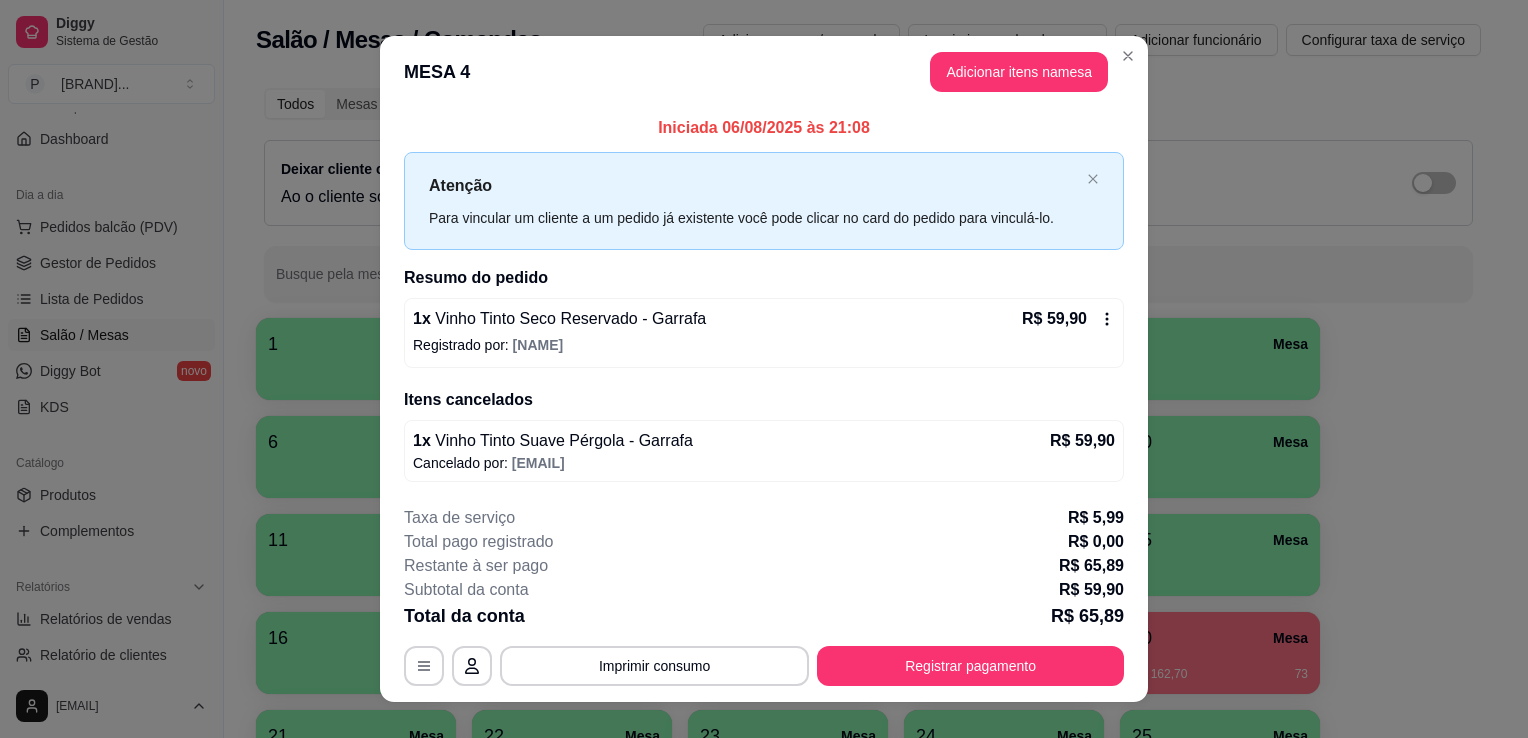 type 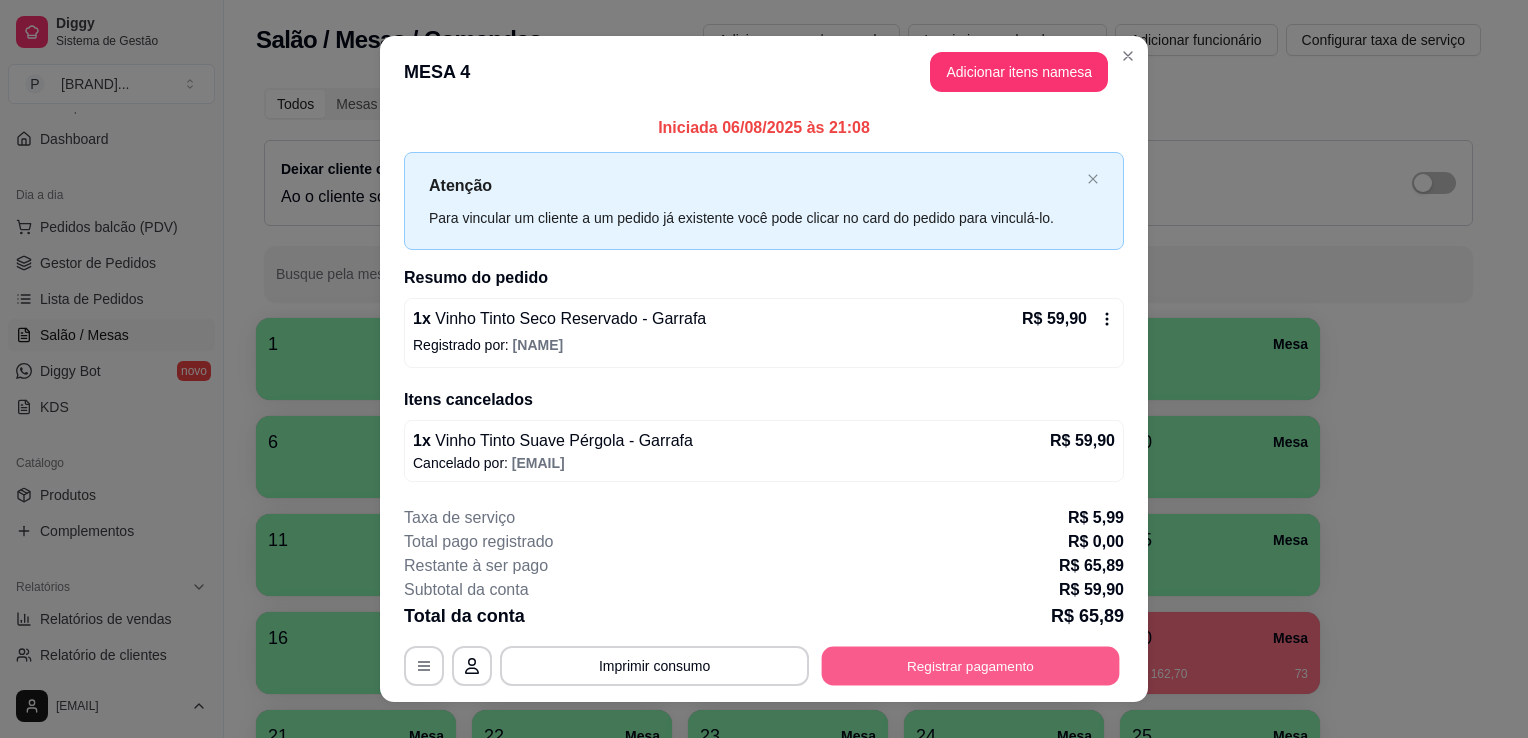 click on "Registrar pagamento" at bounding box center [971, 665] 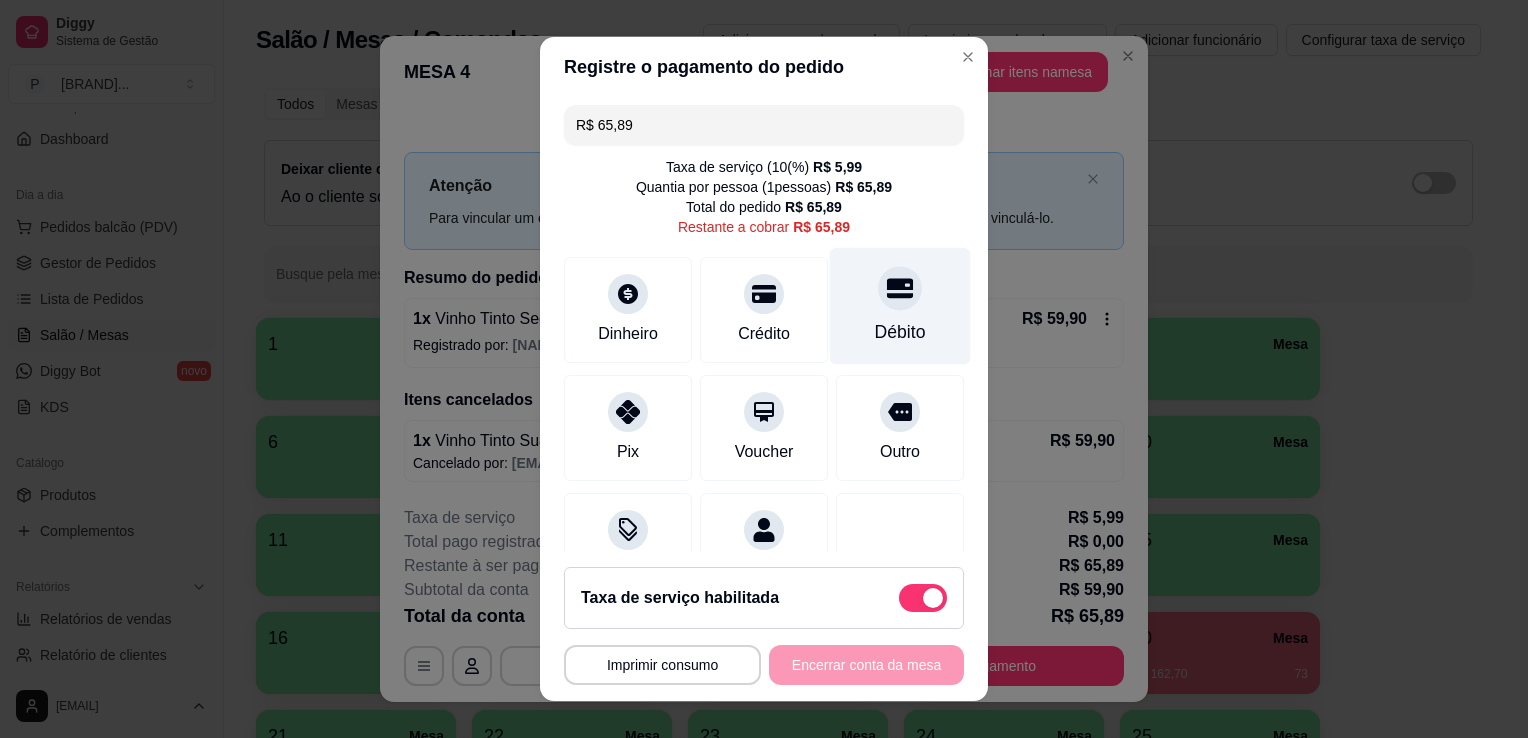 click on "Débito" at bounding box center (900, 332) 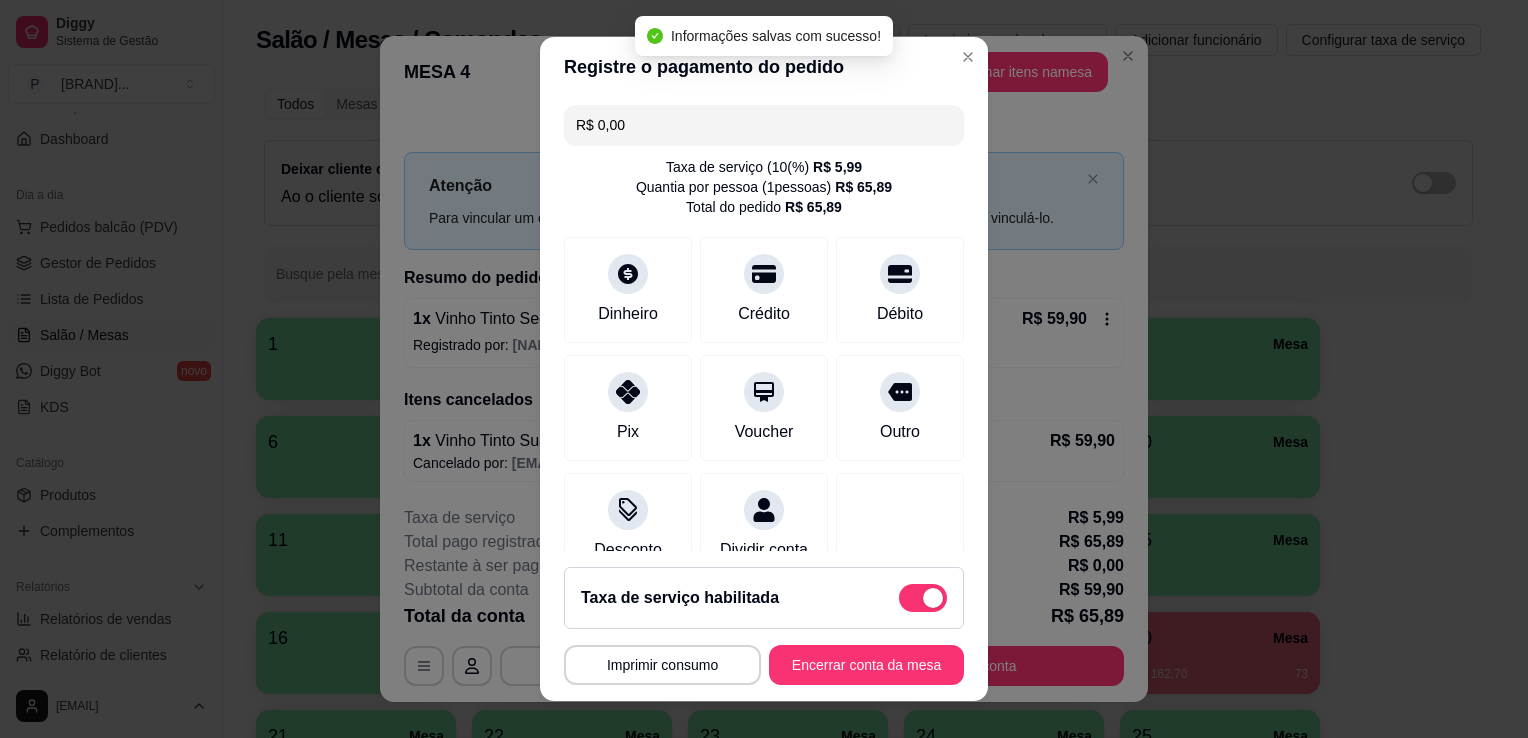 type on "R$ 0,00" 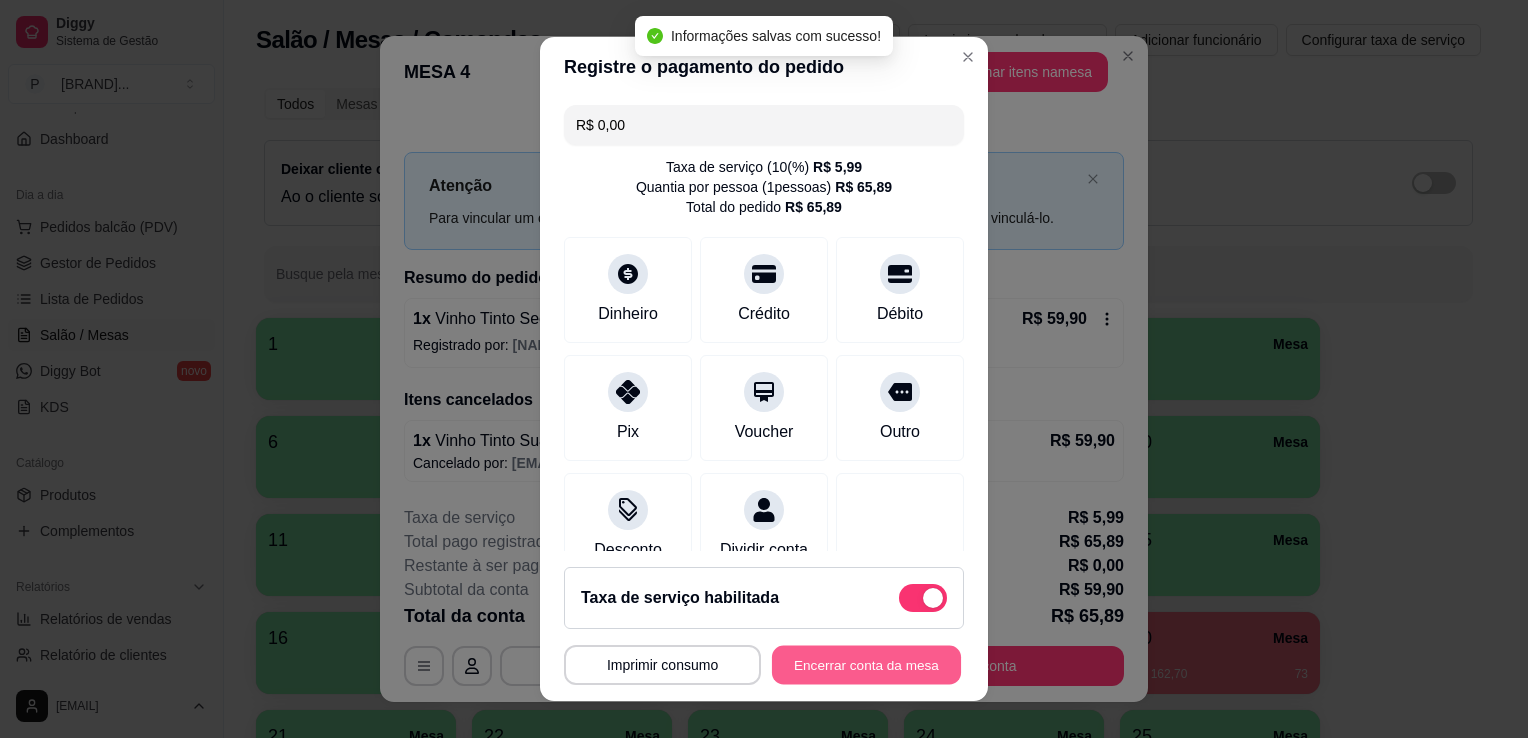 click on "Encerrar conta da mesa" at bounding box center (866, 665) 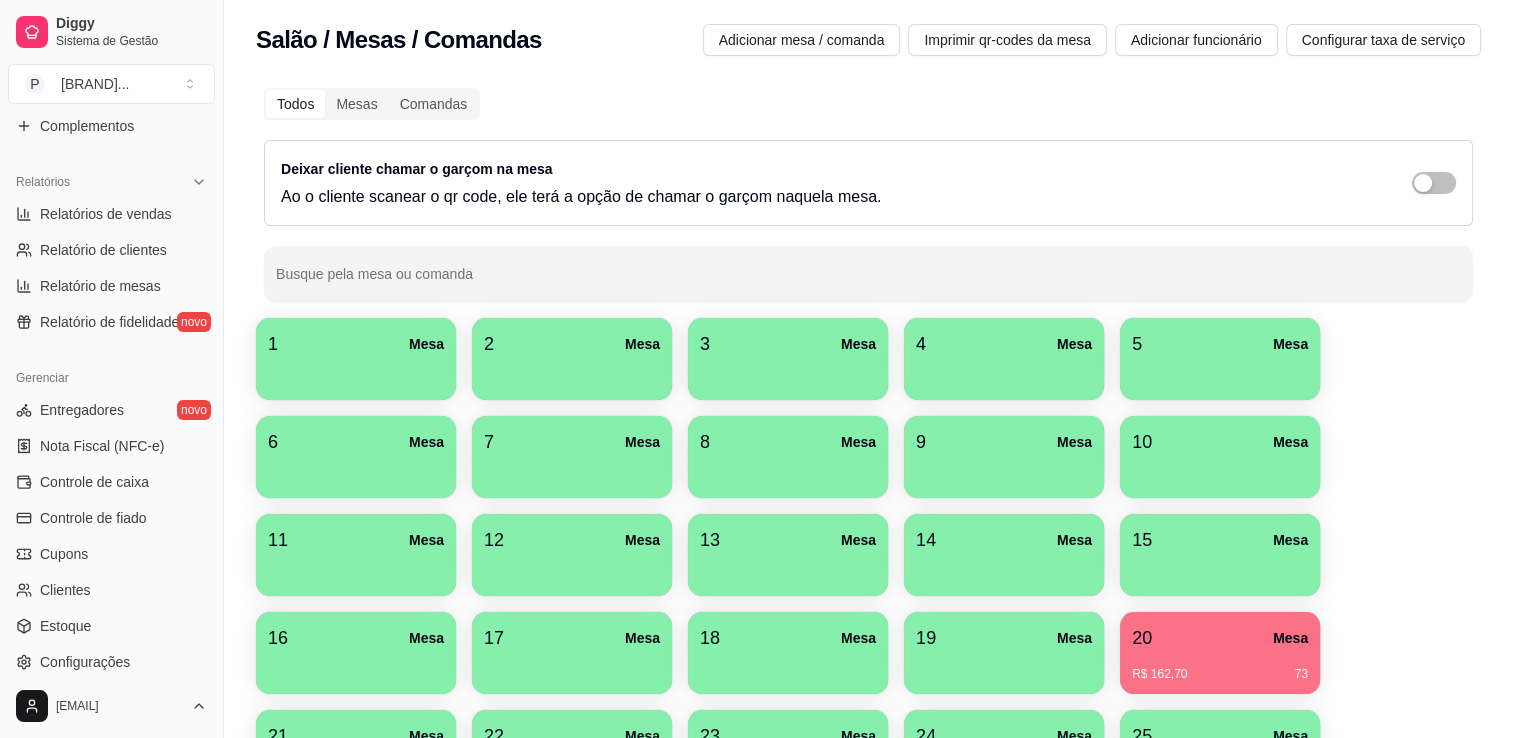 scroll, scrollTop: 591, scrollLeft: 0, axis: vertical 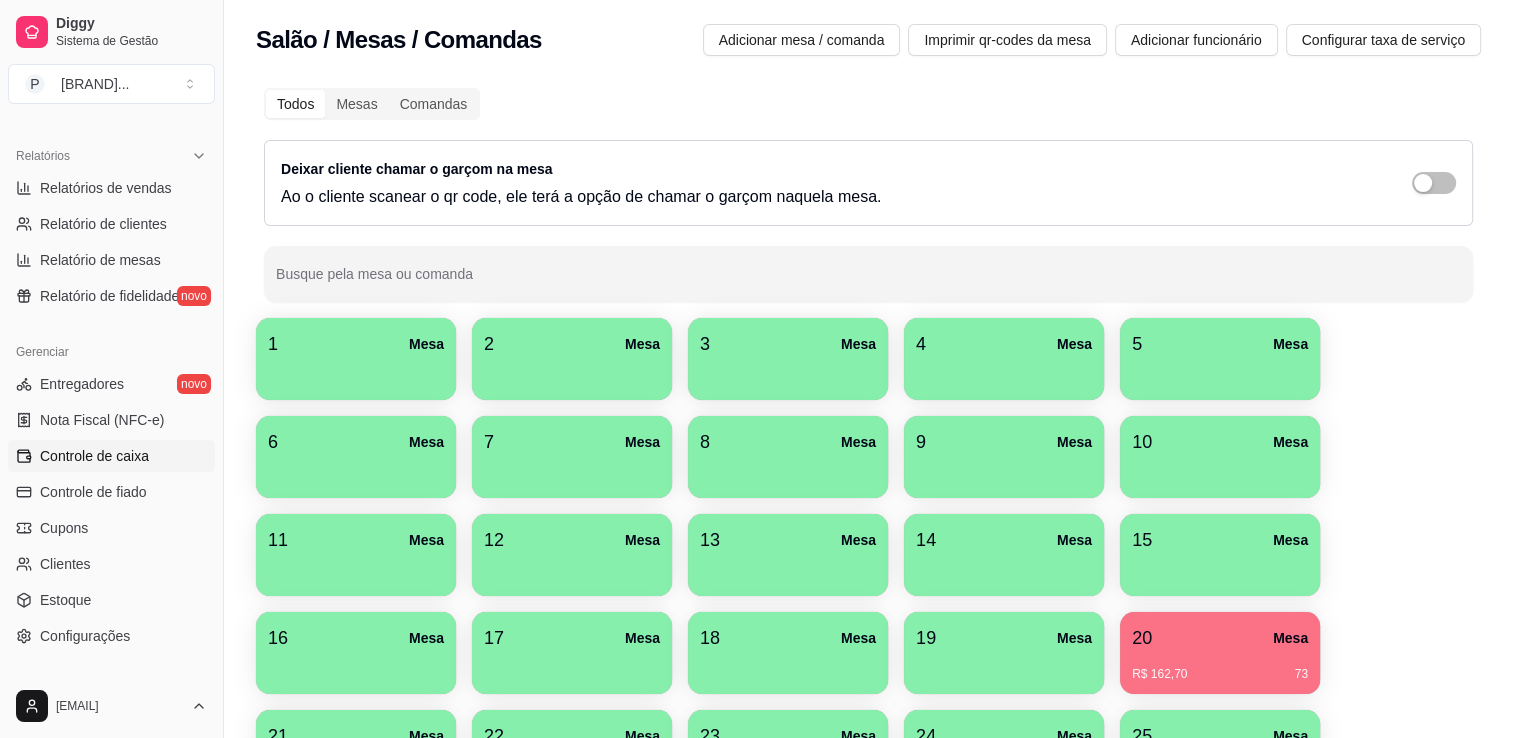 click on "Controle de caixa" at bounding box center [111, 456] 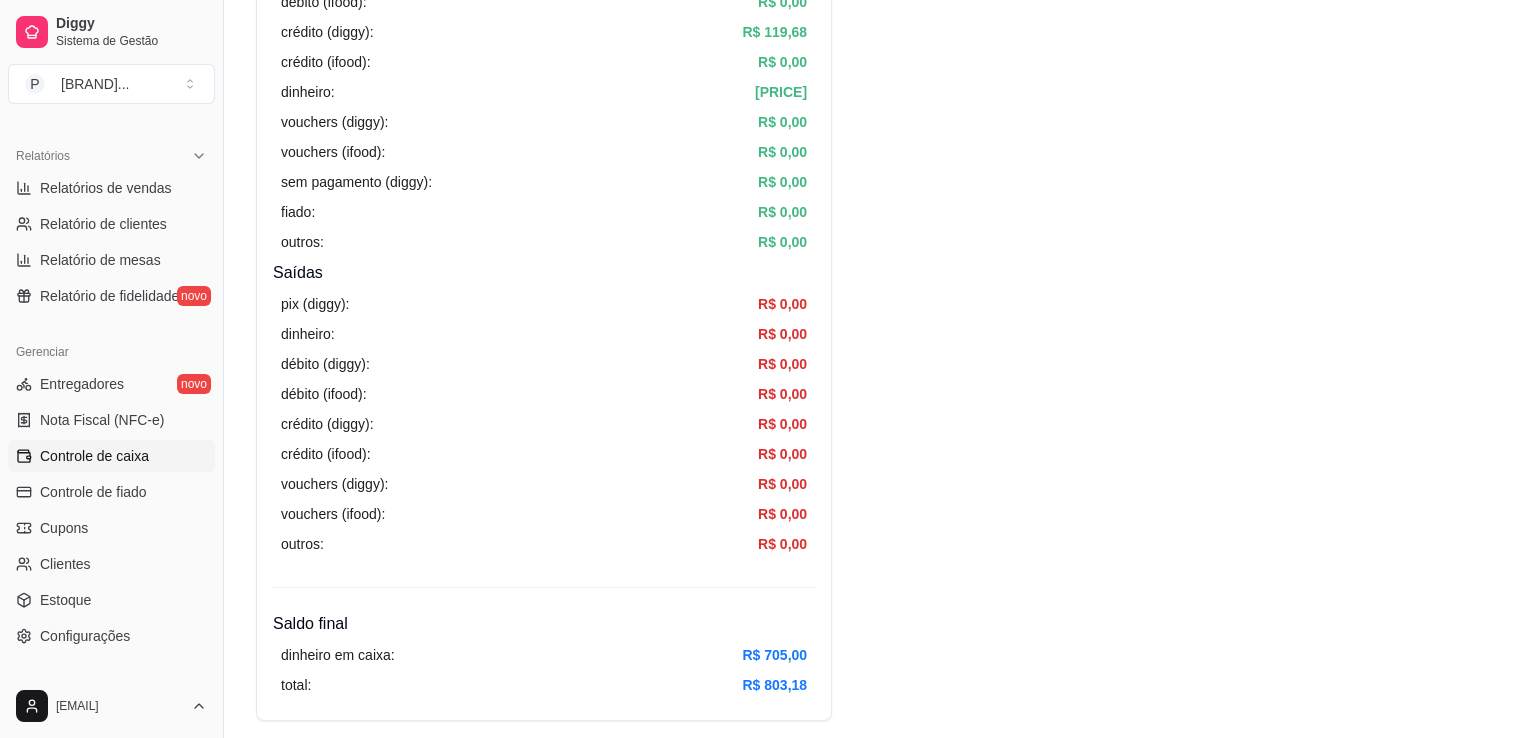 scroll, scrollTop: 451, scrollLeft: 0, axis: vertical 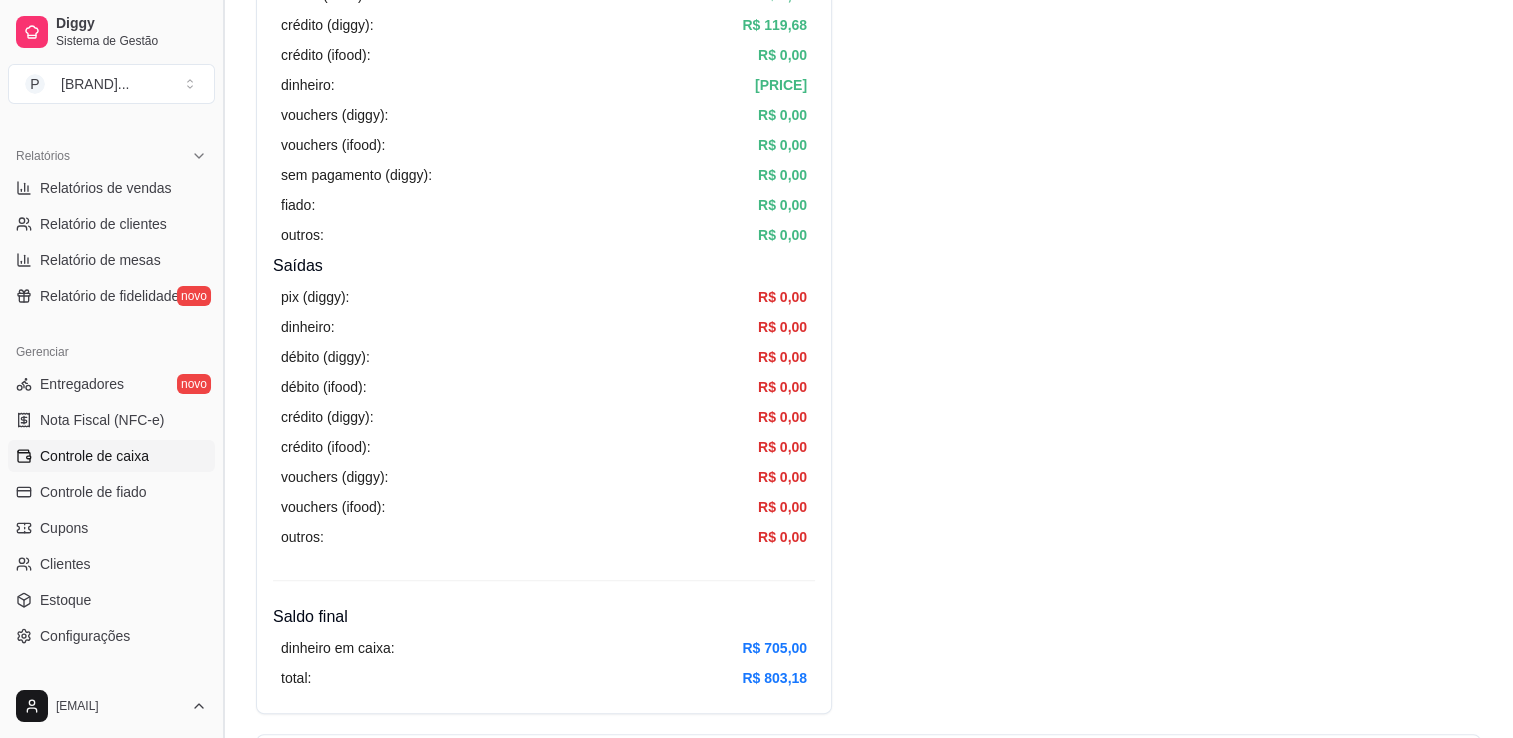click at bounding box center (223, 369) 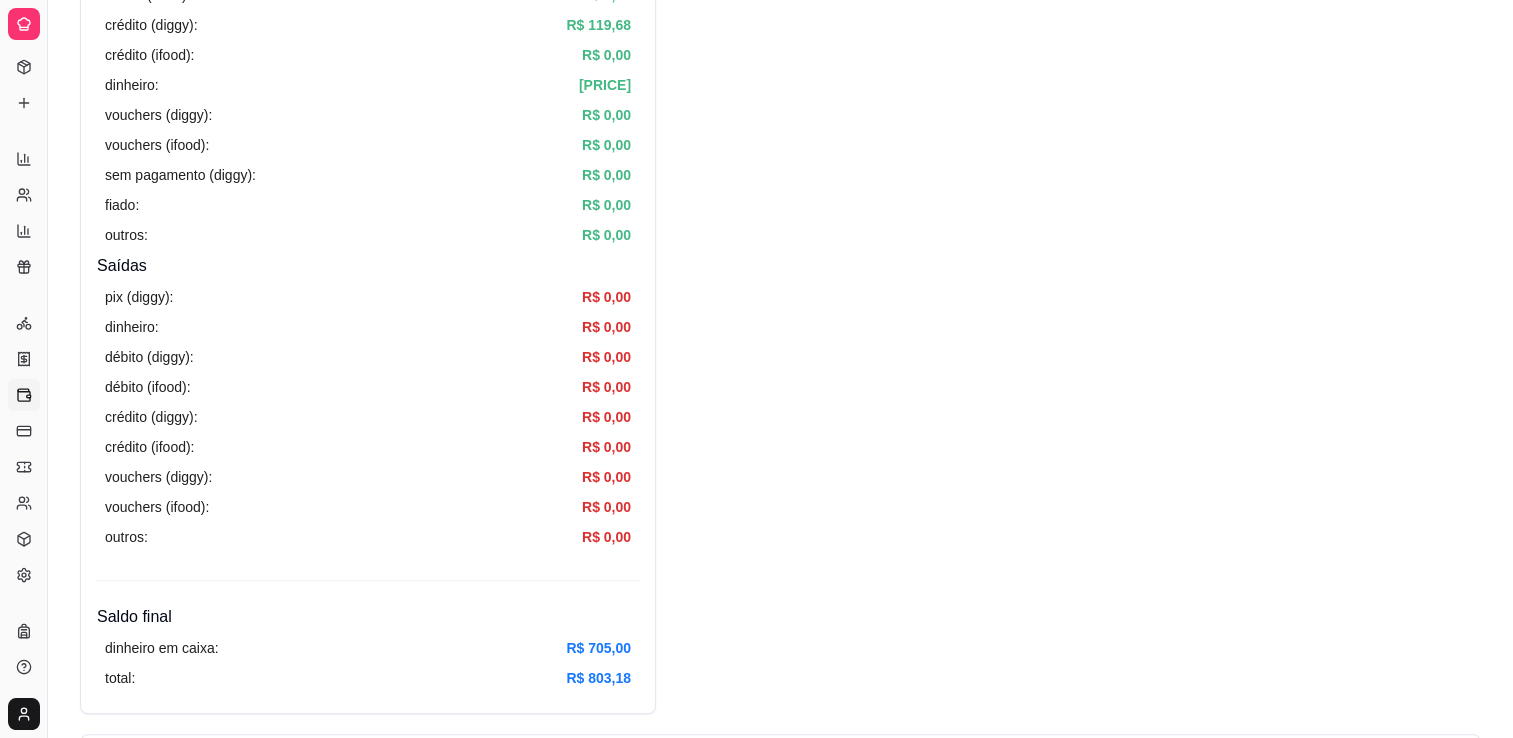 scroll, scrollTop: 297, scrollLeft: 0, axis: vertical 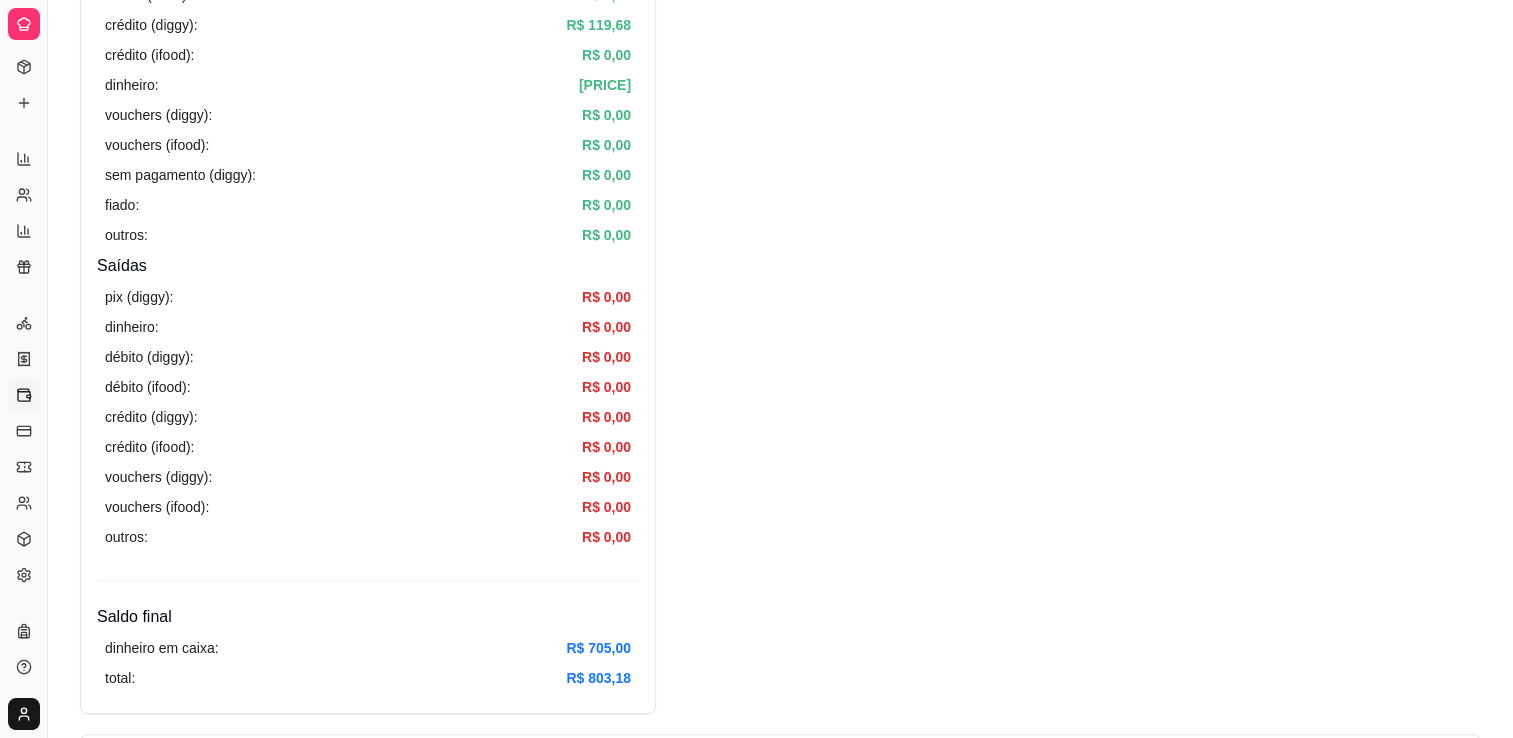 click 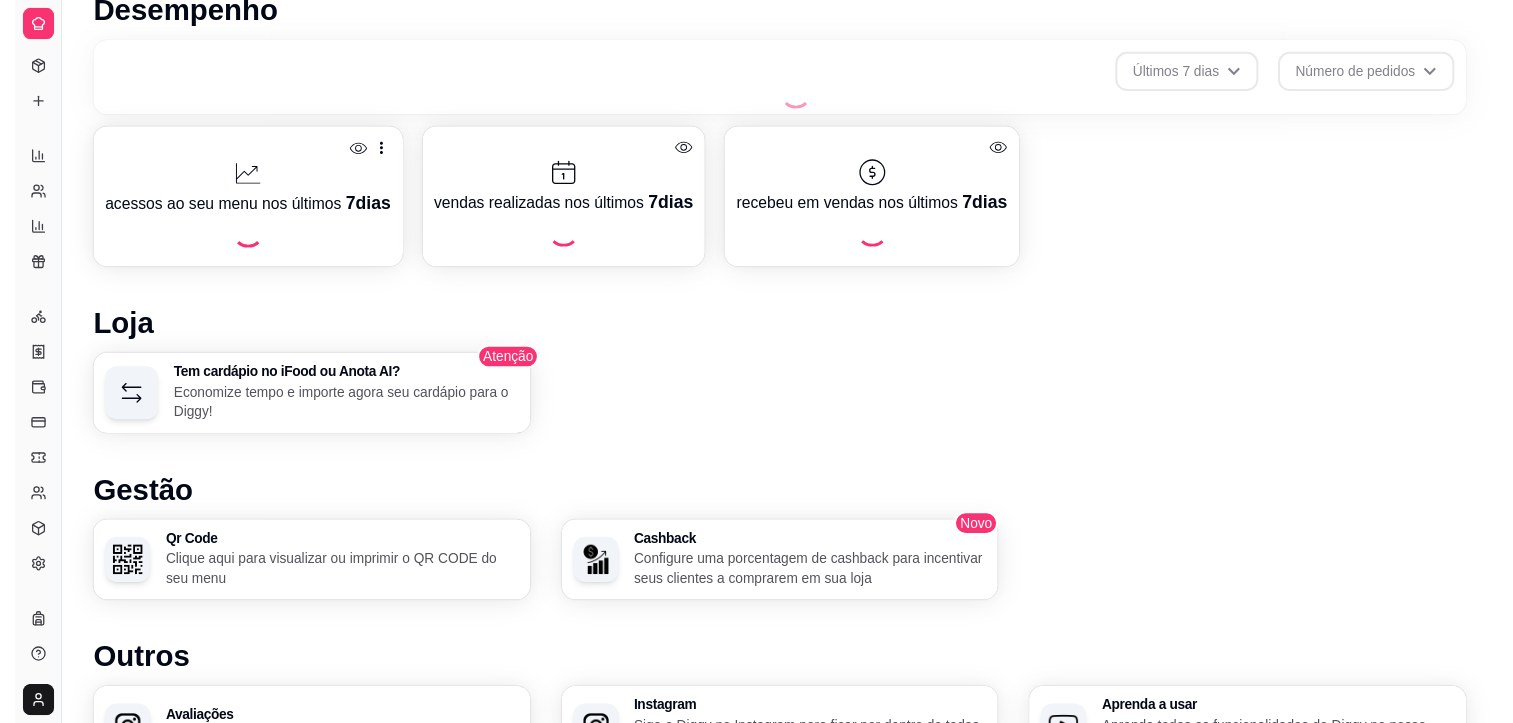 scroll, scrollTop: 0, scrollLeft: 0, axis: both 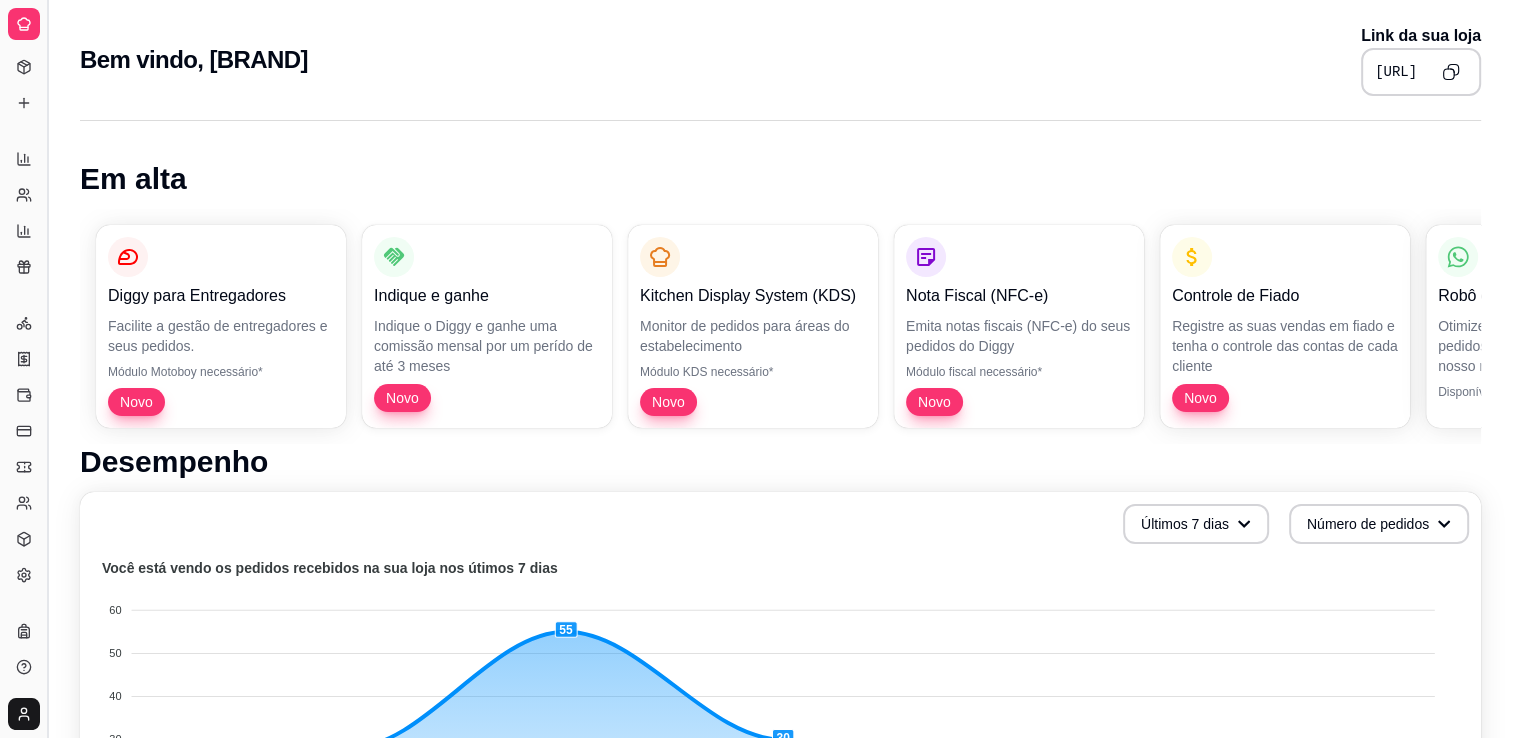 click at bounding box center [47, 369] 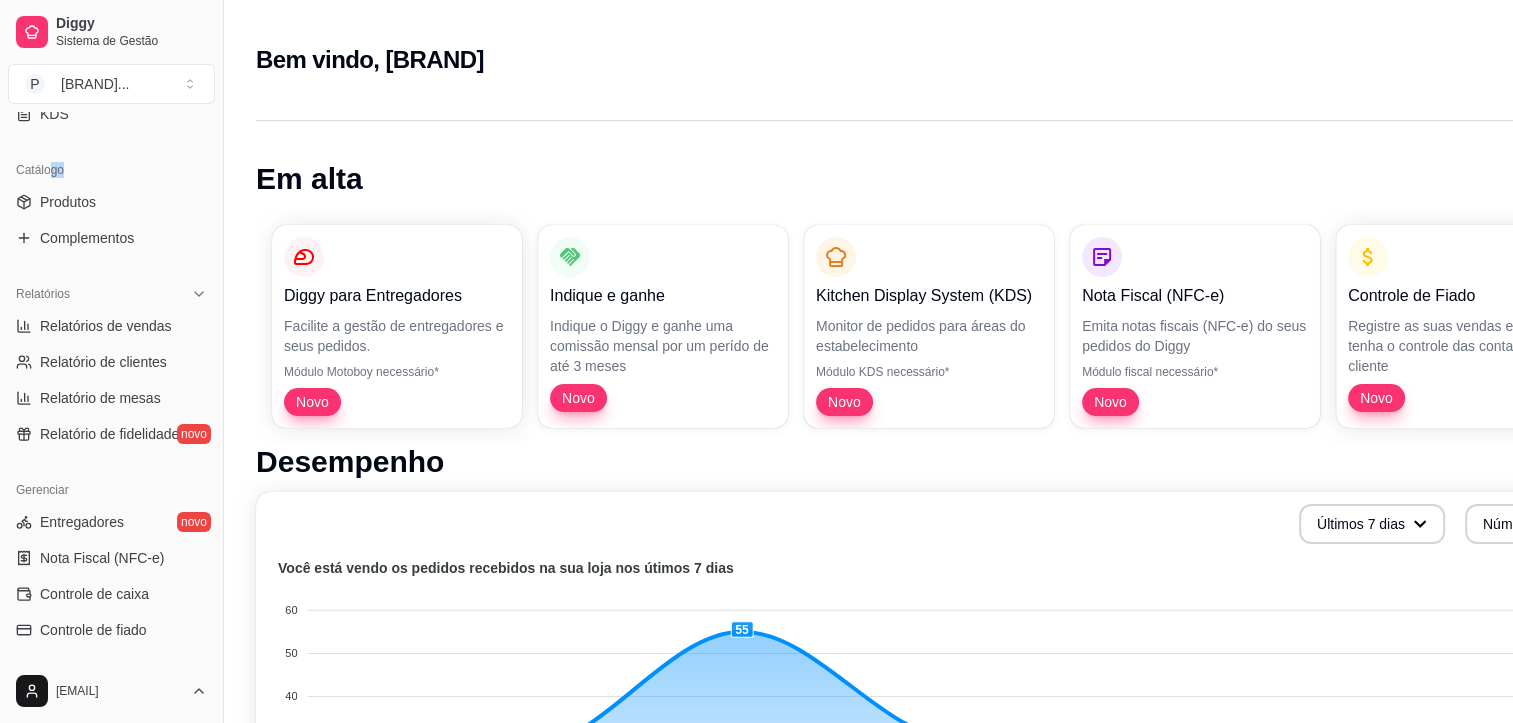 click on "Loja  aberta Plano Essencial + Mesas até 02/09 Acesso Rápido Dashboard Dia a dia Pedidos balcão (PDV) Gestor de Pedidos Lista de Pedidos Salão / Mesas Diggy Bot novo KDS Catálogo Produtos Complementos Relatórios Relatórios de vendas Relatório de clientes Relatório de mesas Relatório de fidelidade novo Gerenciar Entregadores novo Nota Fiscal (NFC-e) Controle de caixa Controle de fiado Cupons Clientes Estoque Configurações Diggy Planos Precisa de ajuda?" at bounding box center [111, 385] 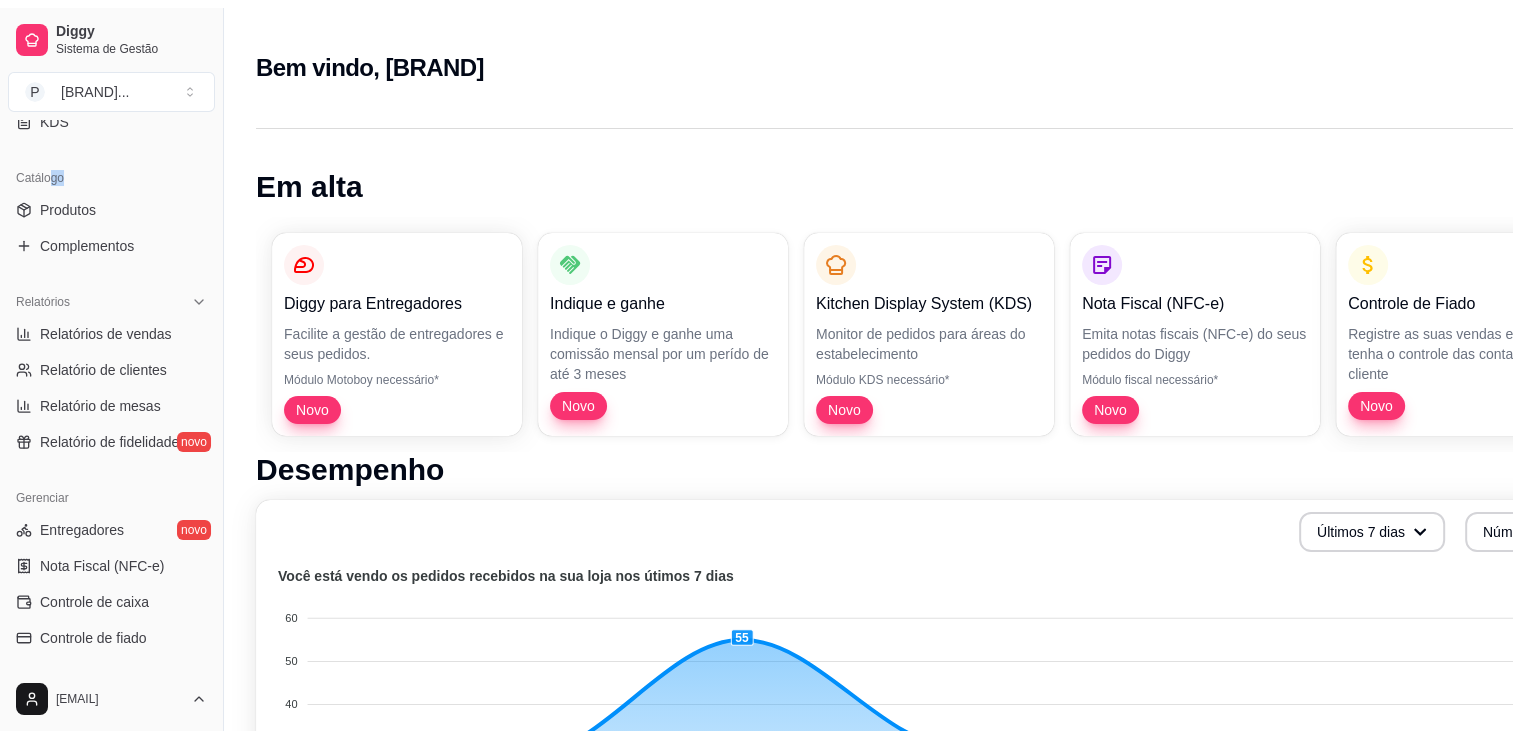 scroll, scrollTop: 134, scrollLeft: 0, axis: vertical 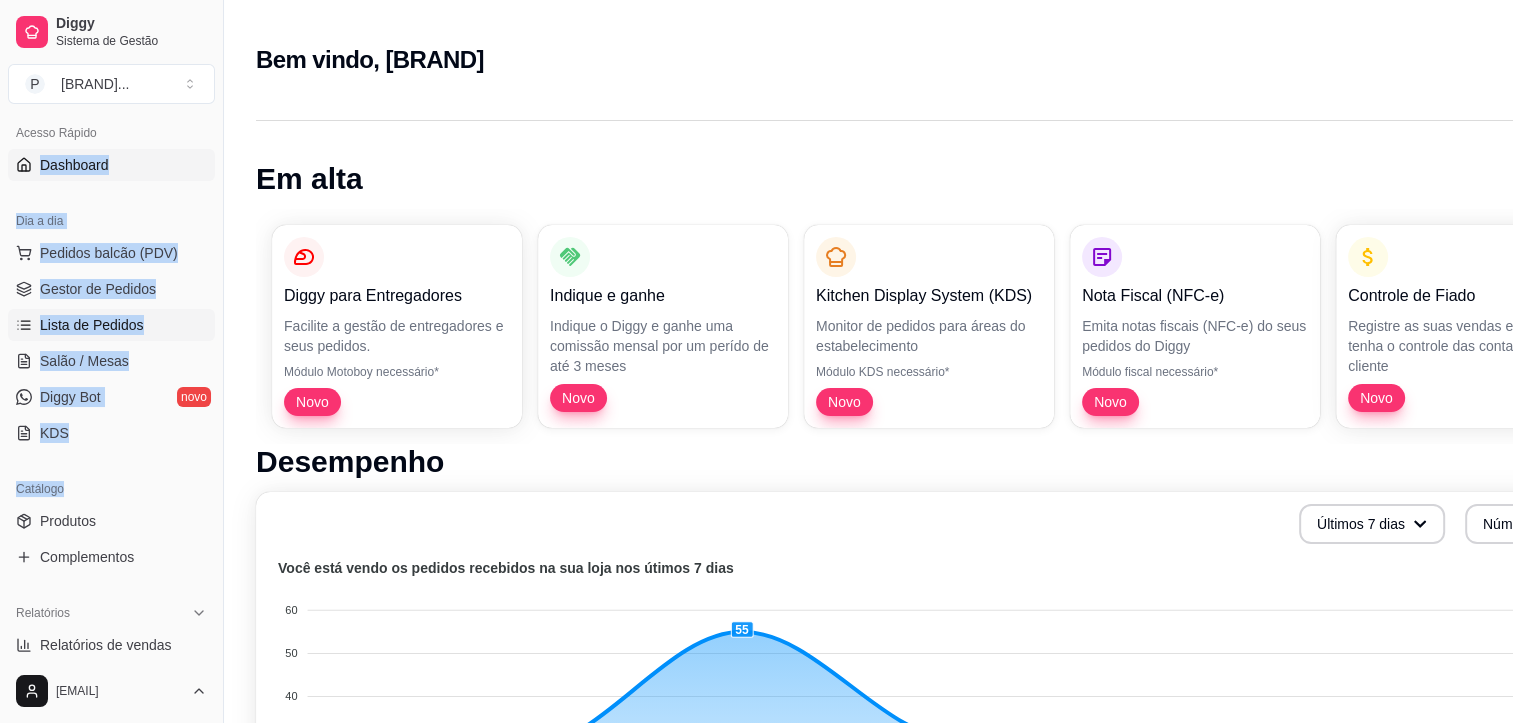 click on "Lista de Pedidos" at bounding box center [92, 325] 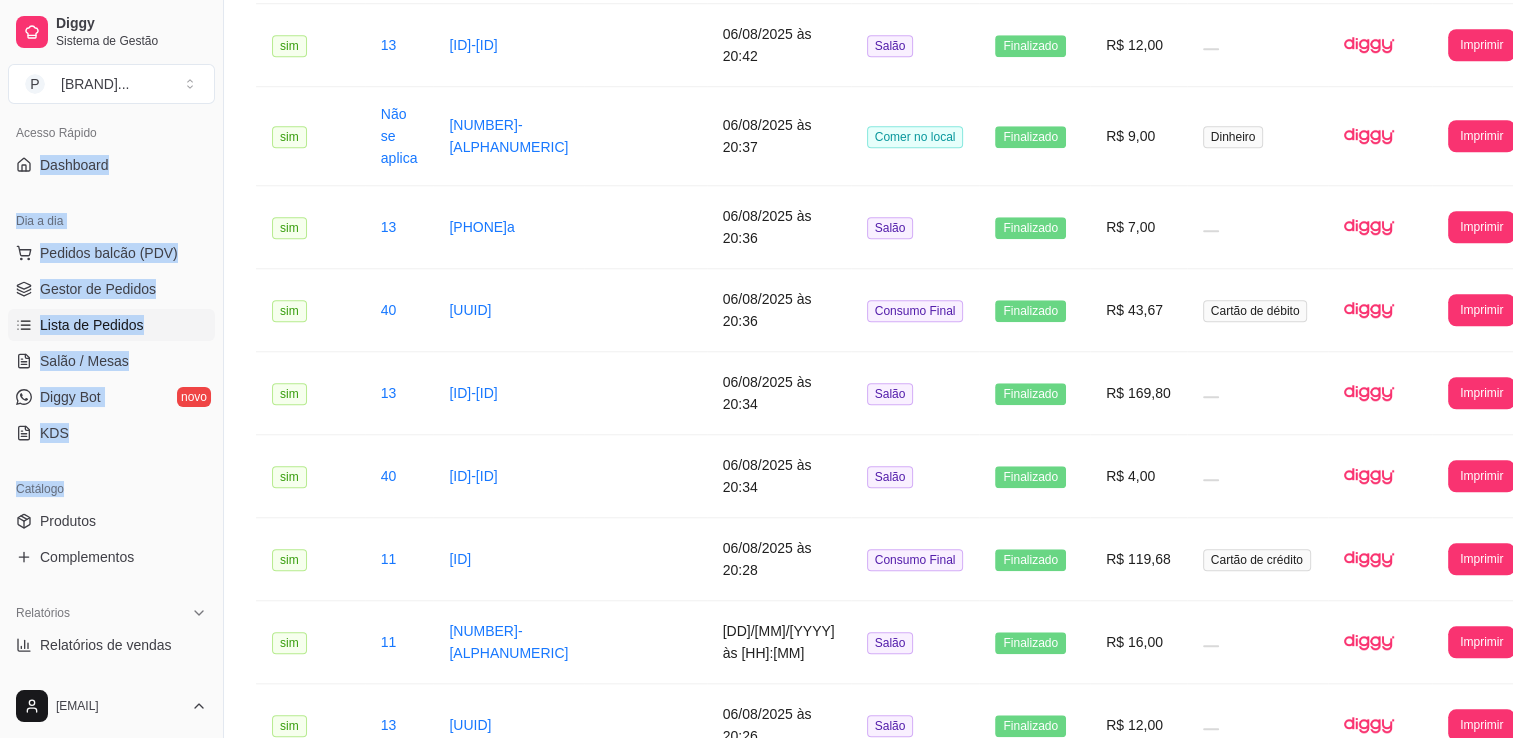 scroll, scrollTop: 1742, scrollLeft: 0, axis: vertical 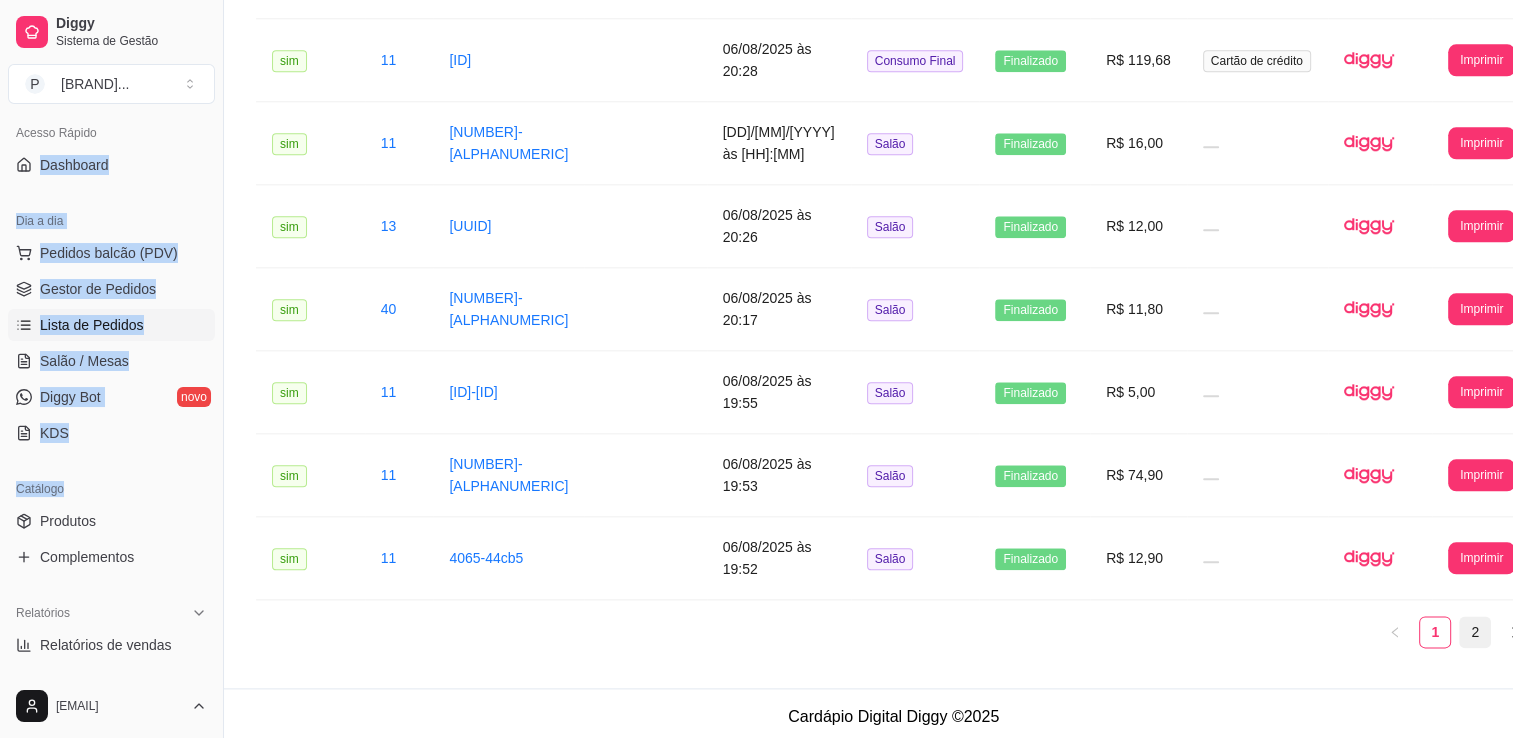 click on "2" at bounding box center (1475, 632) 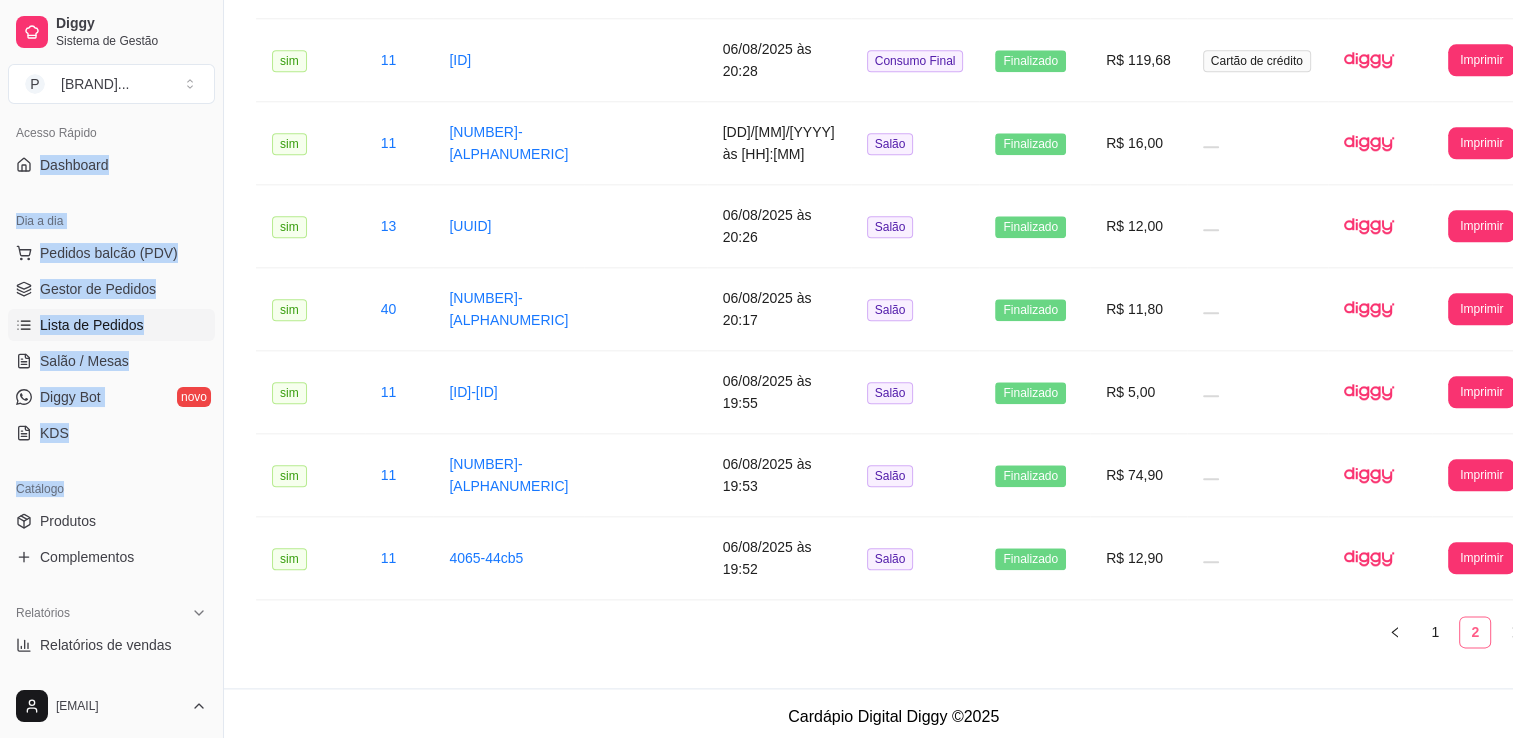 scroll, scrollTop: 0, scrollLeft: 0, axis: both 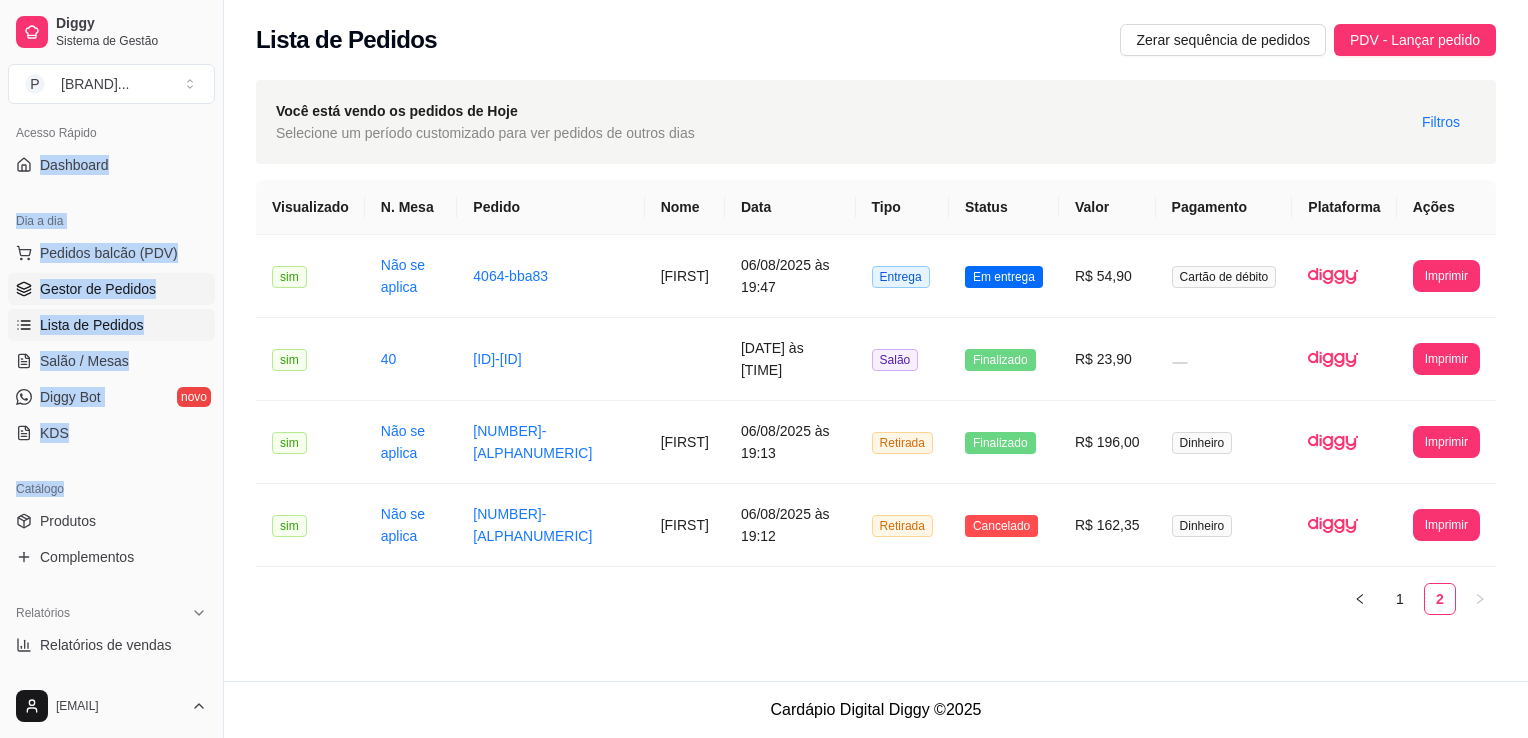 click on "Gestor de Pedidos" at bounding box center (98, 289) 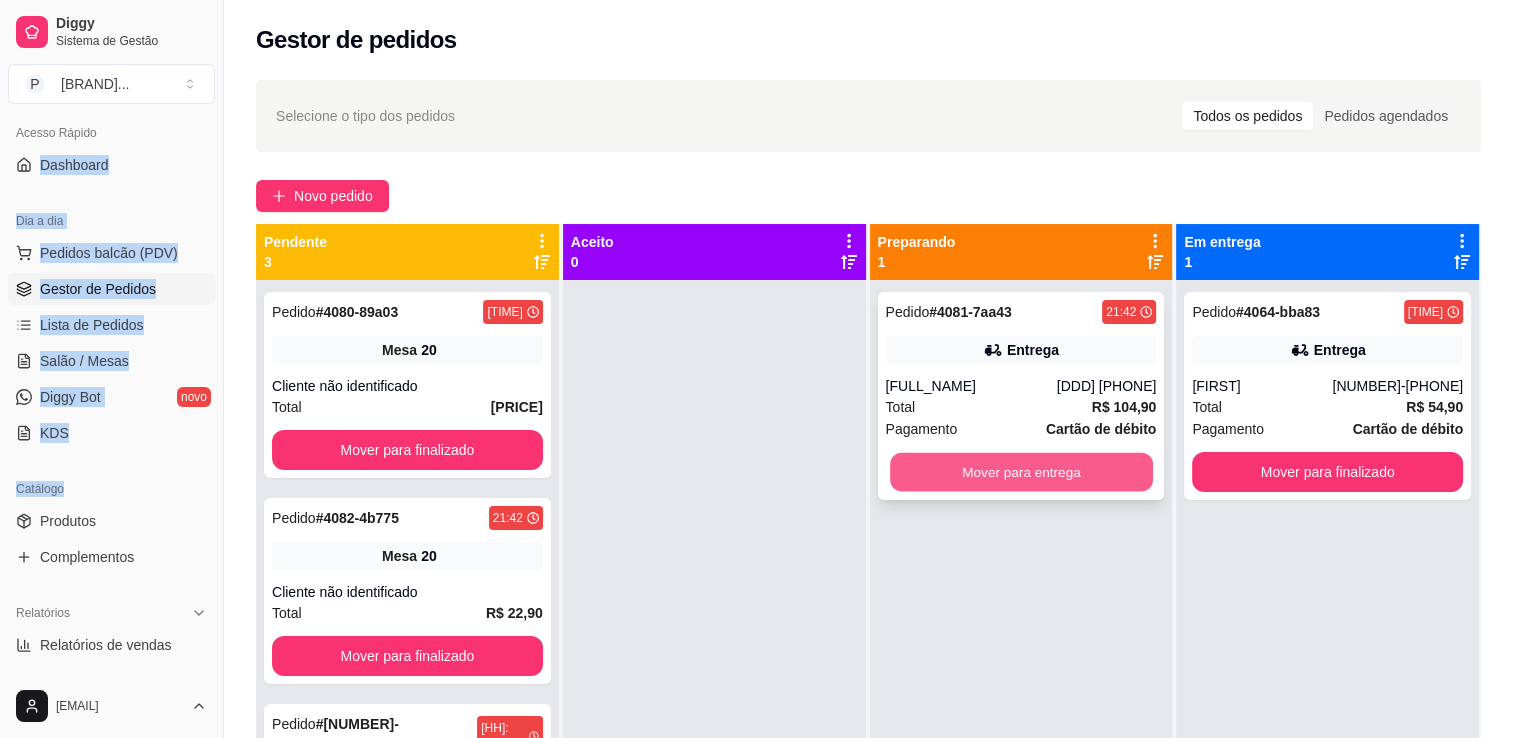 click on "Mover para entrega" at bounding box center (1021, 472) 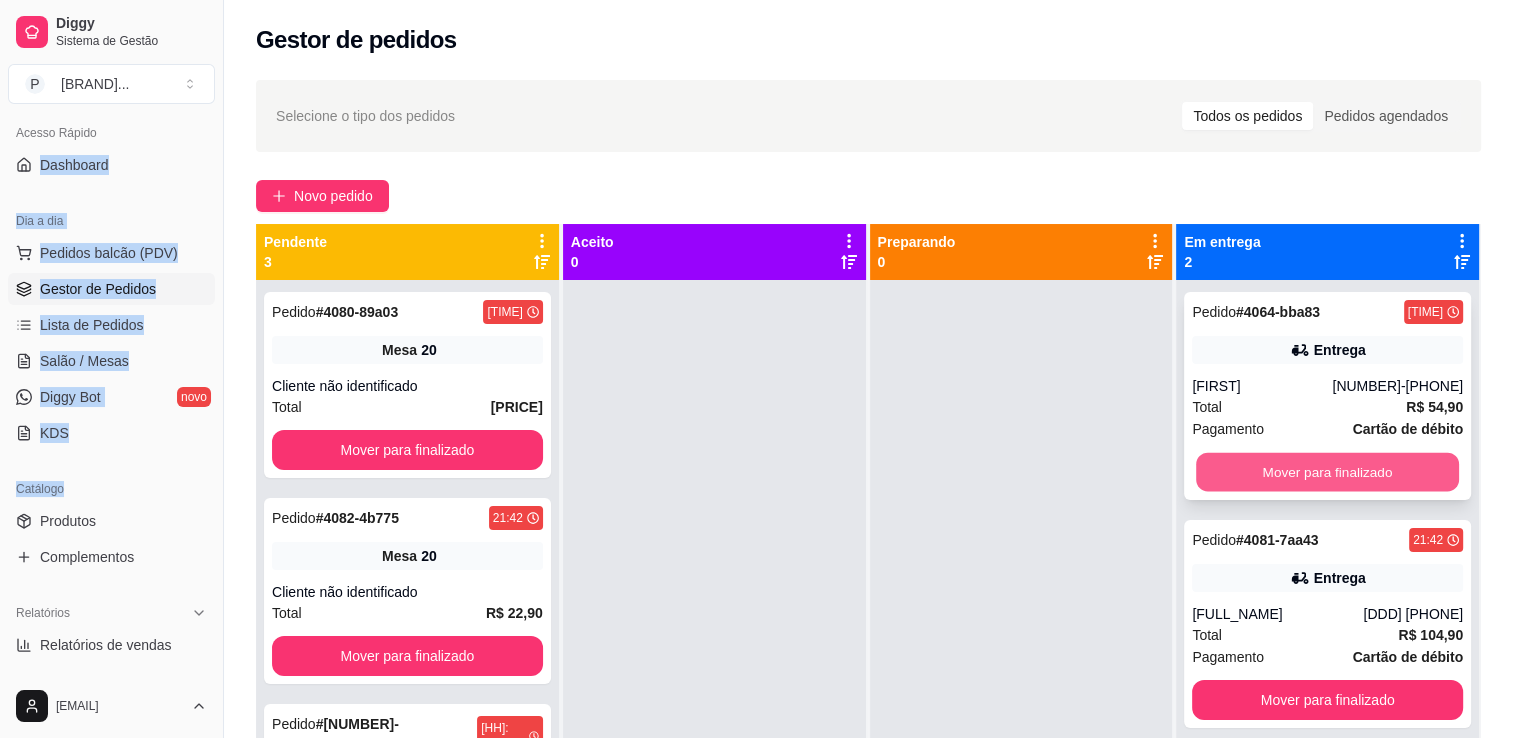 click on "Mover para finalizado" at bounding box center (1327, 472) 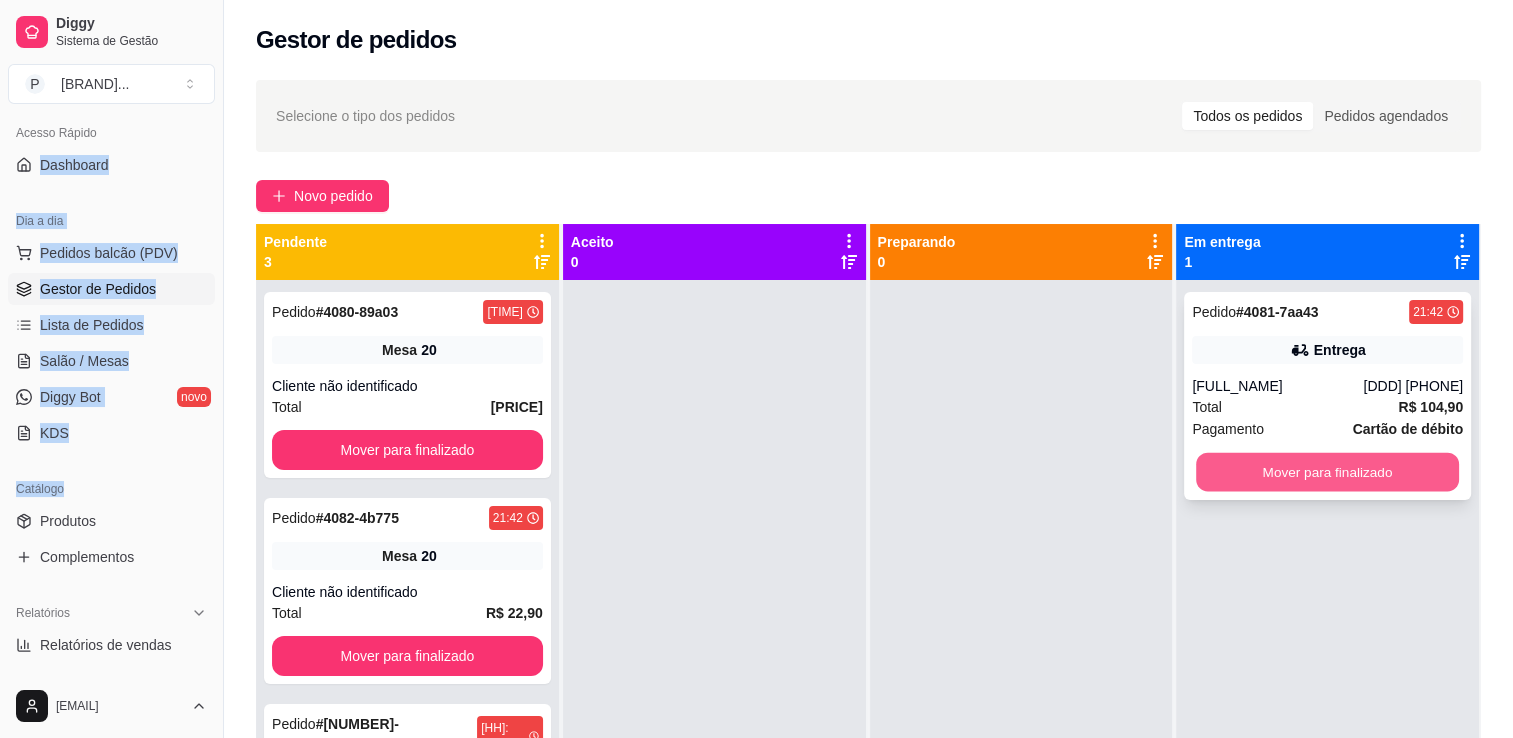click on "Mover para finalizado" at bounding box center (1327, 472) 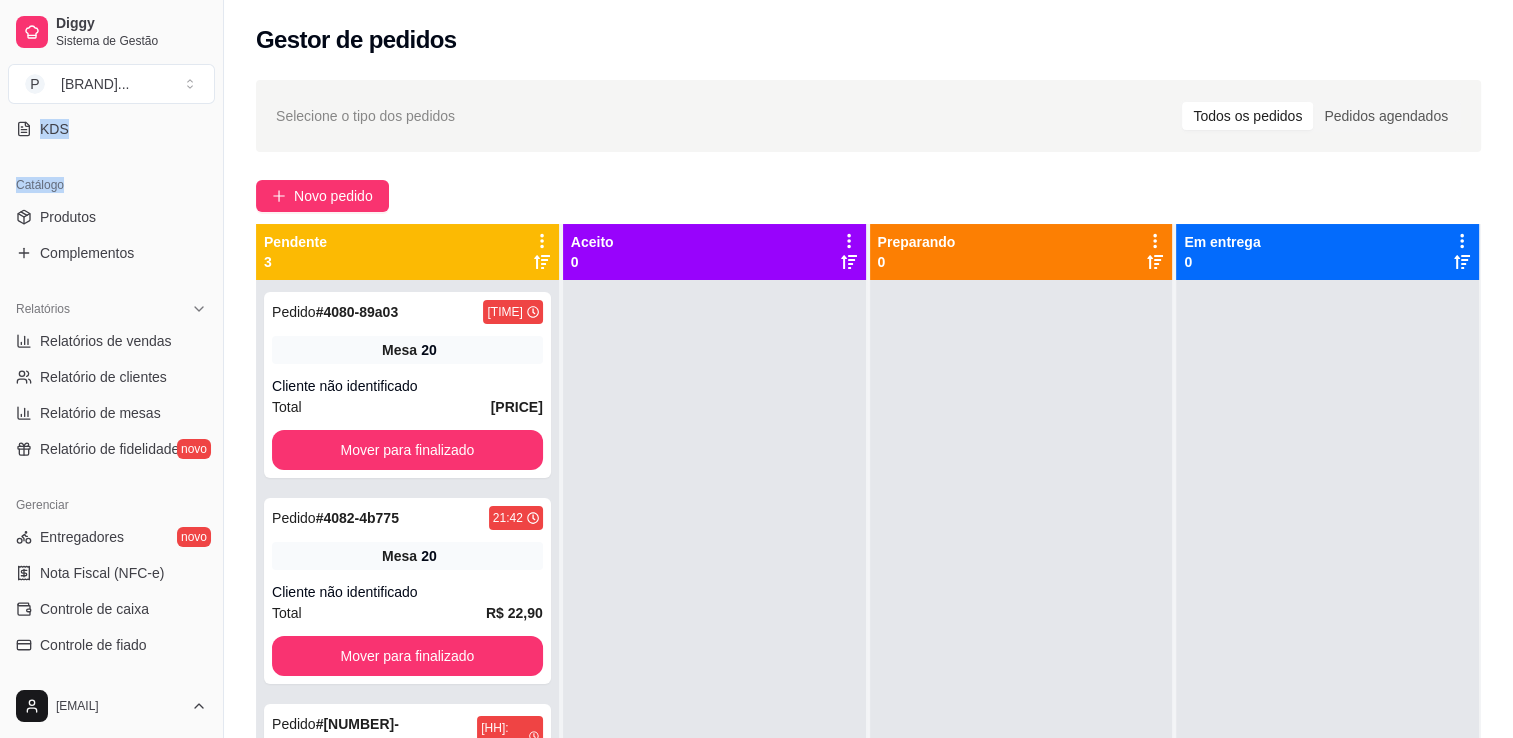scroll, scrollTop: 481, scrollLeft: 0, axis: vertical 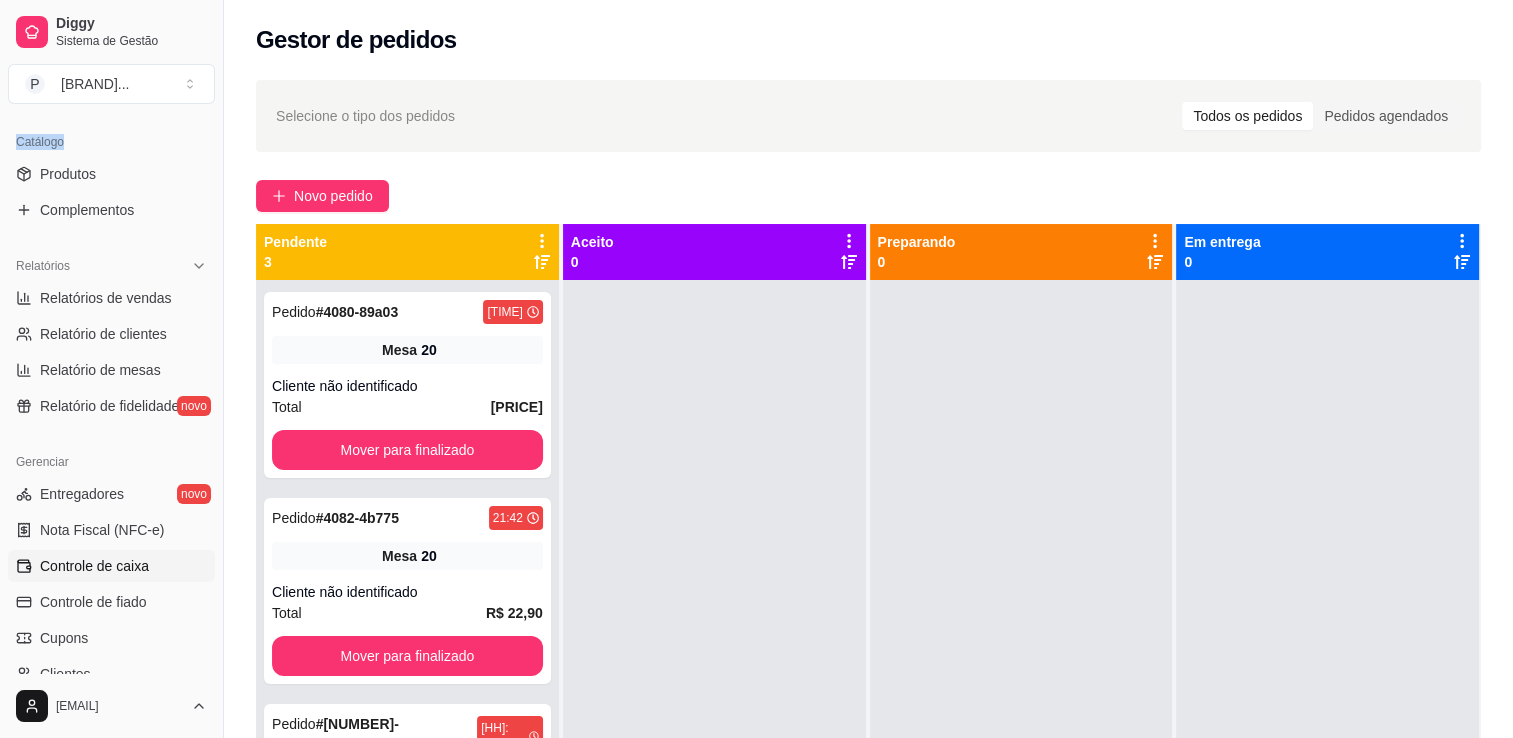 click on "Controle de caixa" at bounding box center (111, 566) 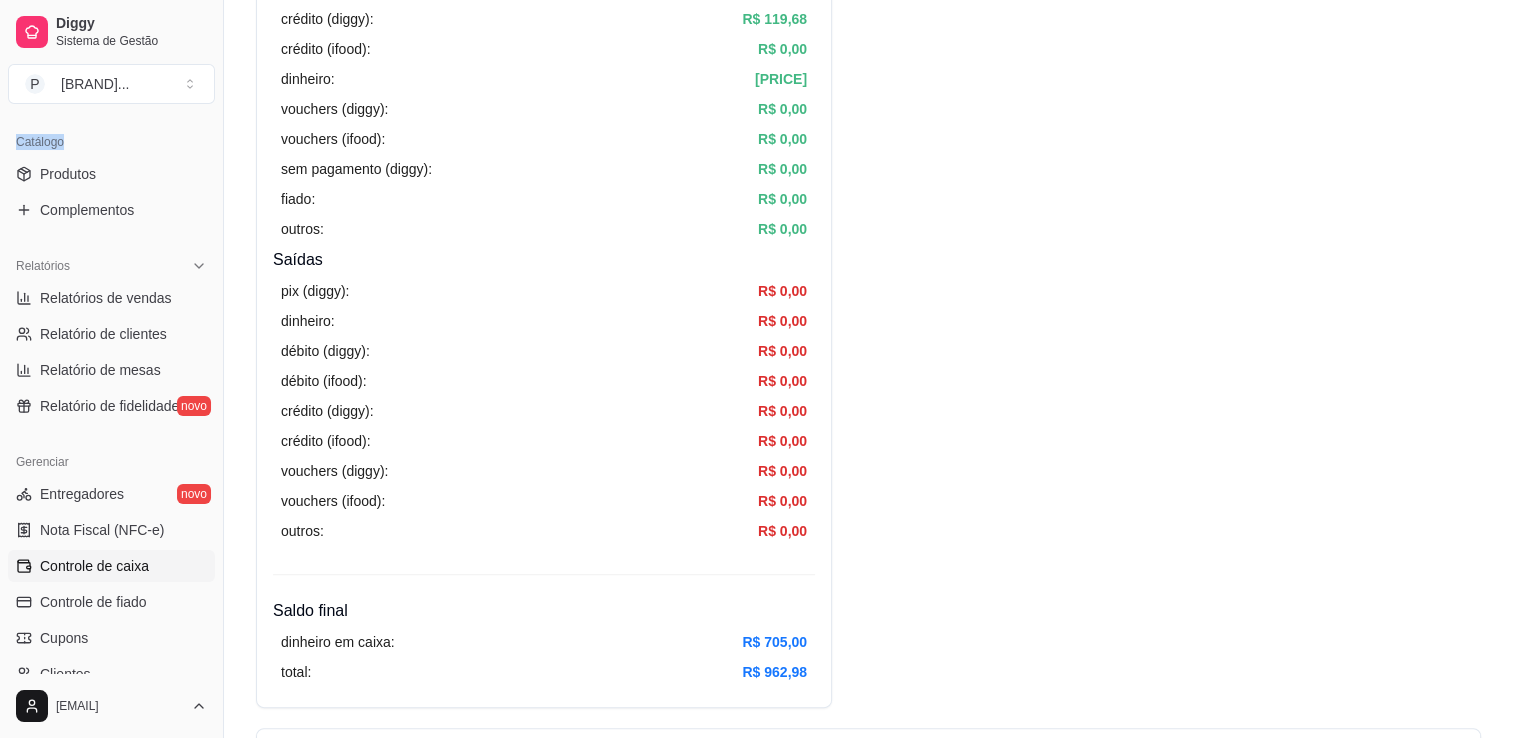 scroll, scrollTop: 464, scrollLeft: 0, axis: vertical 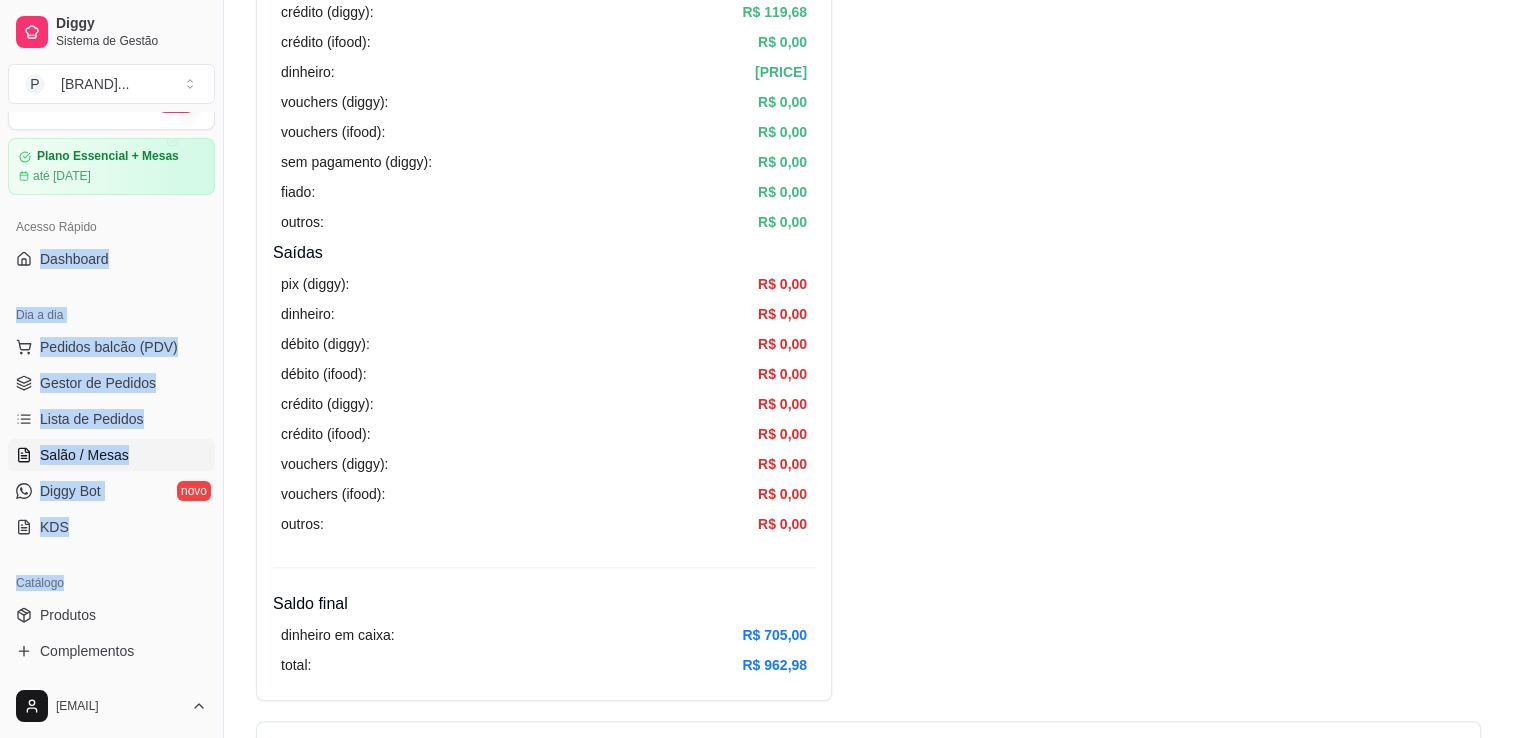 click on "Salão / Mesas" at bounding box center (84, 455) 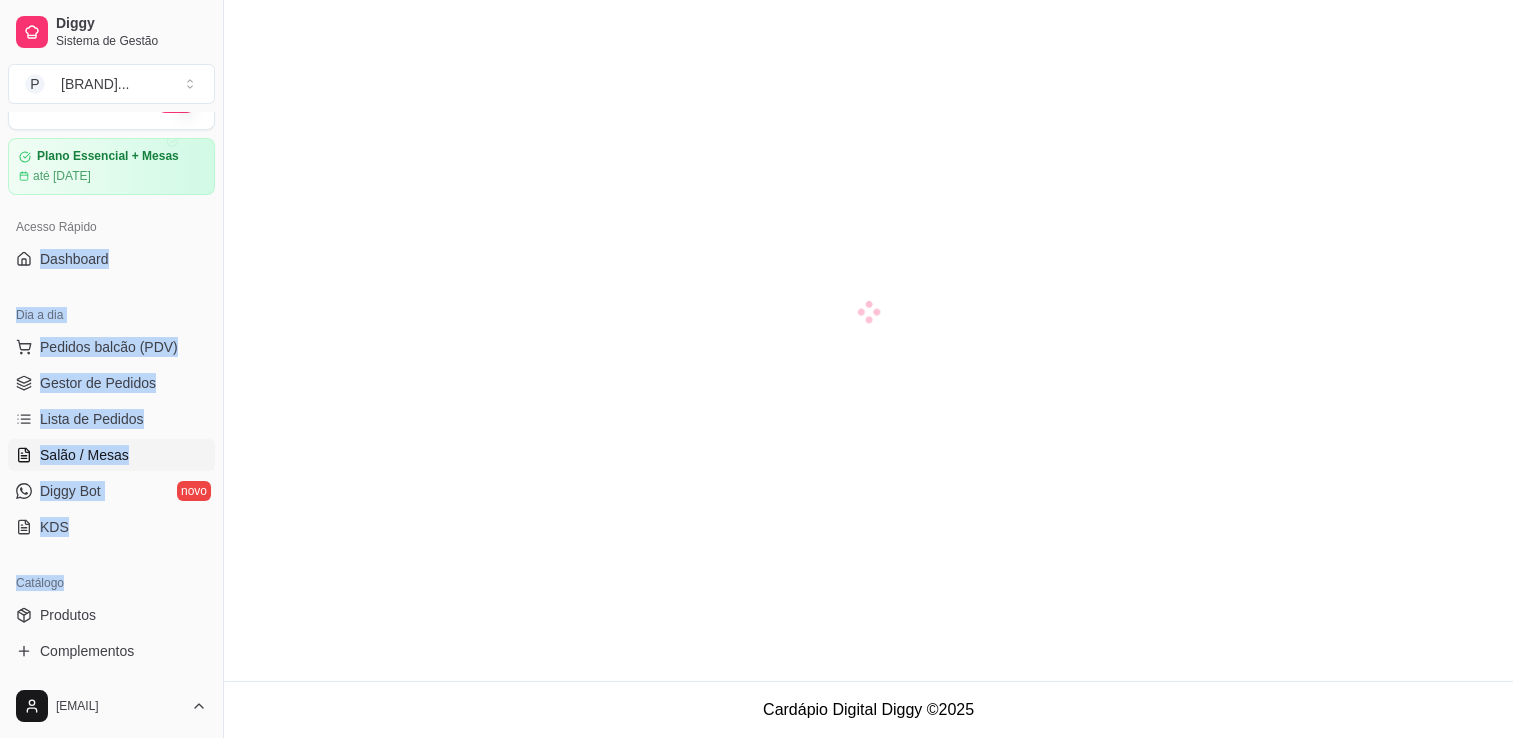 scroll, scrollTop: 0, scrollLeft: 0, axis: both 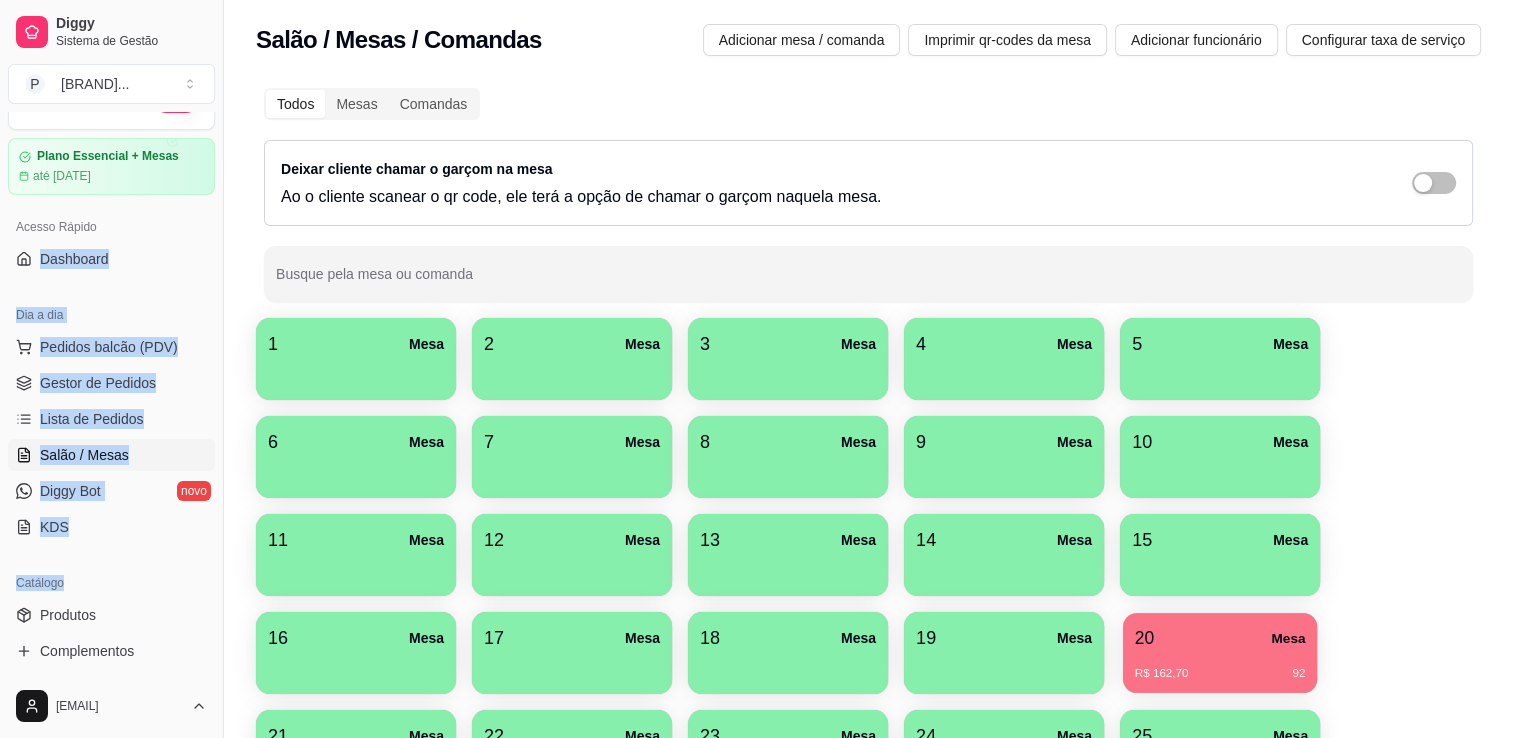 click on "[PRICE] [NUMBER]" at bounding box center (1220, 674) 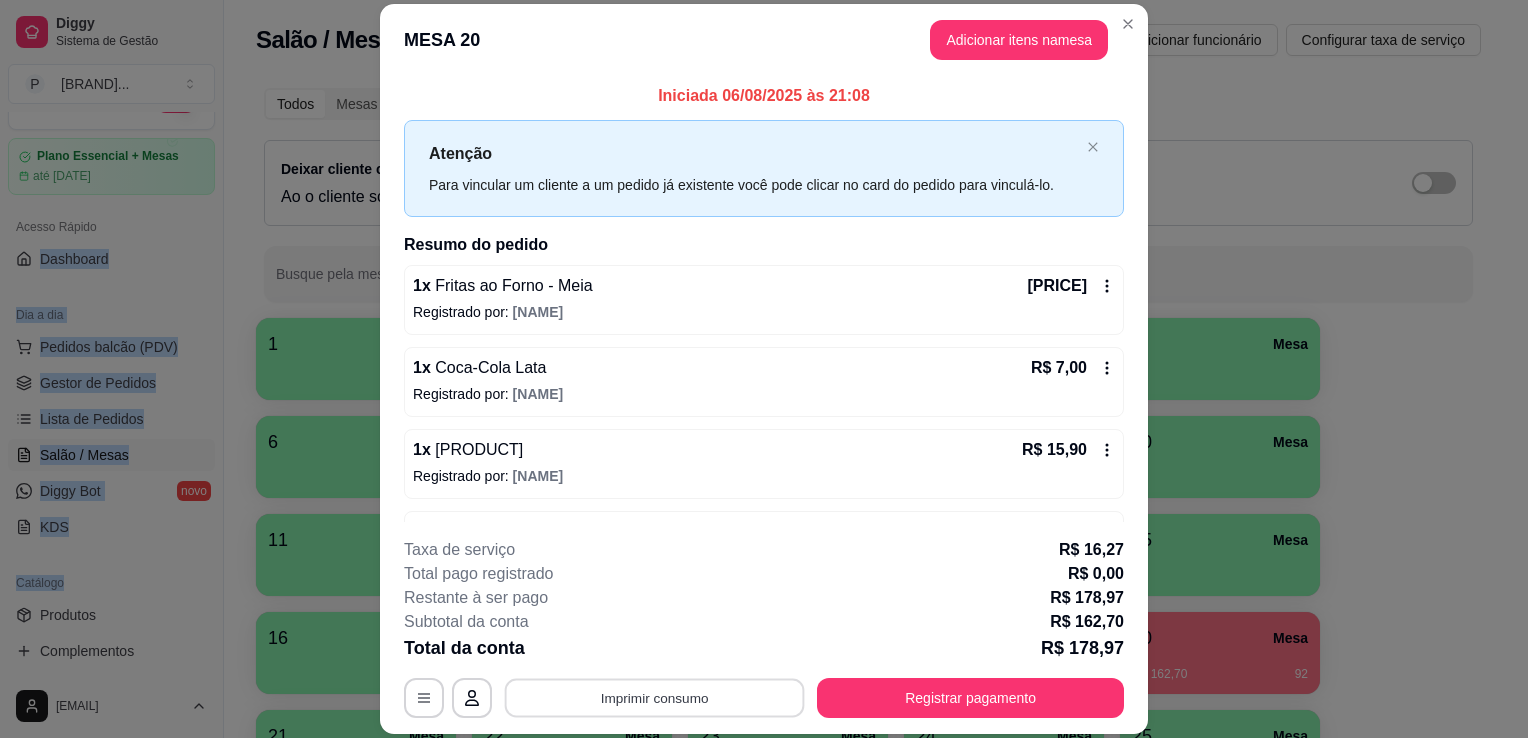 click on "Imprimir consumo" at bounding box center (655, 698) 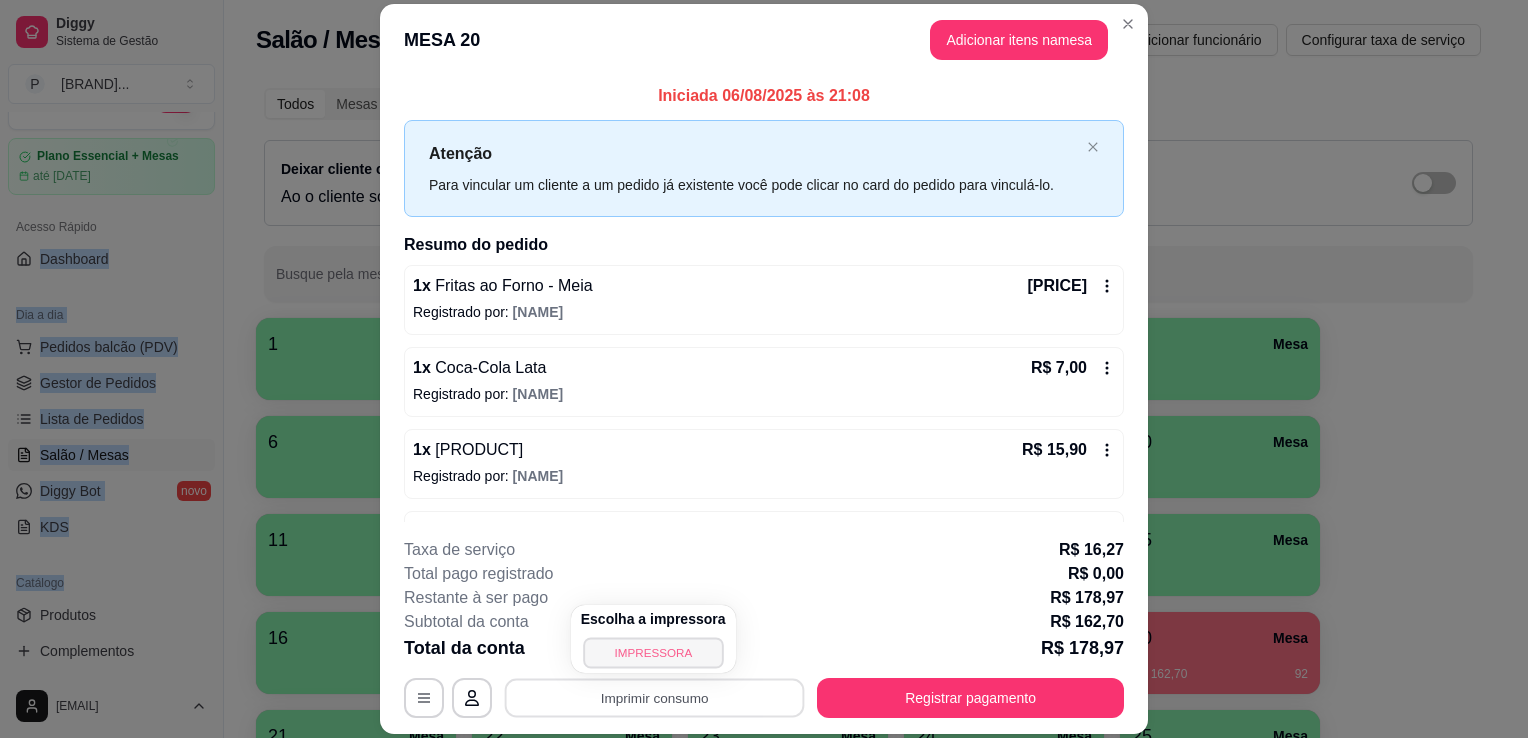 click on "IMPRESSORA" at bounding box center (653, 652) 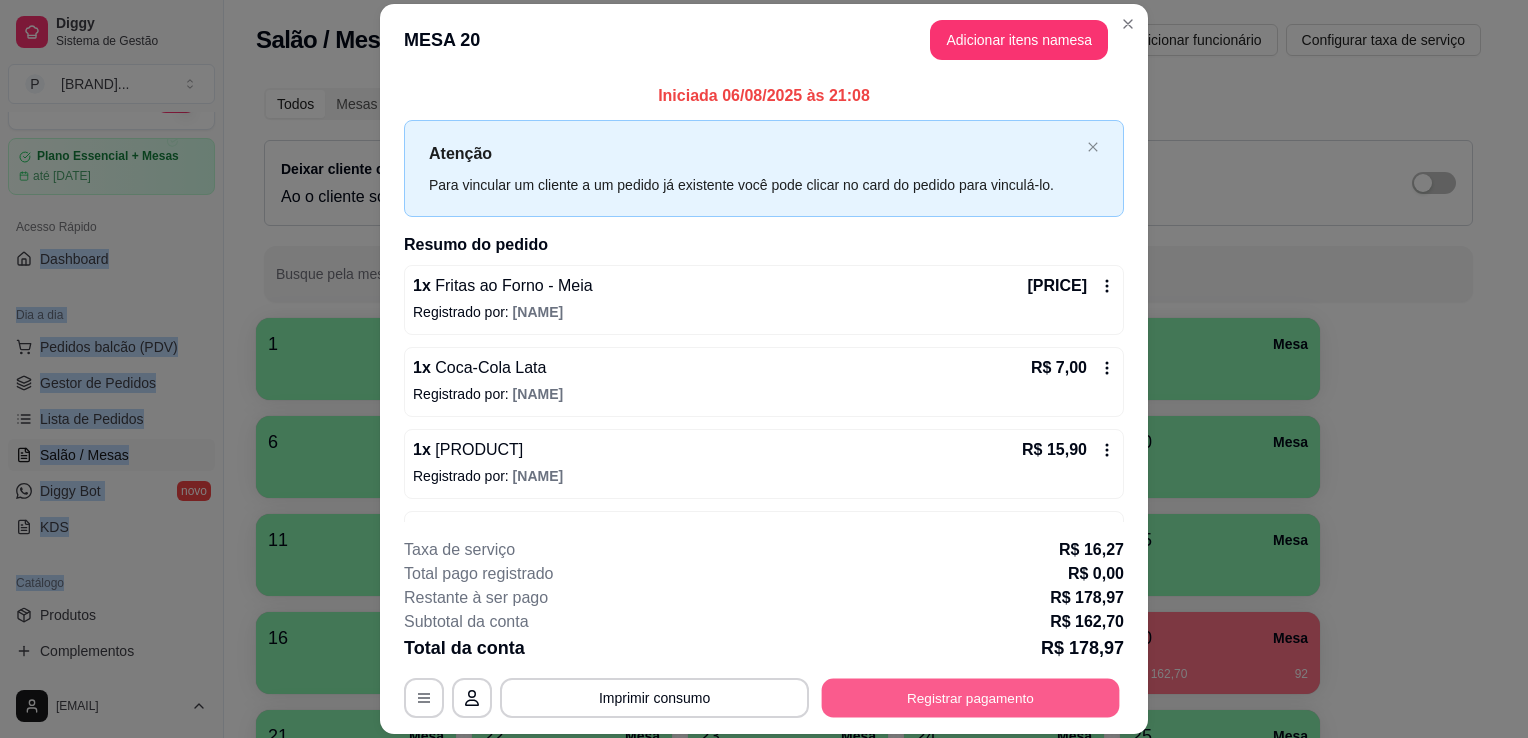 click on "Registrar pagamento" at bounding box center [971, 698] 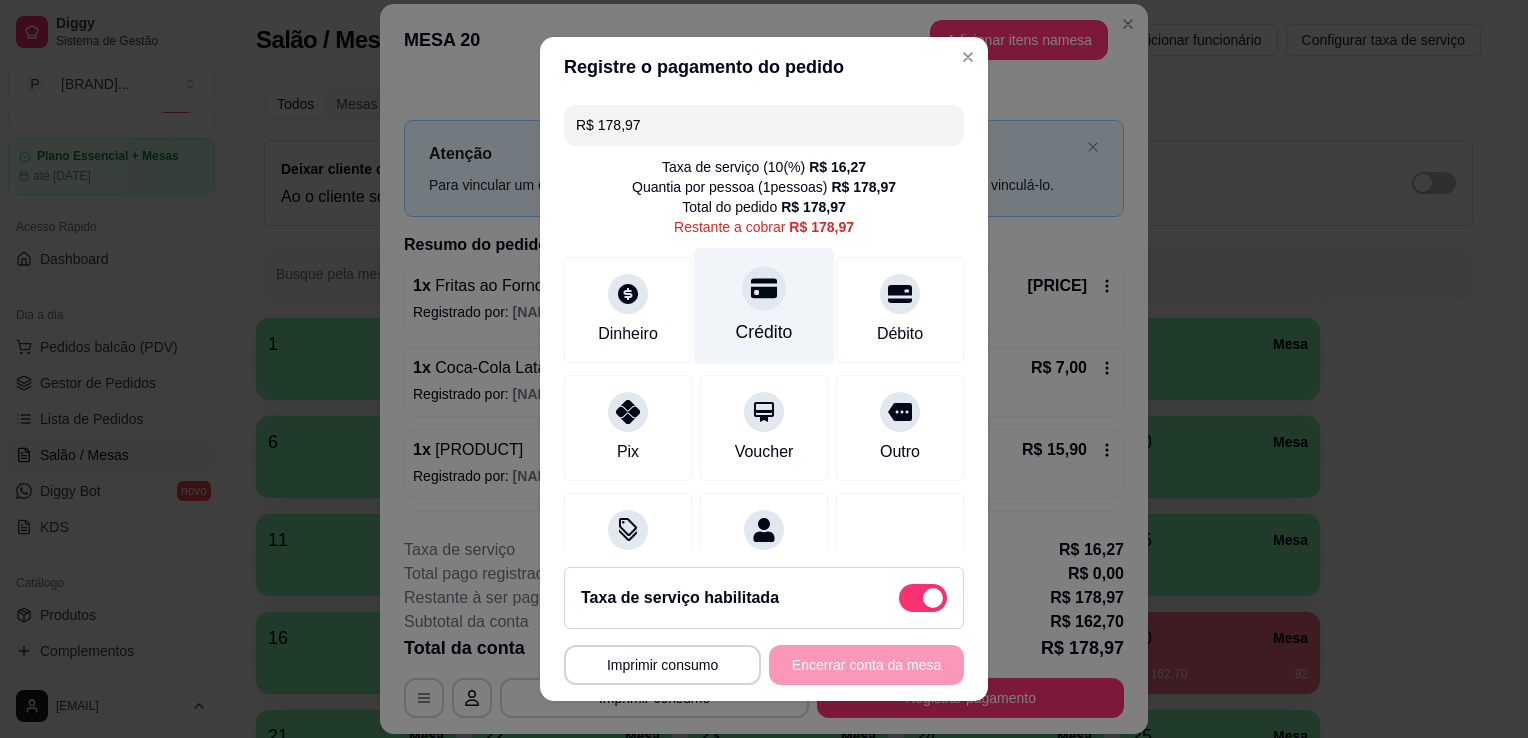 click on "Crédito" at bounding box center (764, 306) 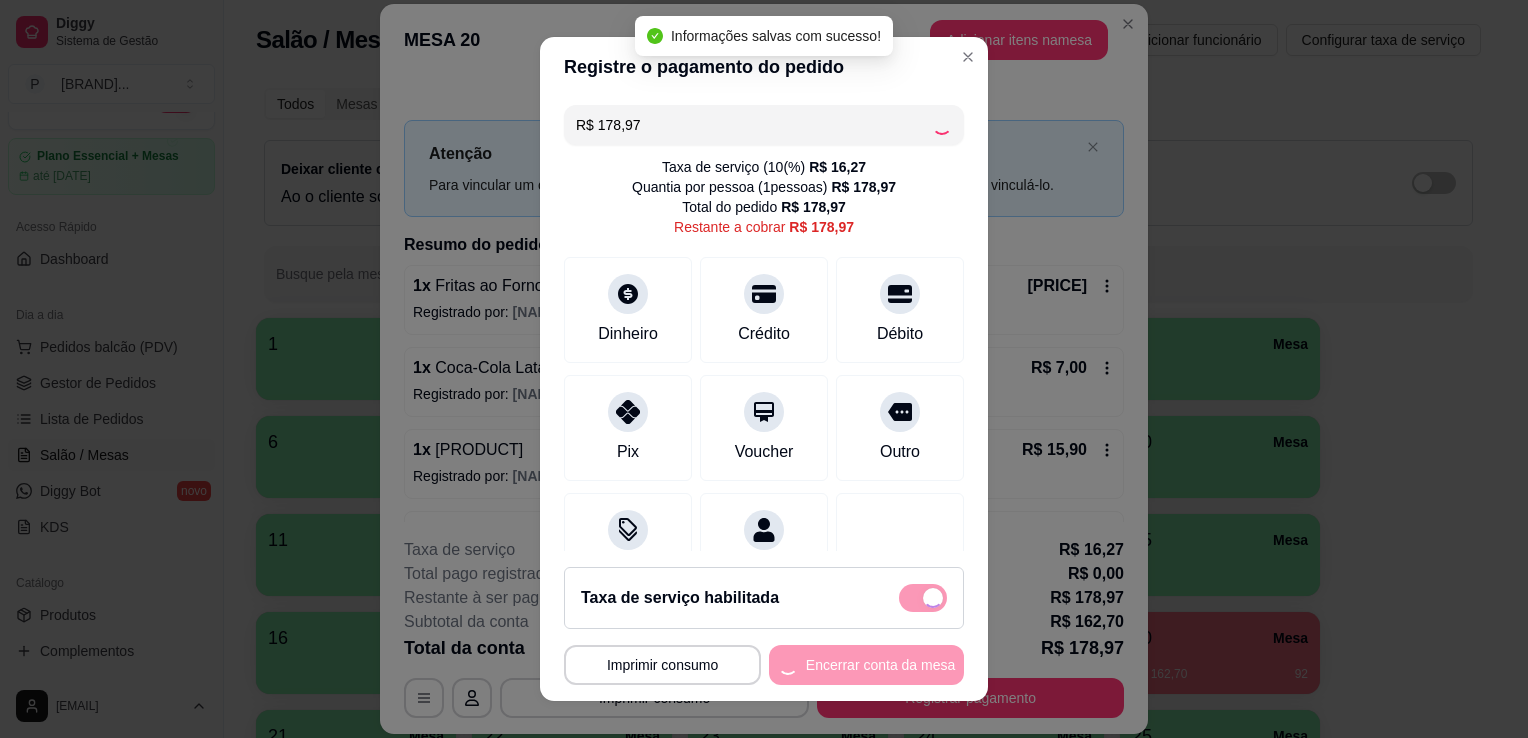 type on "R$ 0,00" 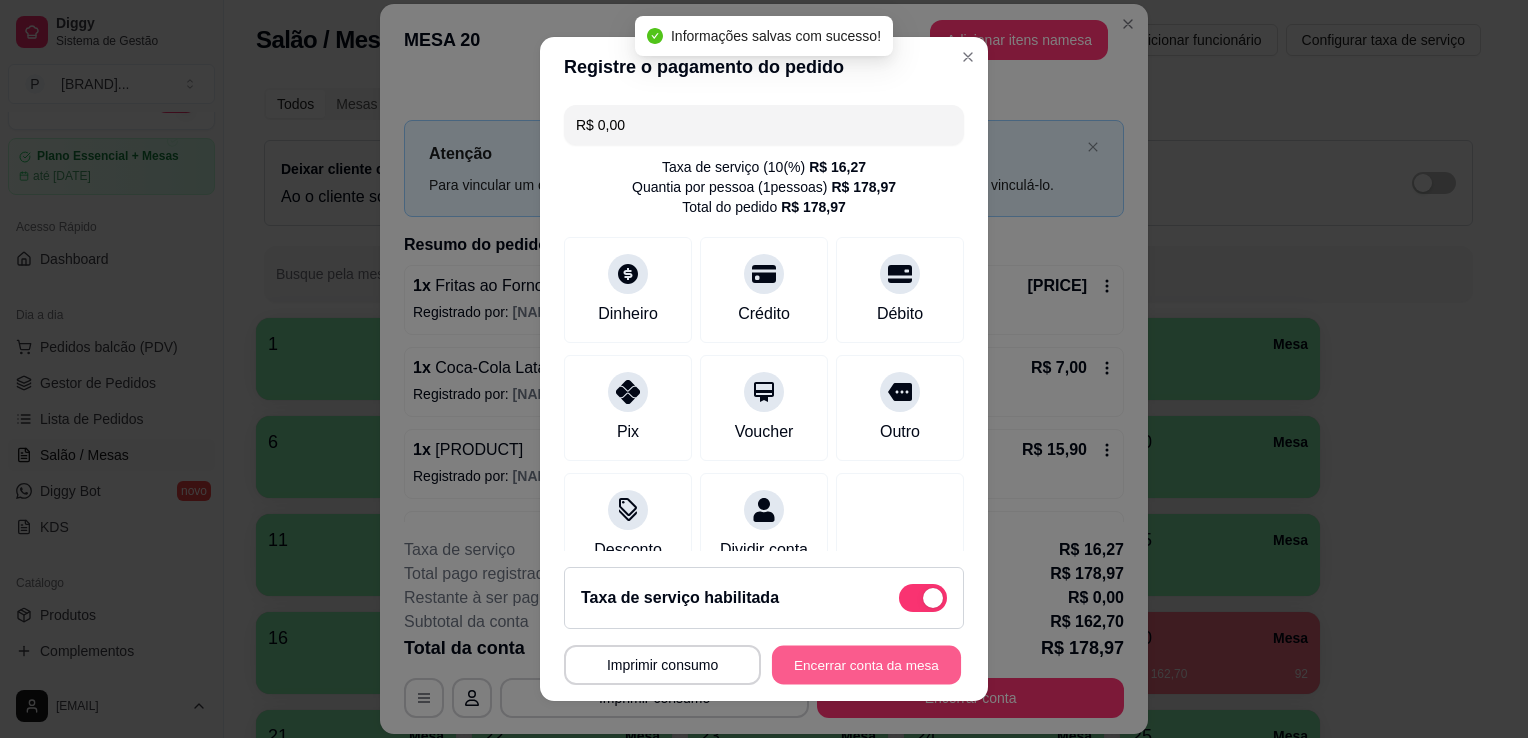 click on "Encerrar conta da mesa" at bounding box center (866, 665) 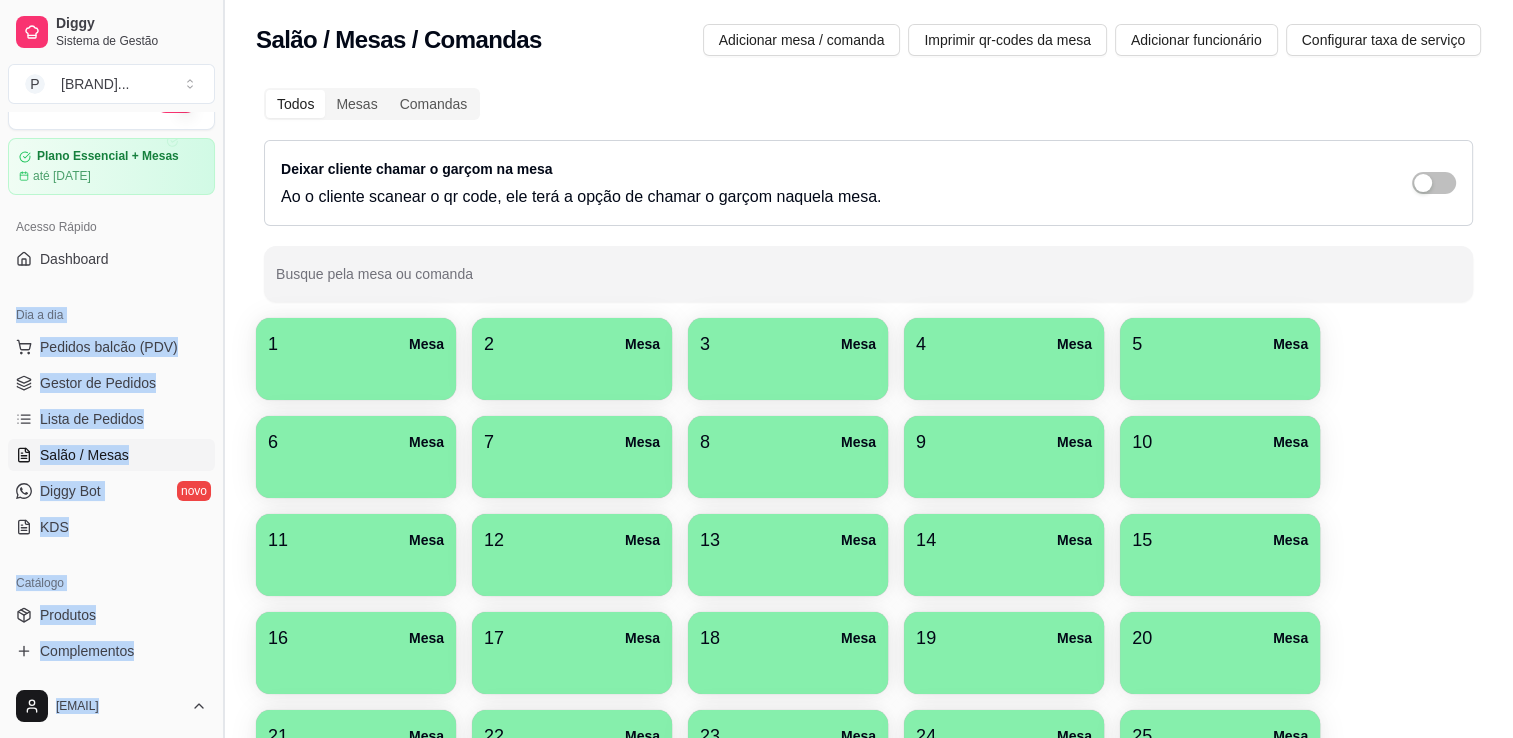 drag, startPoint x: 207, startPoint y: 266, endPoint x: 215, endPoint y: 194, distance: 72.443085 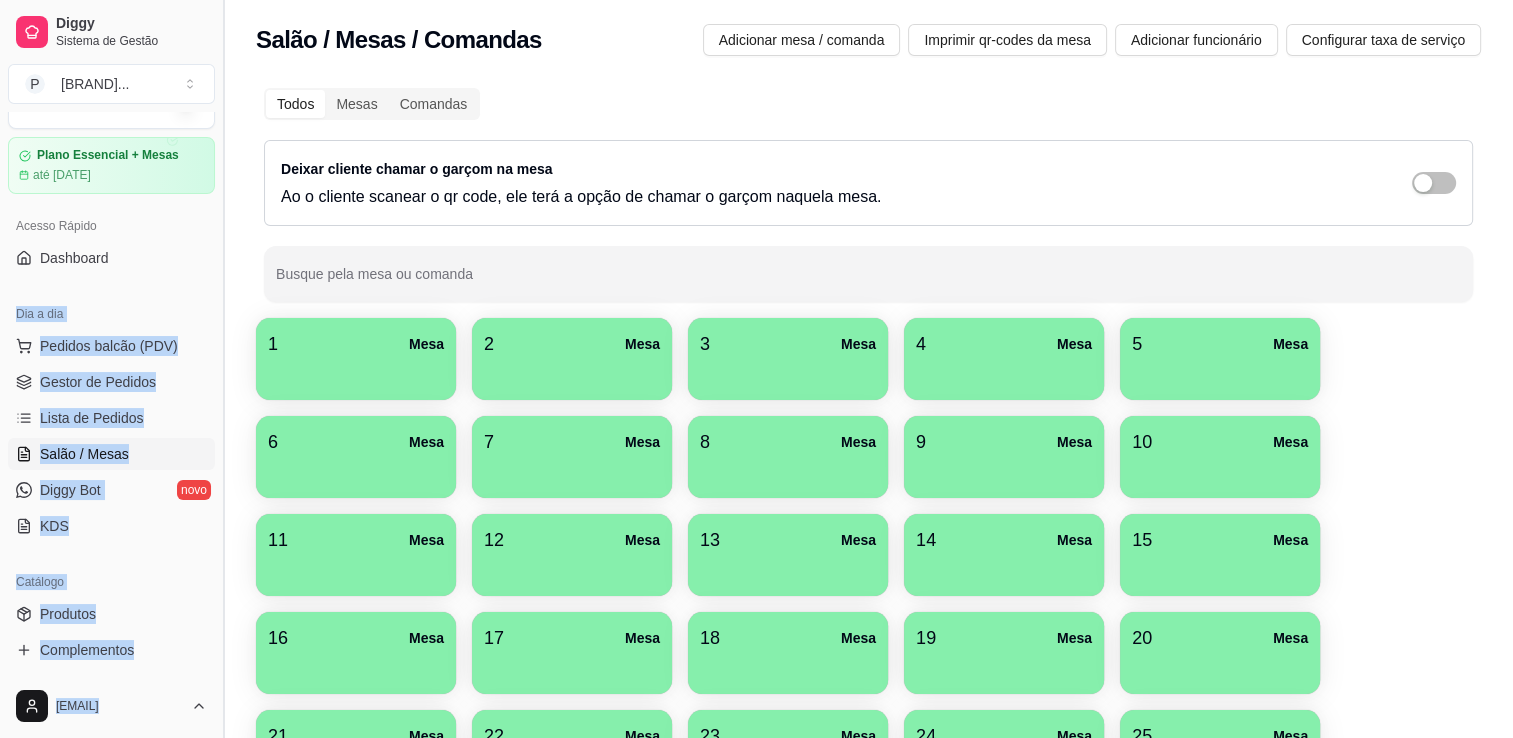 scroll, scrollTop: 0, scrollLeft: 0, axis: both 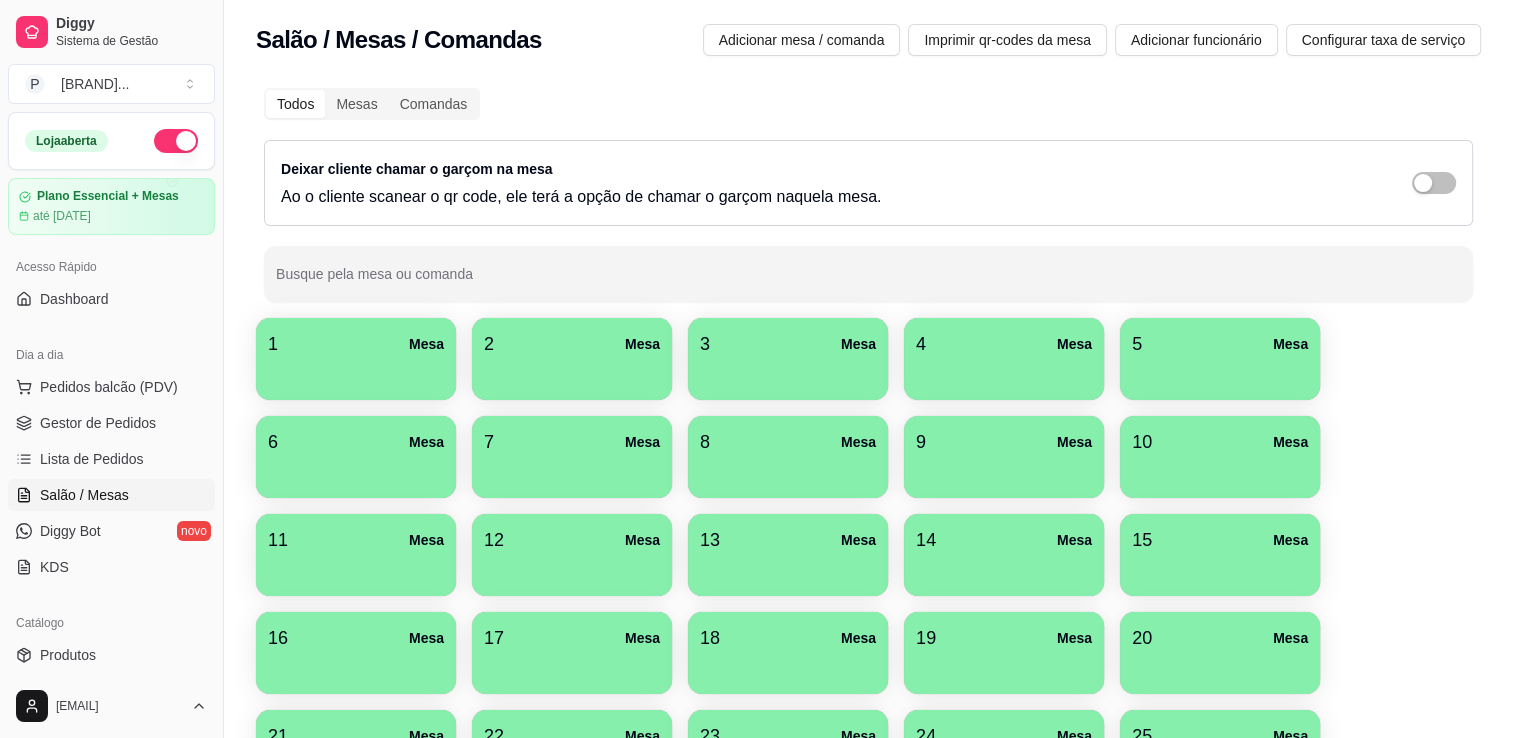 click on "Loja  aberta" at bounding box center (111, 141) 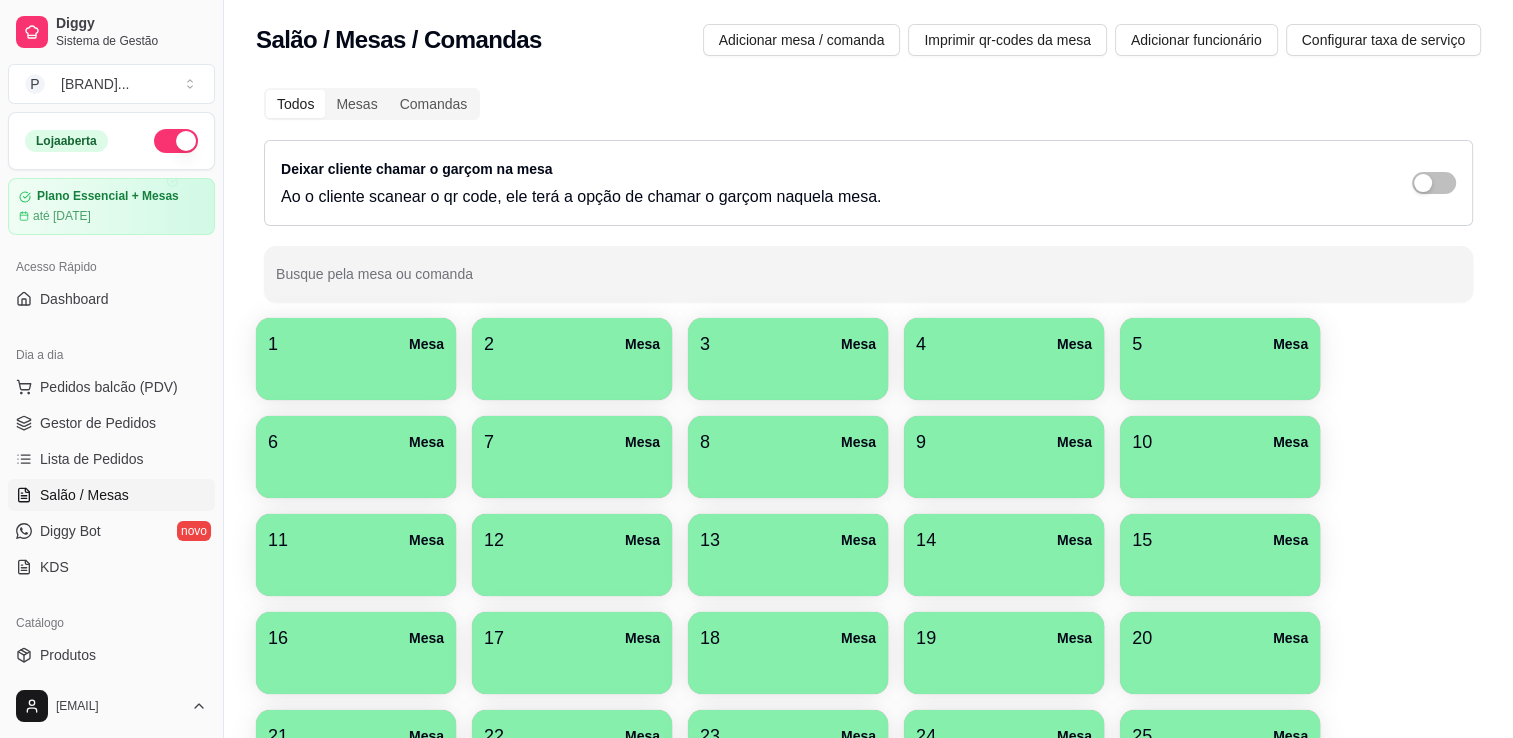 click at bounding box center (176, 141) 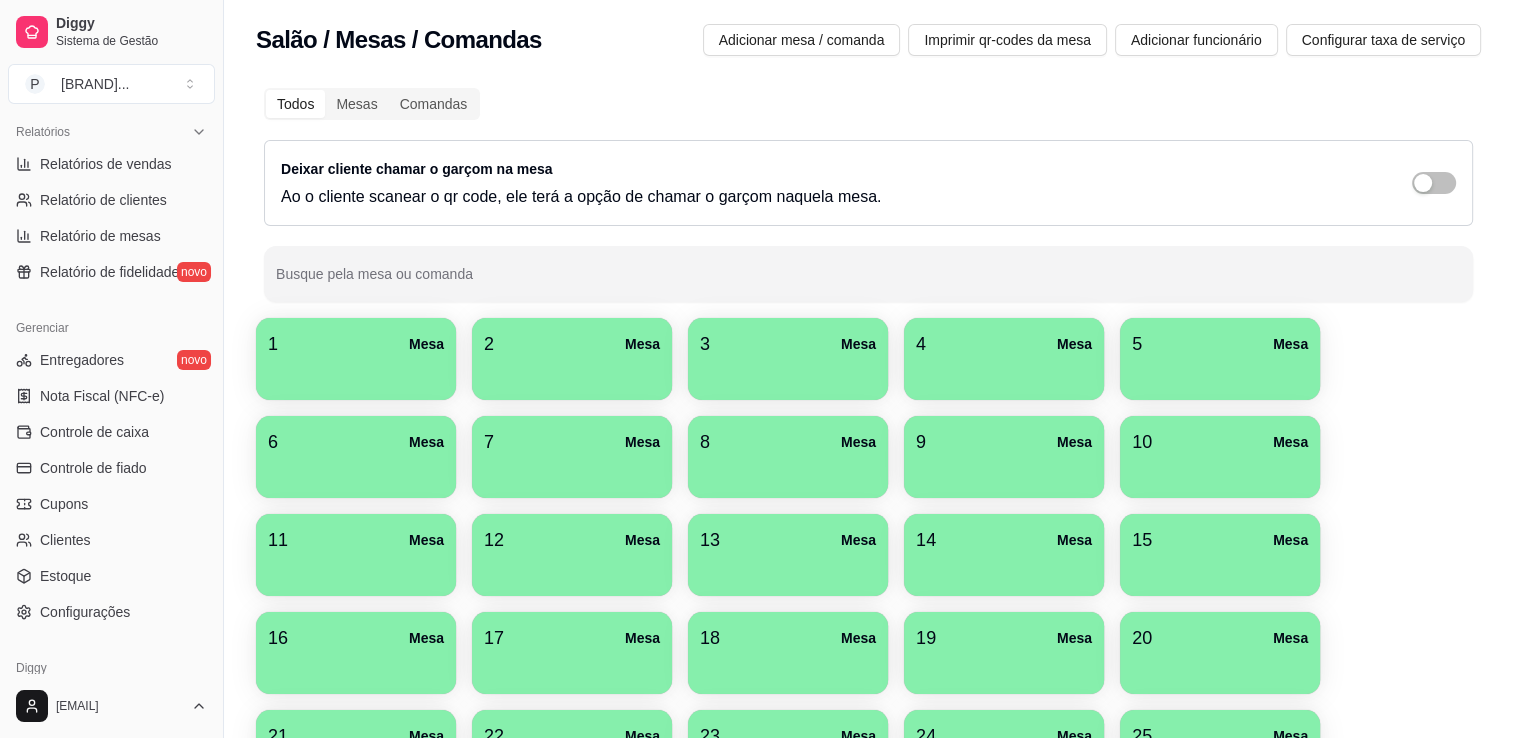 scroll, scrollTop: 607, scrollLeft: 0, axis: vertical 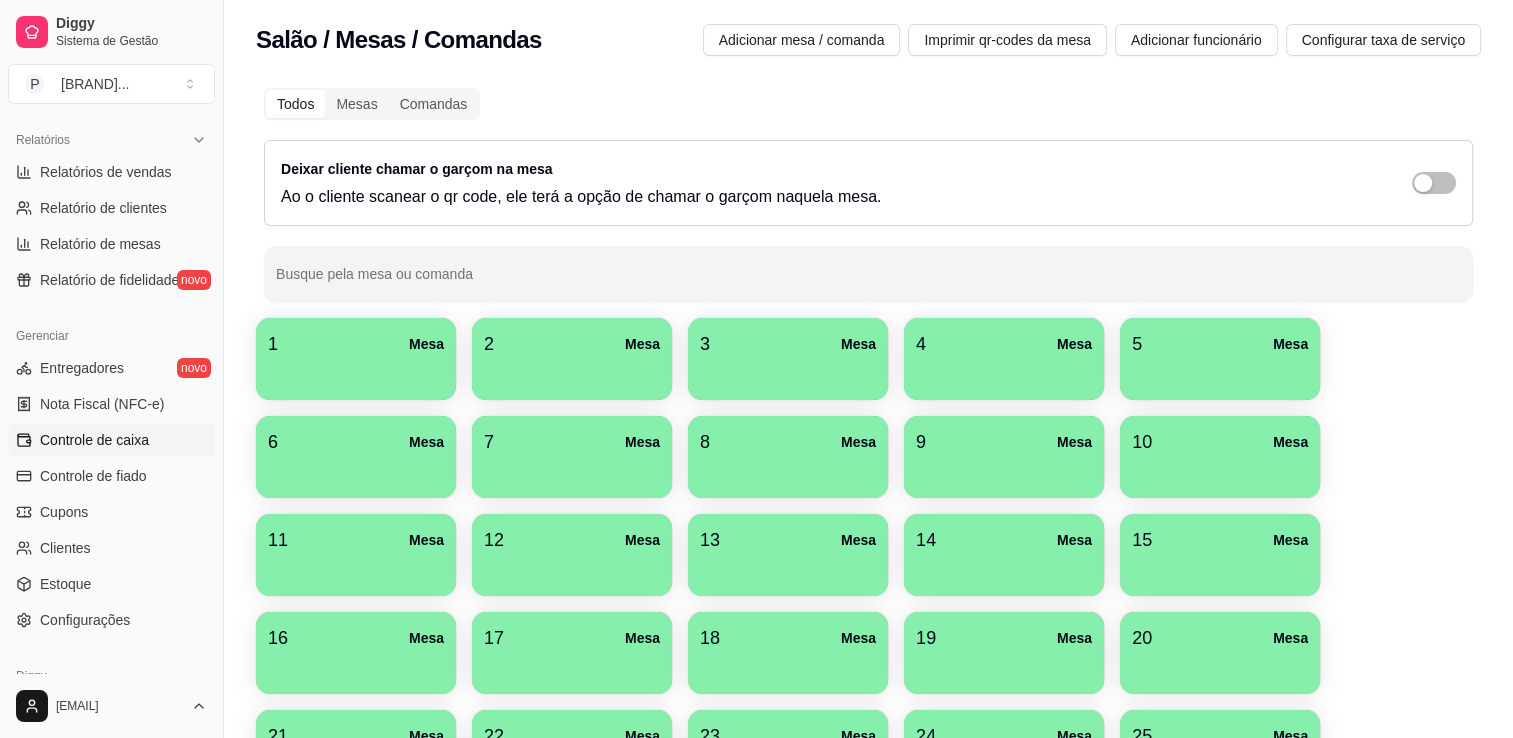 click on "Controle de caixa" at bounding box center [94, 440] 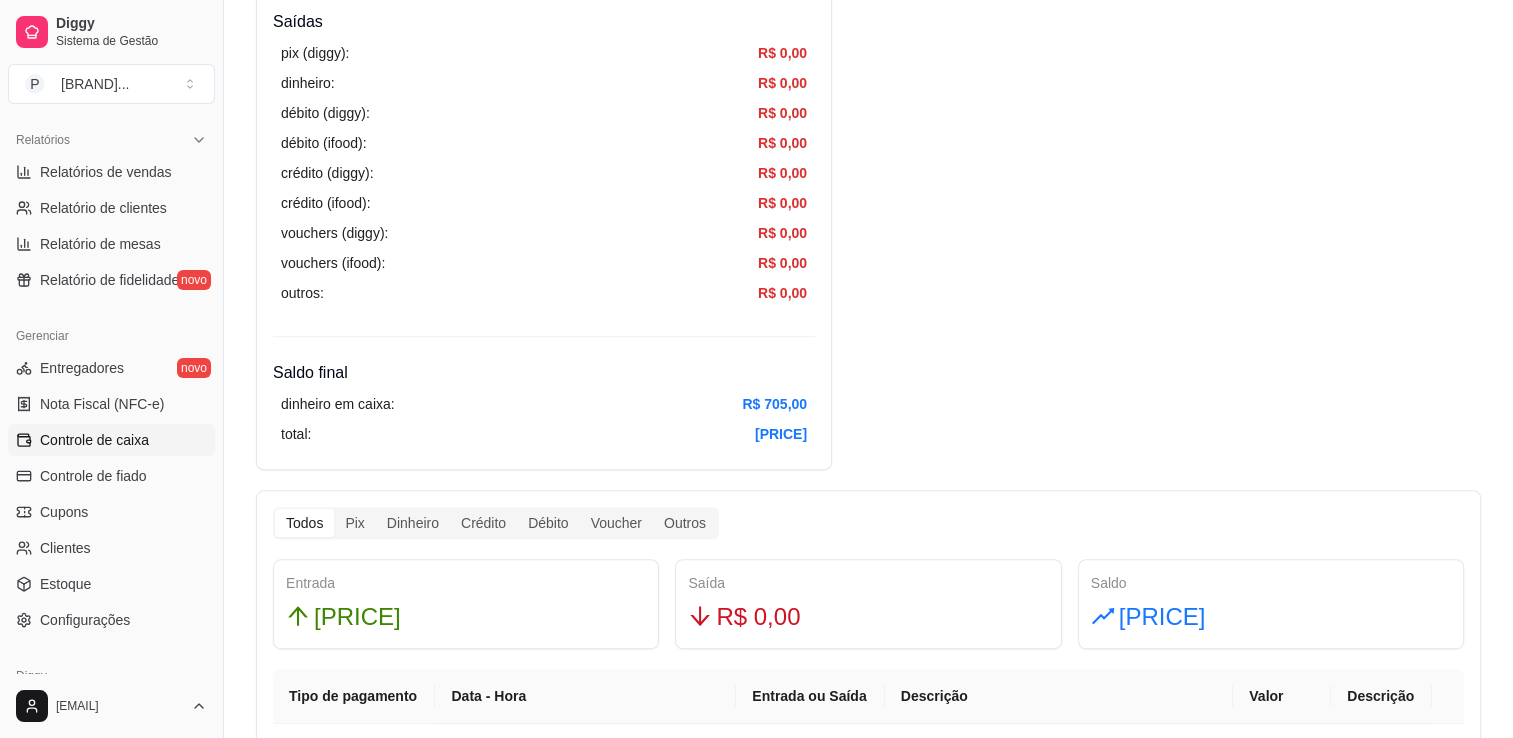 scroll, scrollTop: 699, scrollLeft: 0, axis: vertical 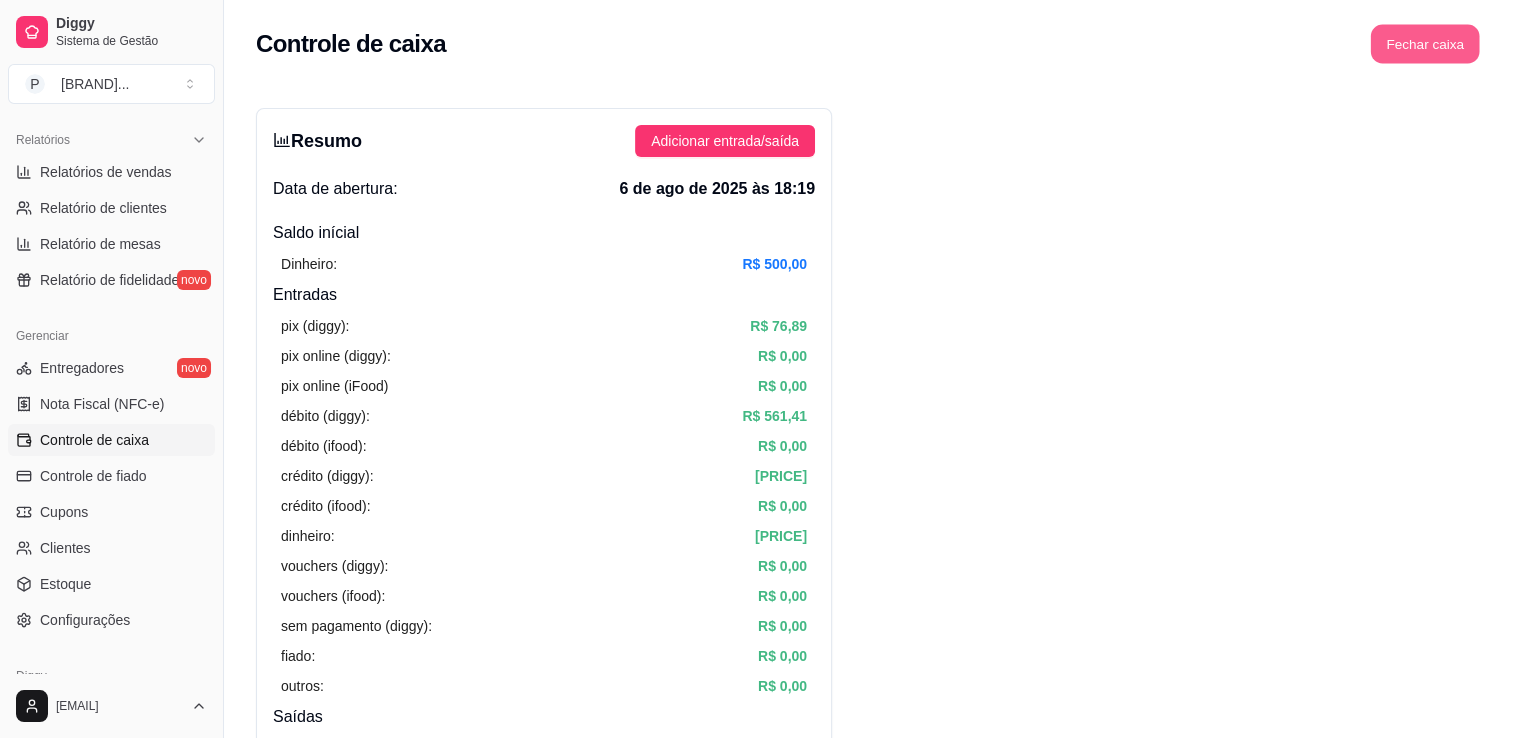 click on "Fechar caixa" at bounding box center [1425, 44] 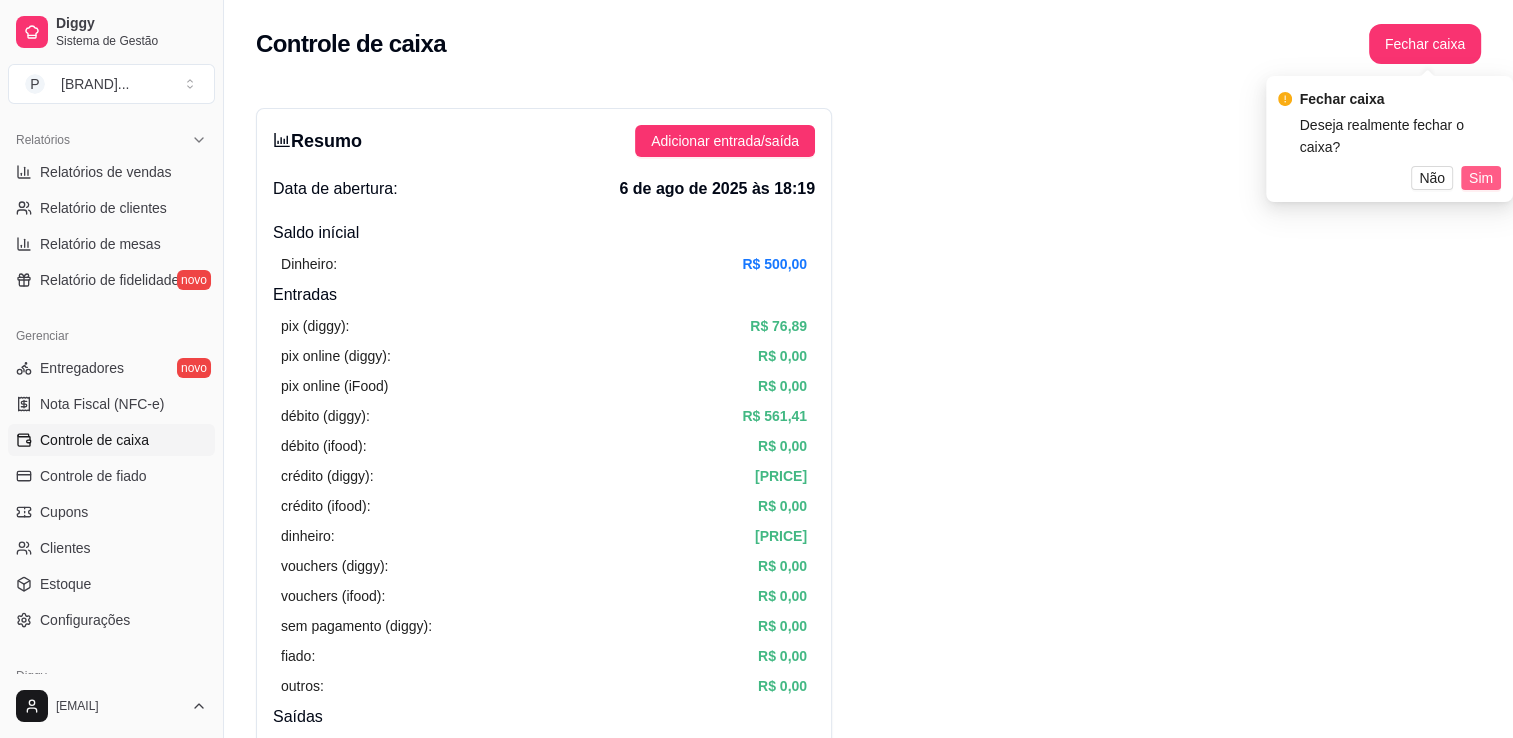 click on "Sim" at bounding box center [1481, 178] 